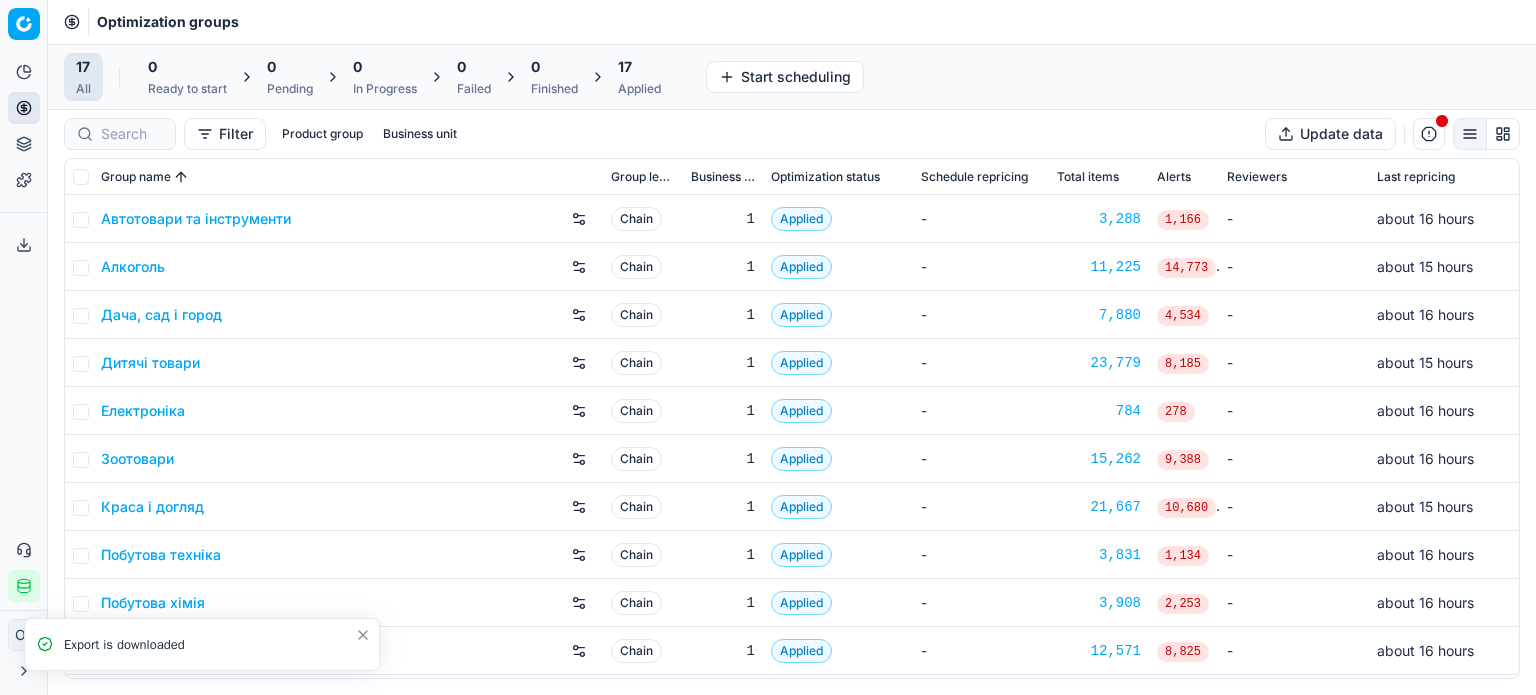 scroll, scrollTop: 0, scrollLeft: 0, axis: both 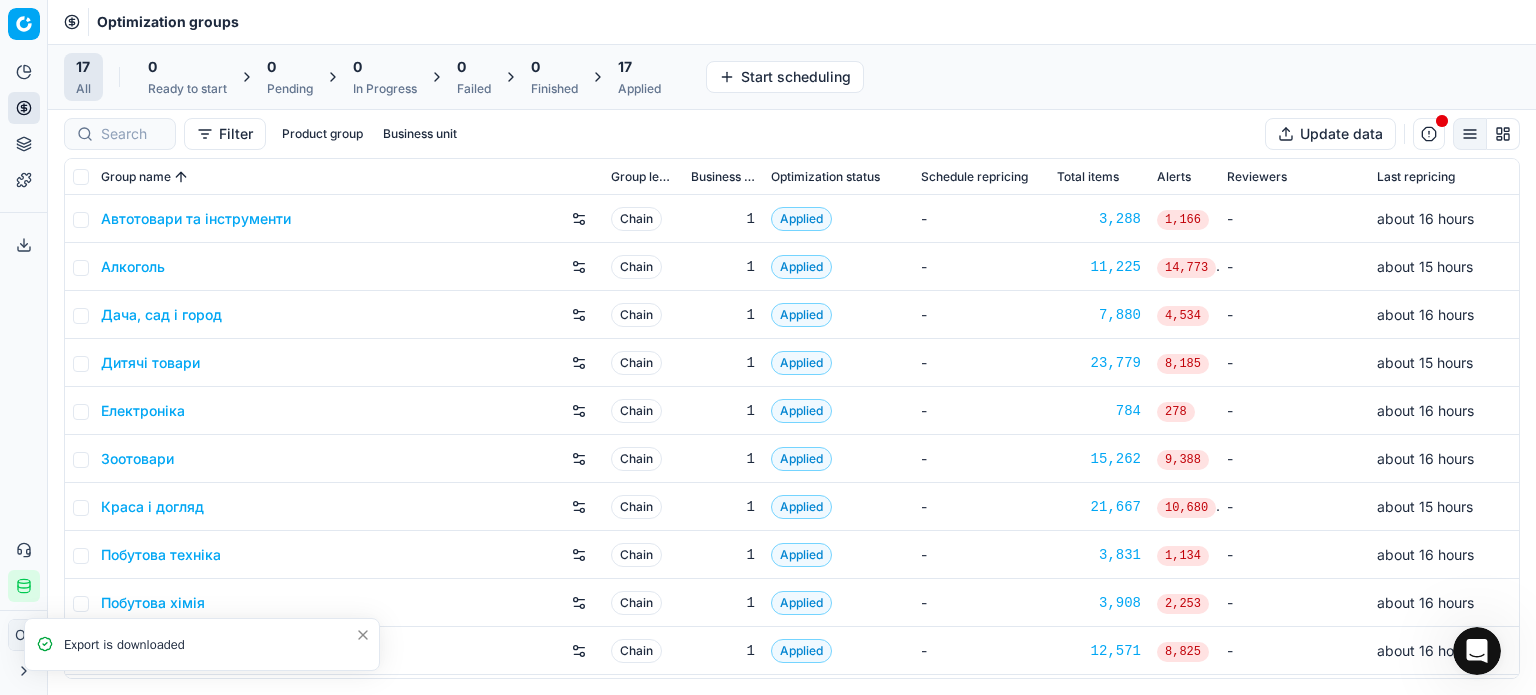 click at bounding box center (1429, 134) 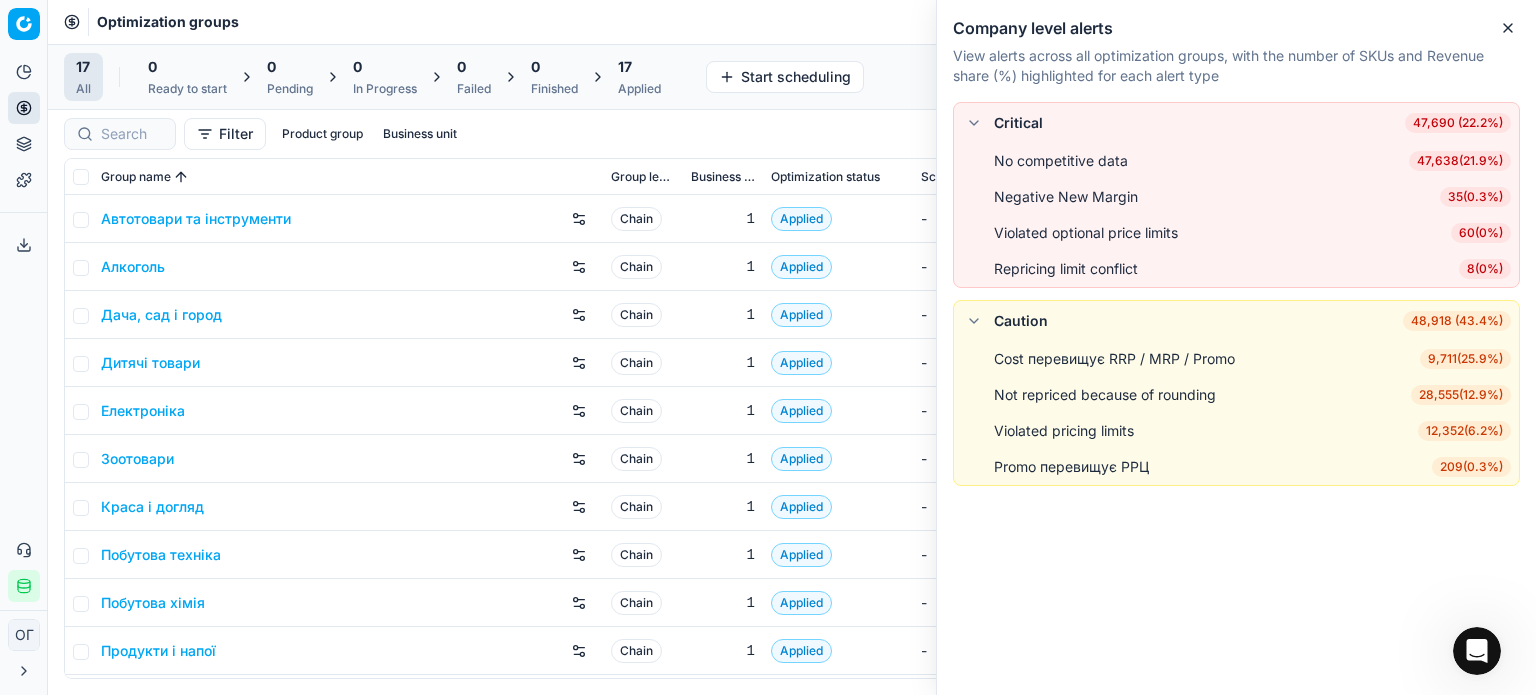 click 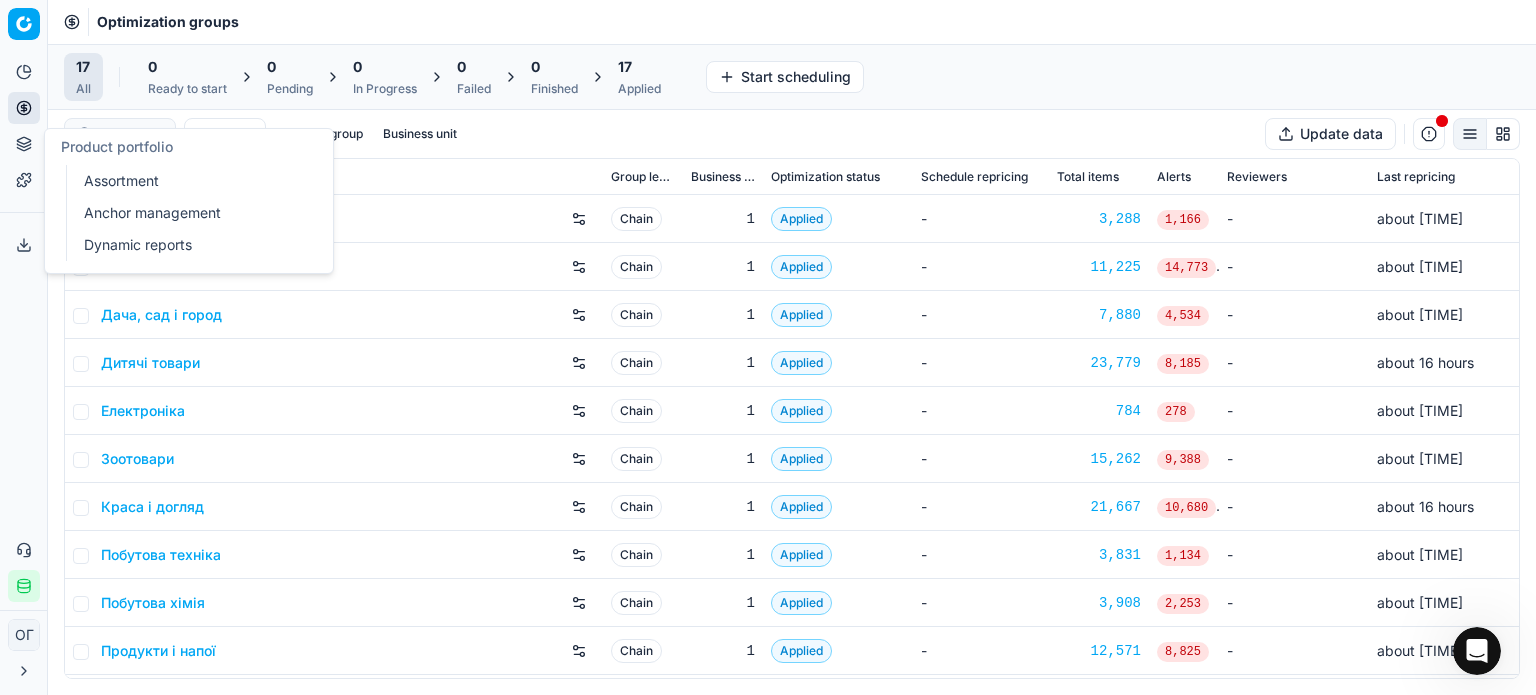 click on "Product portfolio" at bounding box center [24, 144] 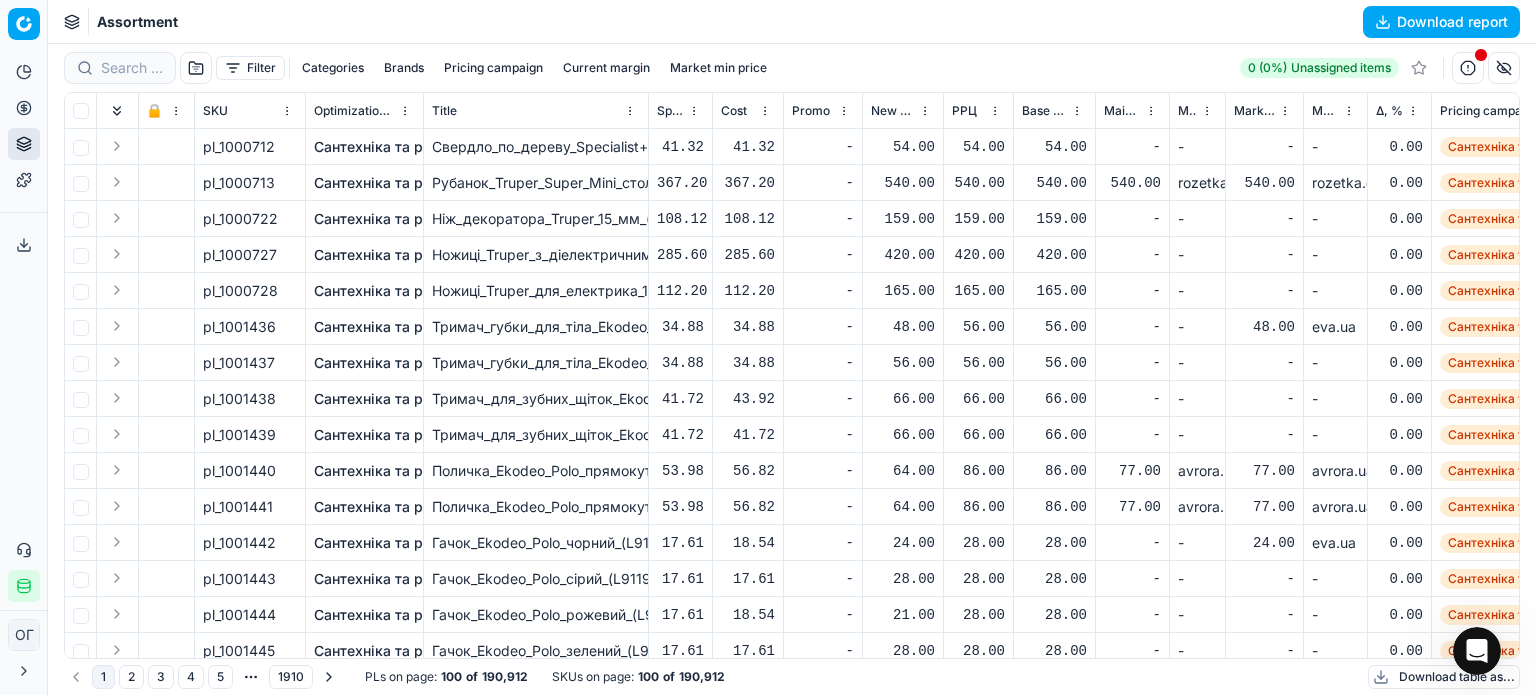 click at bounding box center [1504, 68] 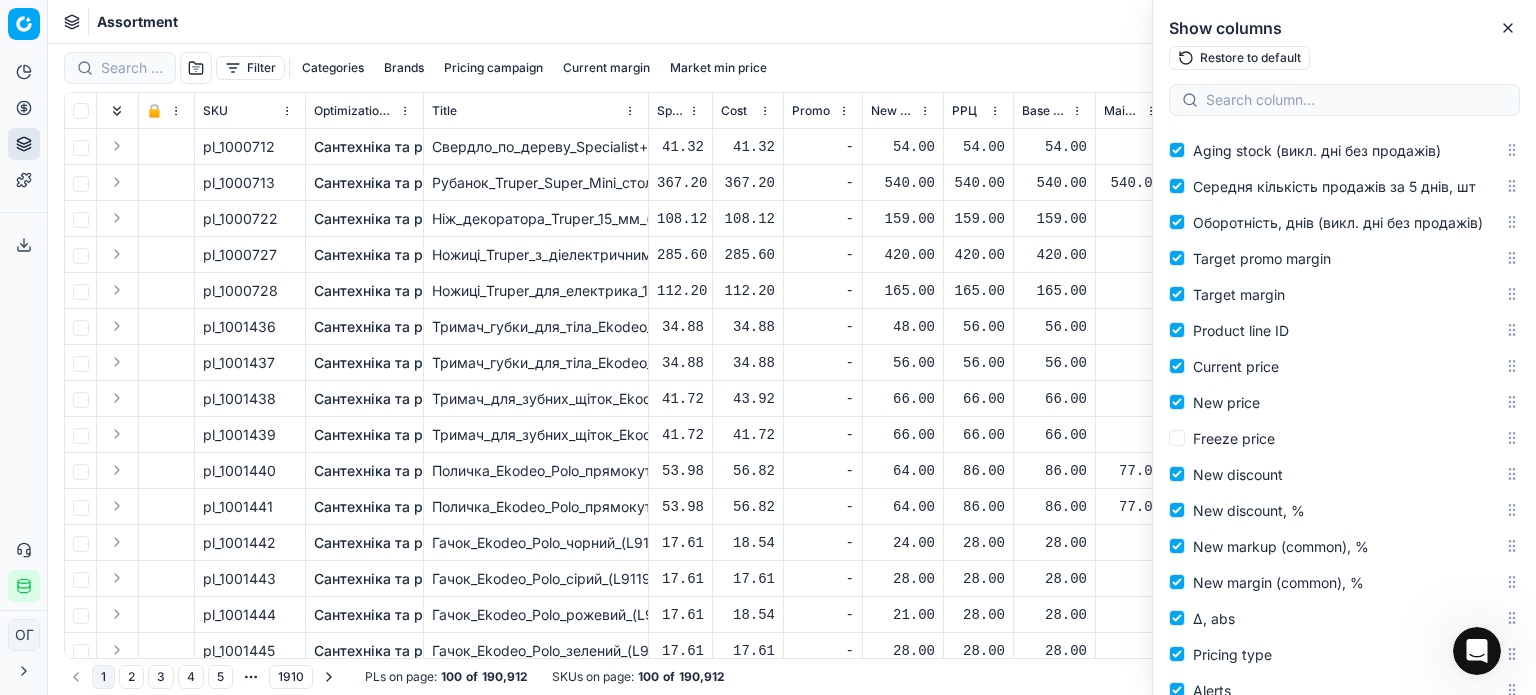 scroll, scrollTop: 940, scrollLeft: 0, axis: vertical 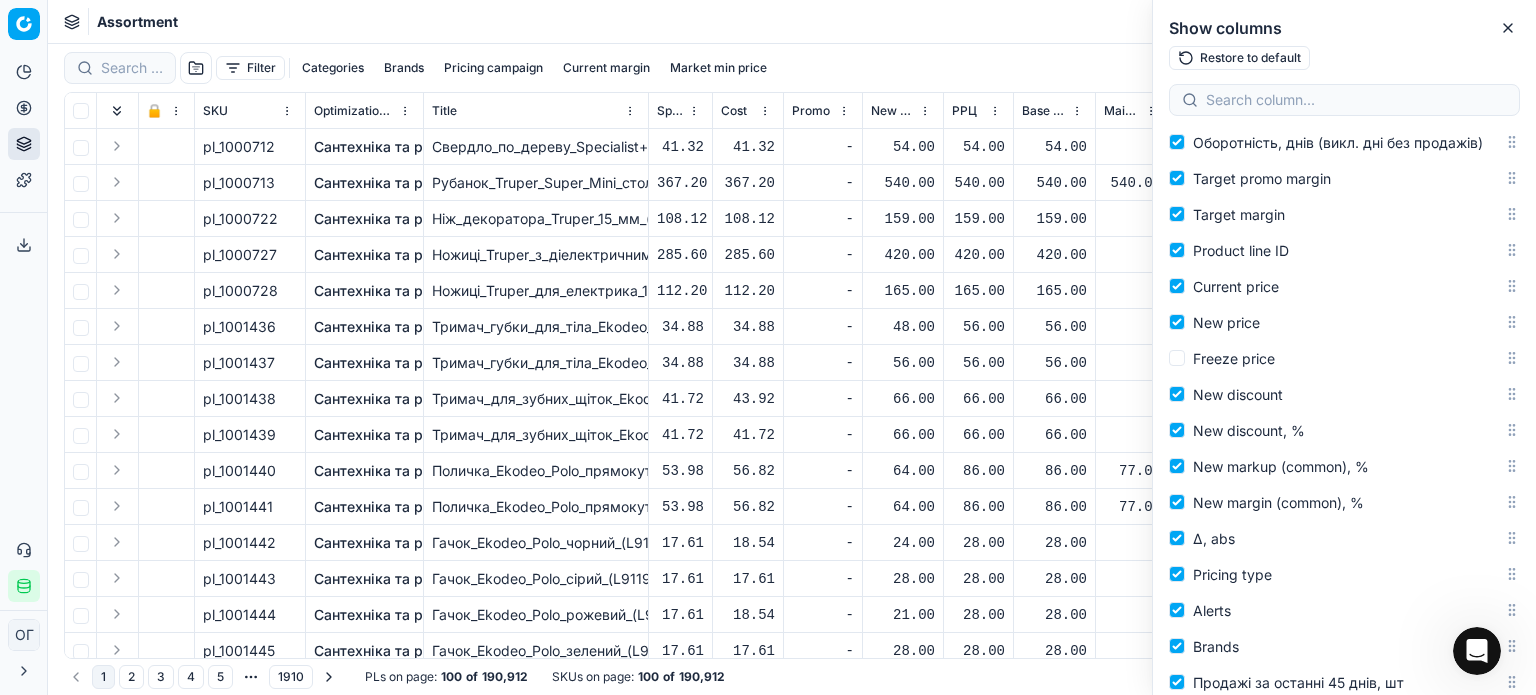 click on "Filter   Categories   Brands   Pricing campaign   Current margin   Market min price   0 (0%) Unassigned items" at bounding box center (792, 68) 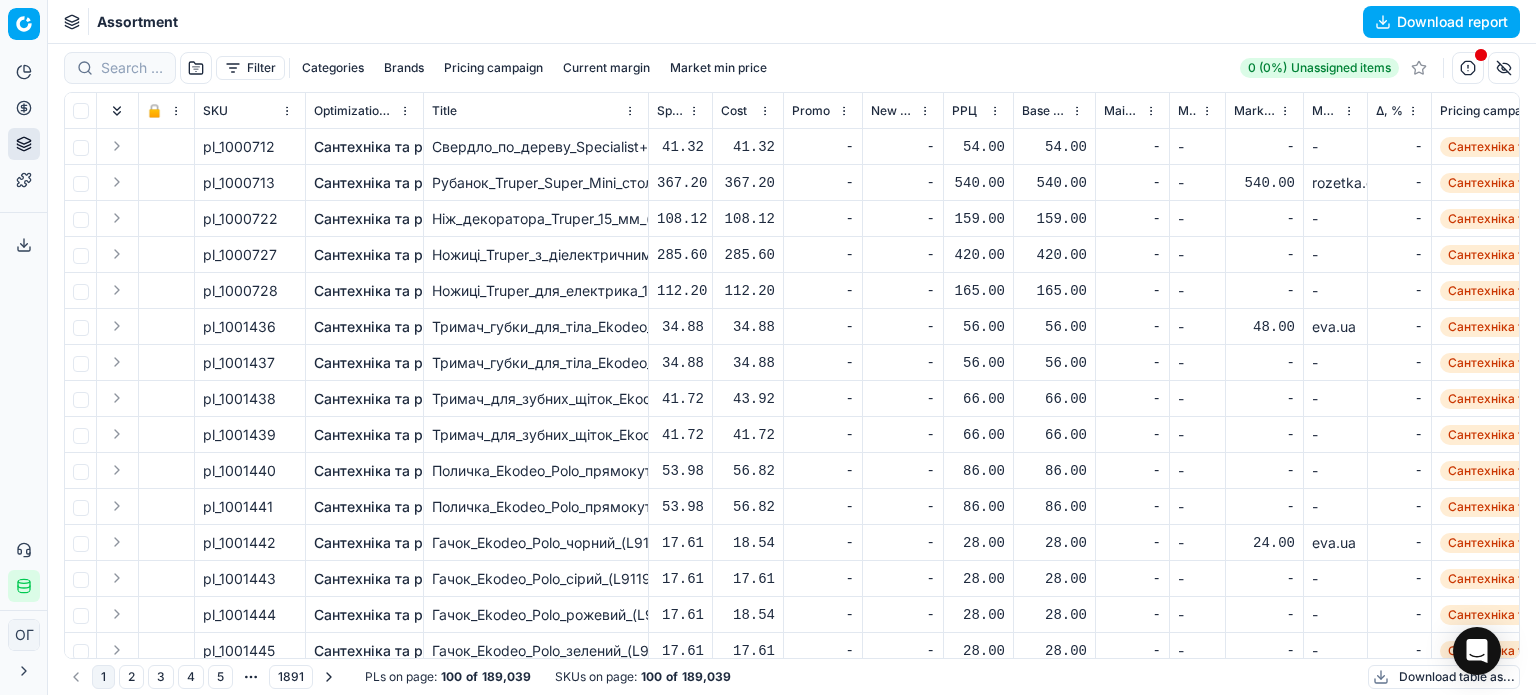 scroll, scrollTop: 0, scrollLeft: 0, axis: both 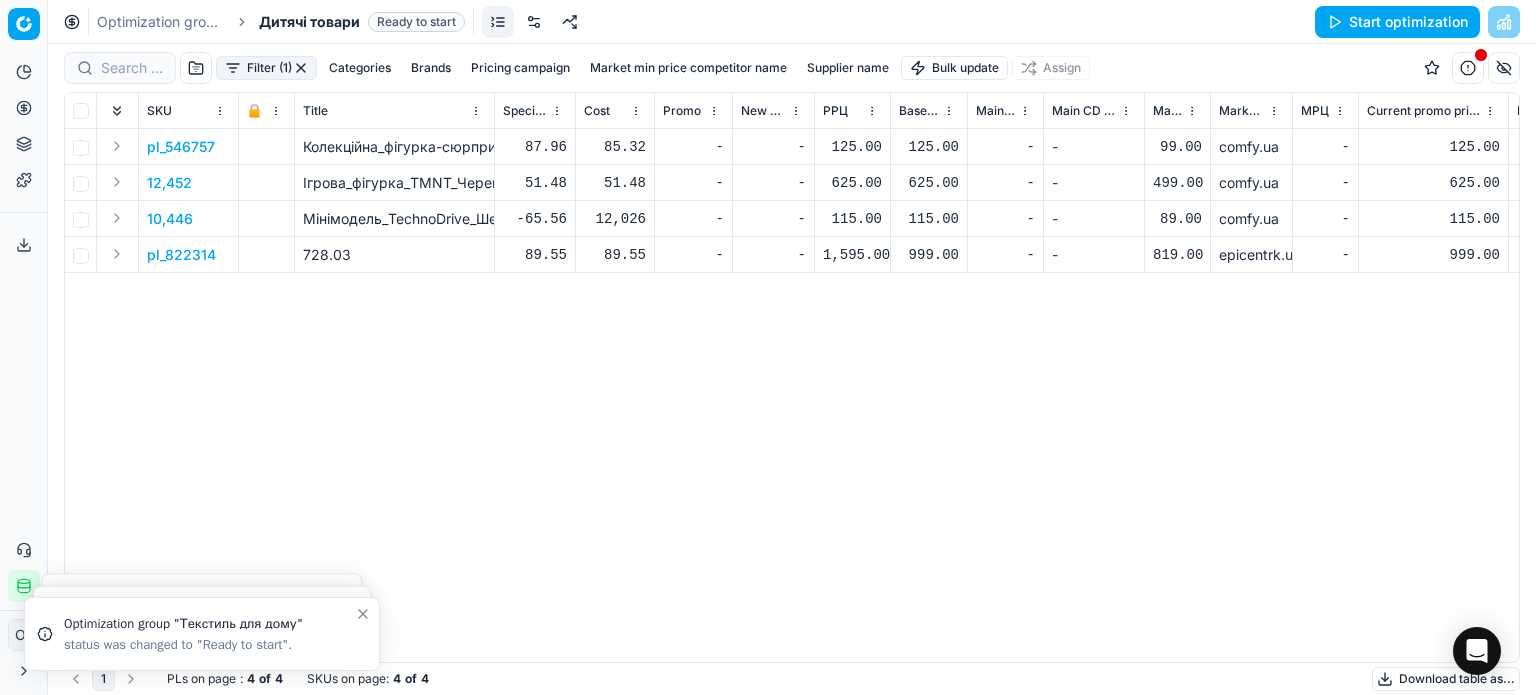 click at bounding box center [301, 68] 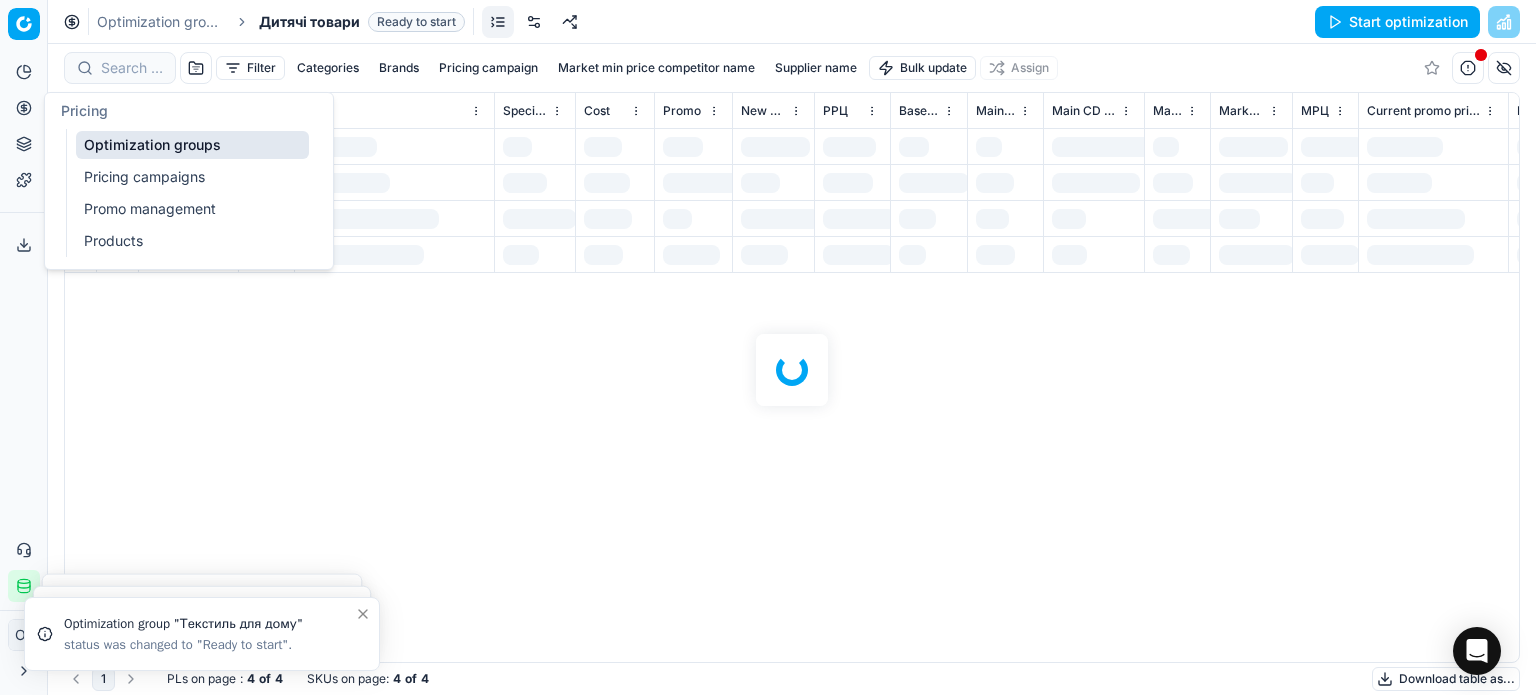 click on "Optimization groups" at bounding box center [192, 145] 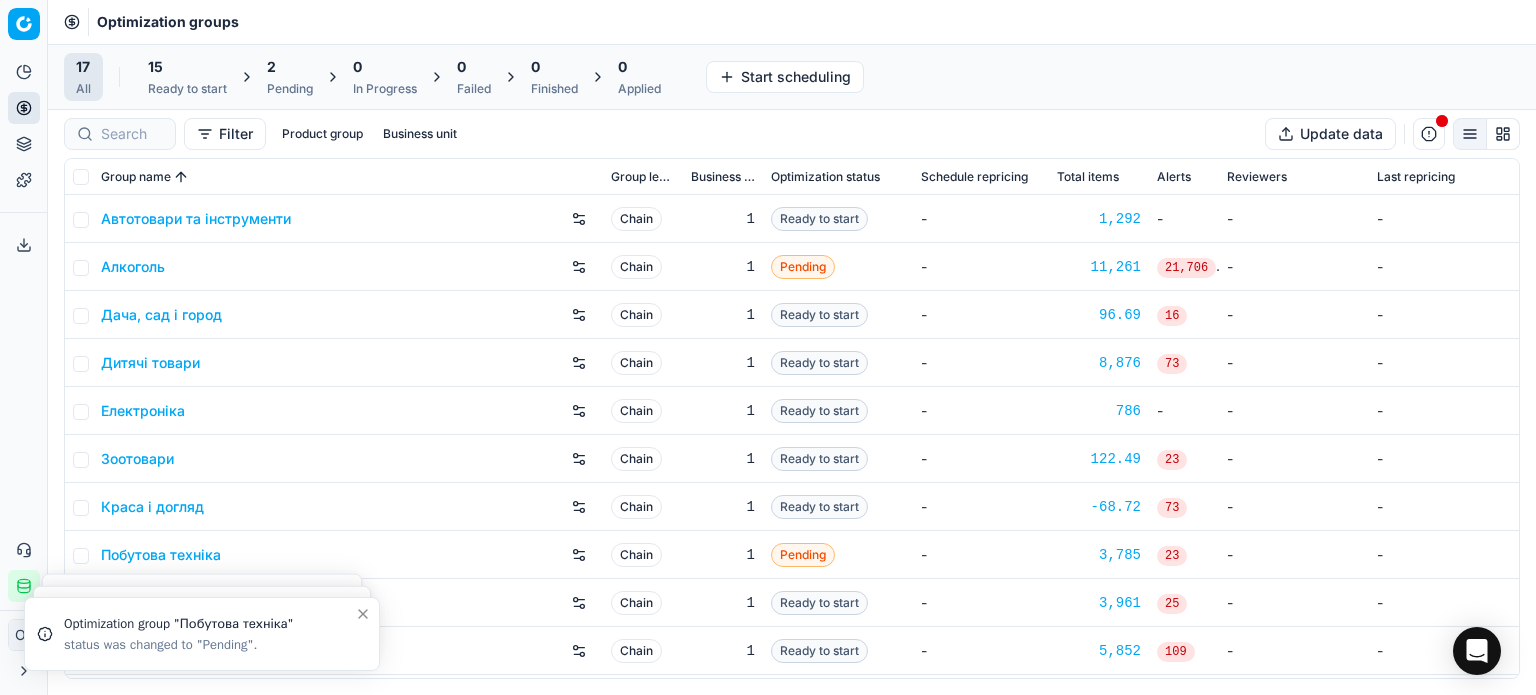 click on "15" at bounding box center (187, 67) 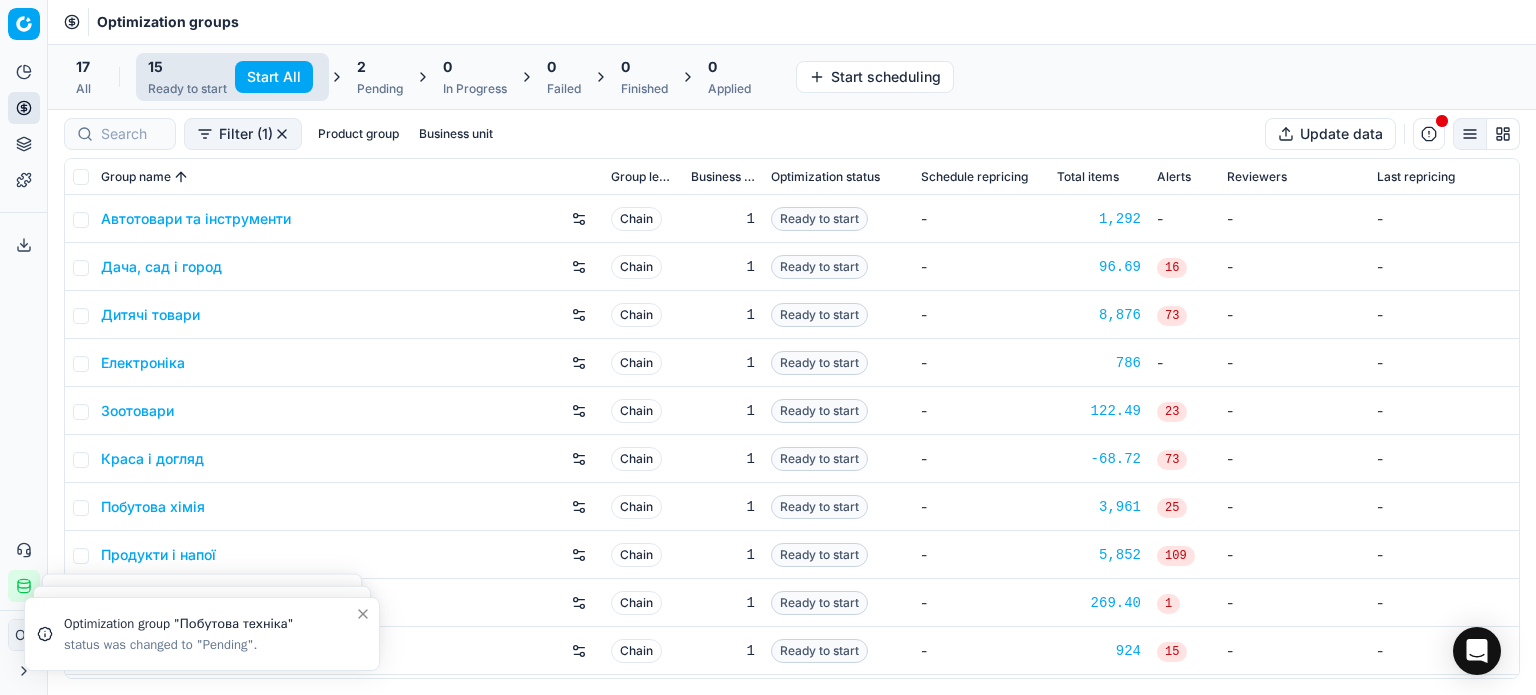 click on "Start   All" at bounding box center (274, 77) 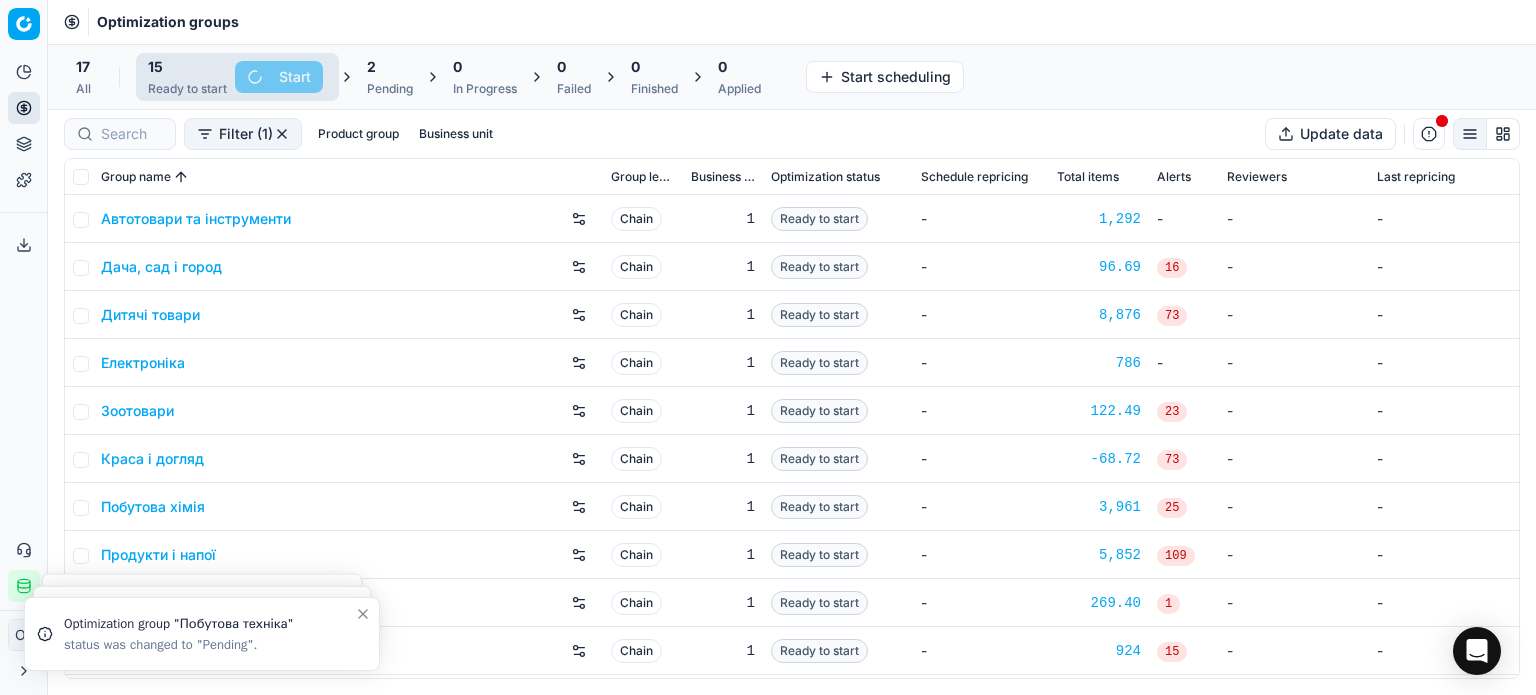 click on "2 Pending" at bounding box center [390, 77] 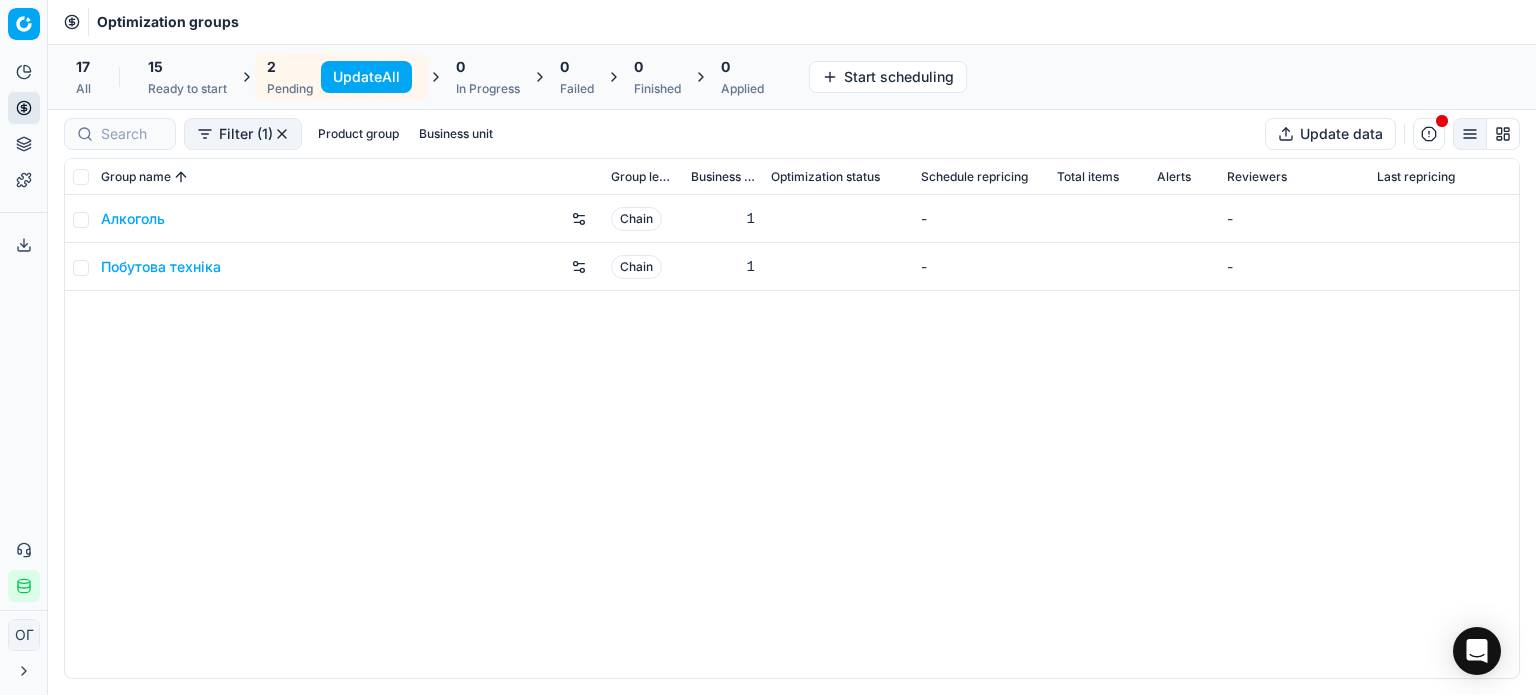 click on "Update  All" at bounding box center [366, 77] 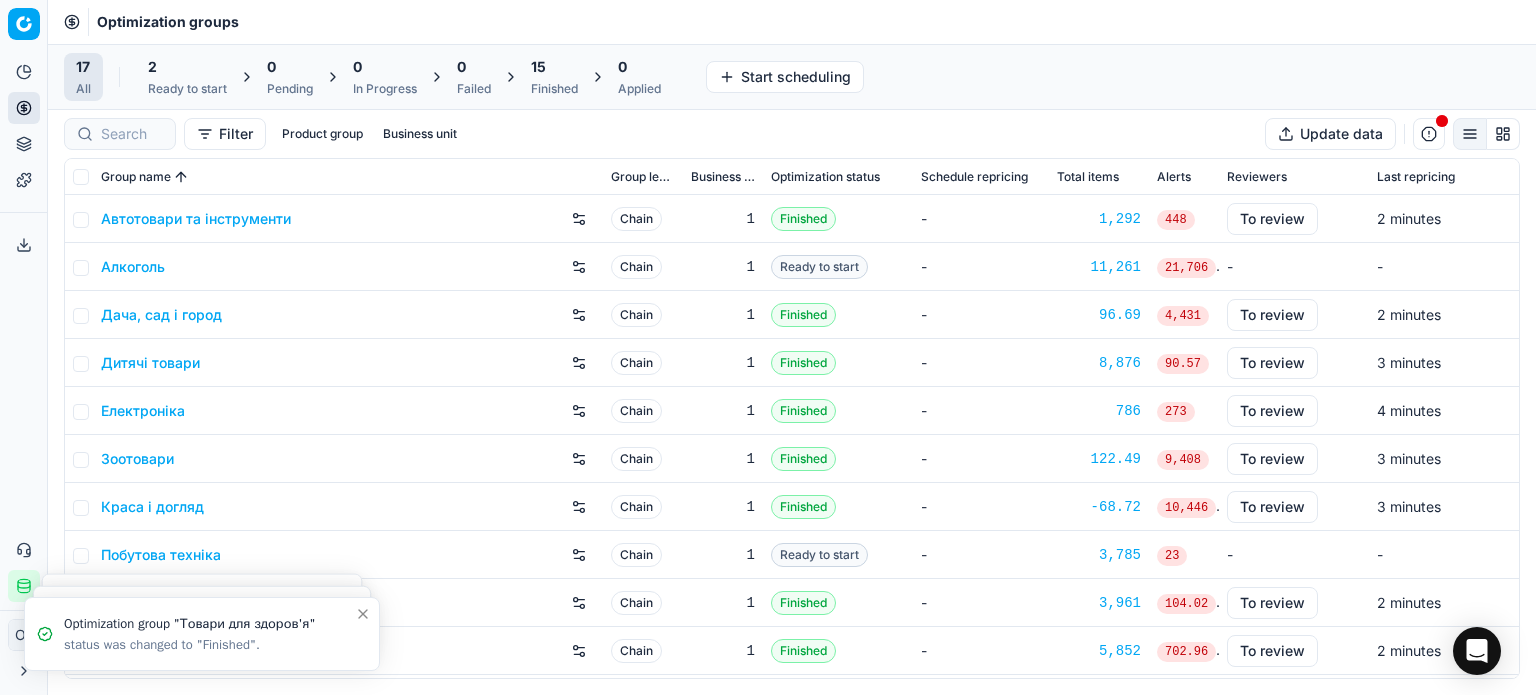 click on "2" at bounding box center (187, 67) 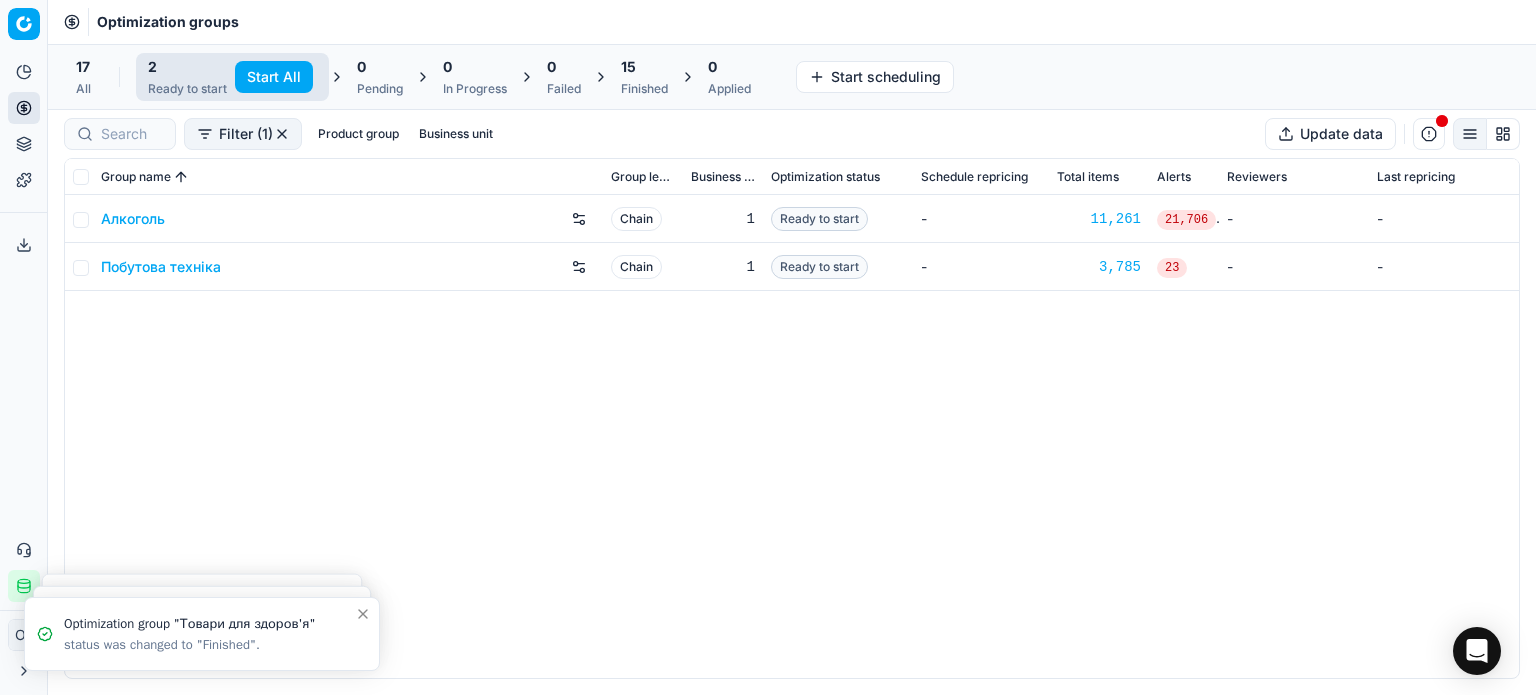 click on "Start   All" at bounding box center (274, 77) 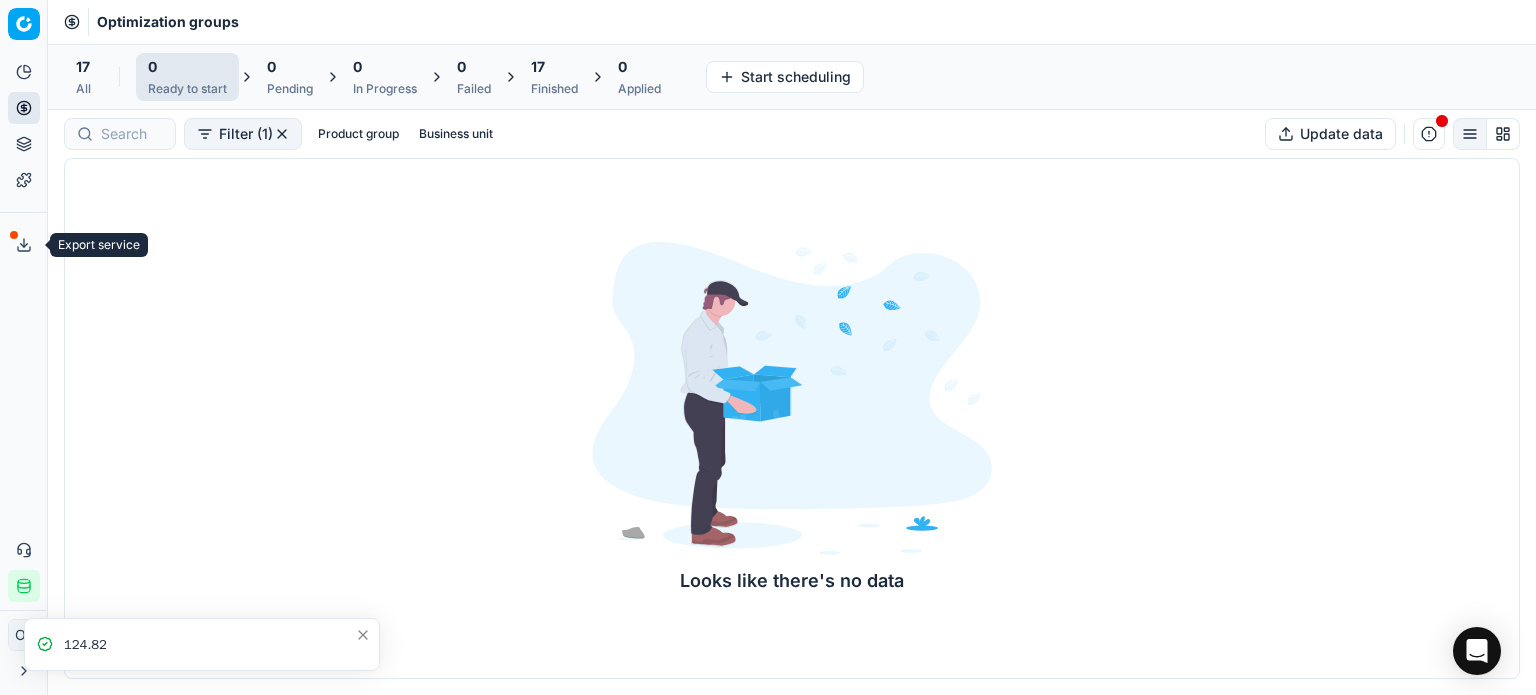click 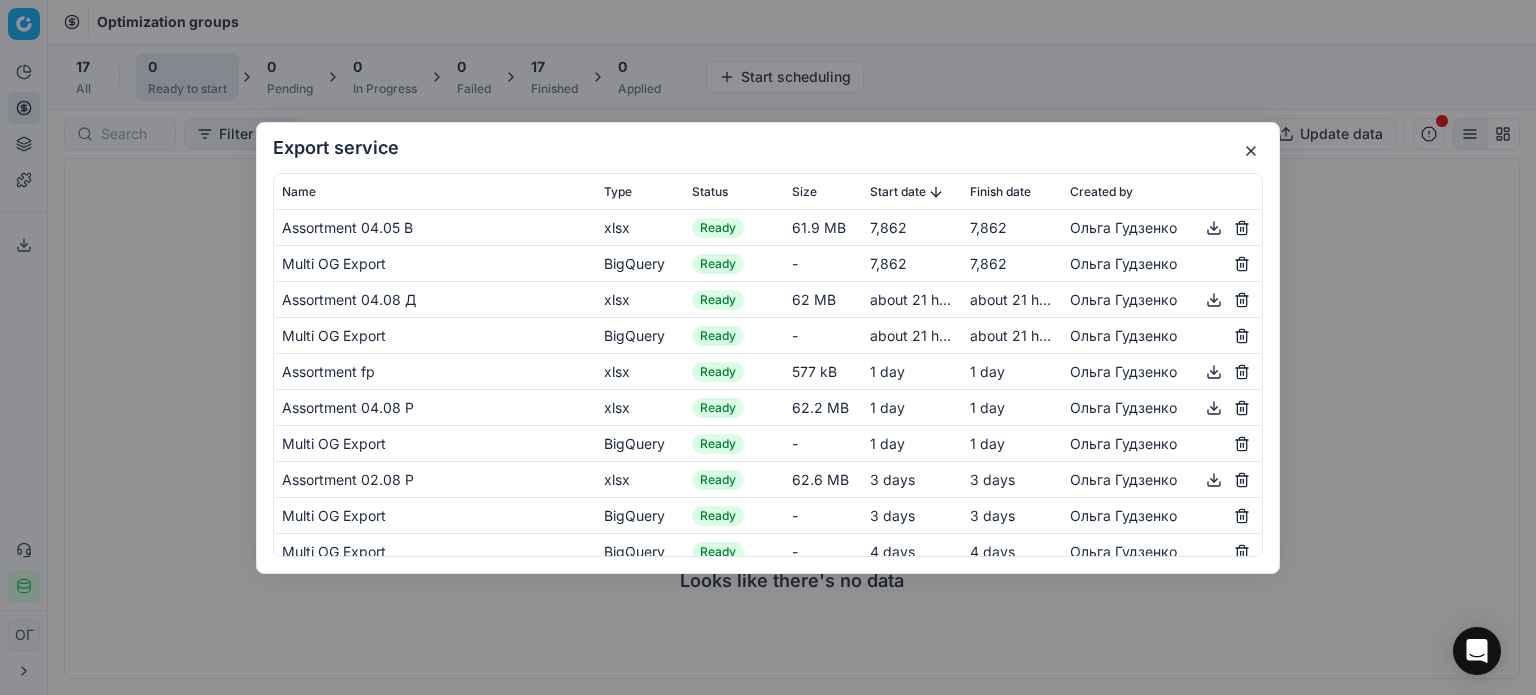 click at bounding box center (1251, 151) 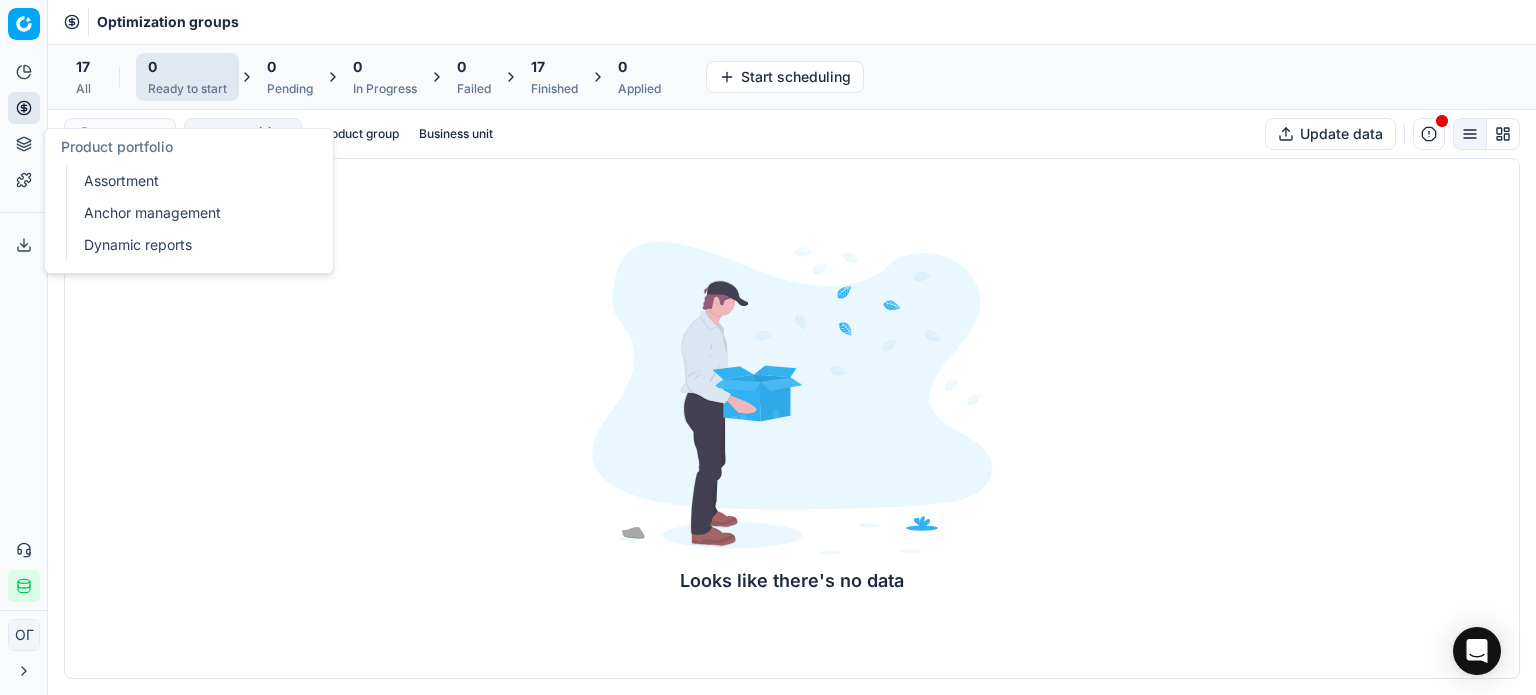 click on "Assortment" at bounding box center (192, 181) 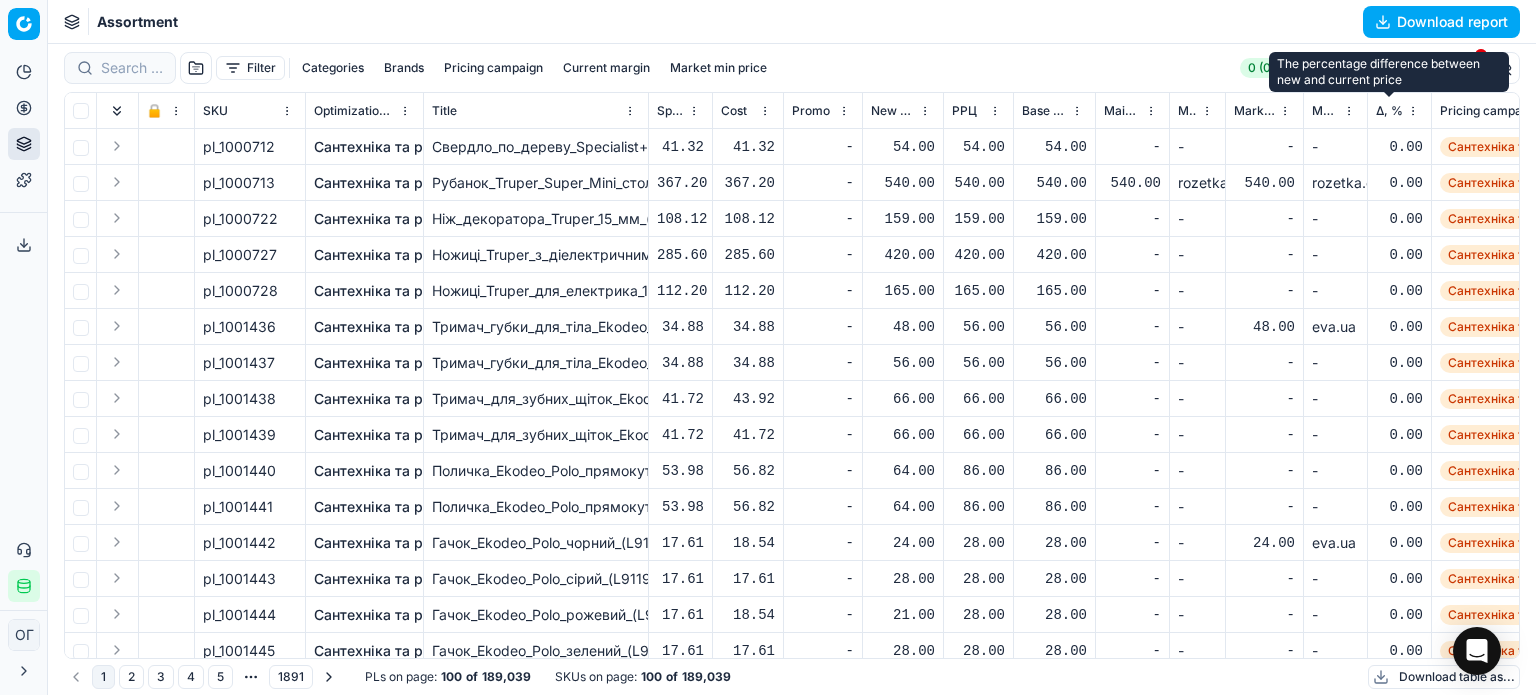 click on "Δ, %" at bounding box center [1389, 111] 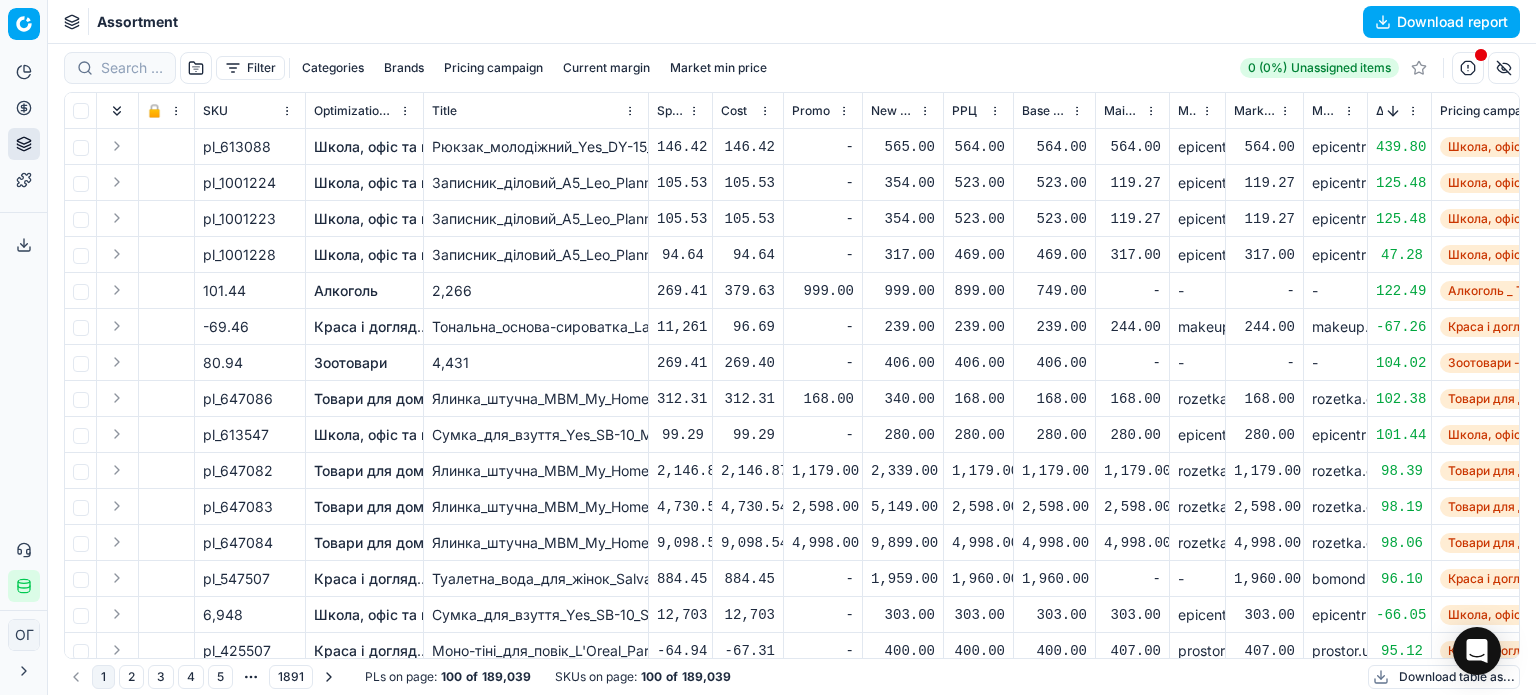 click at bounding box center [1393, 111] 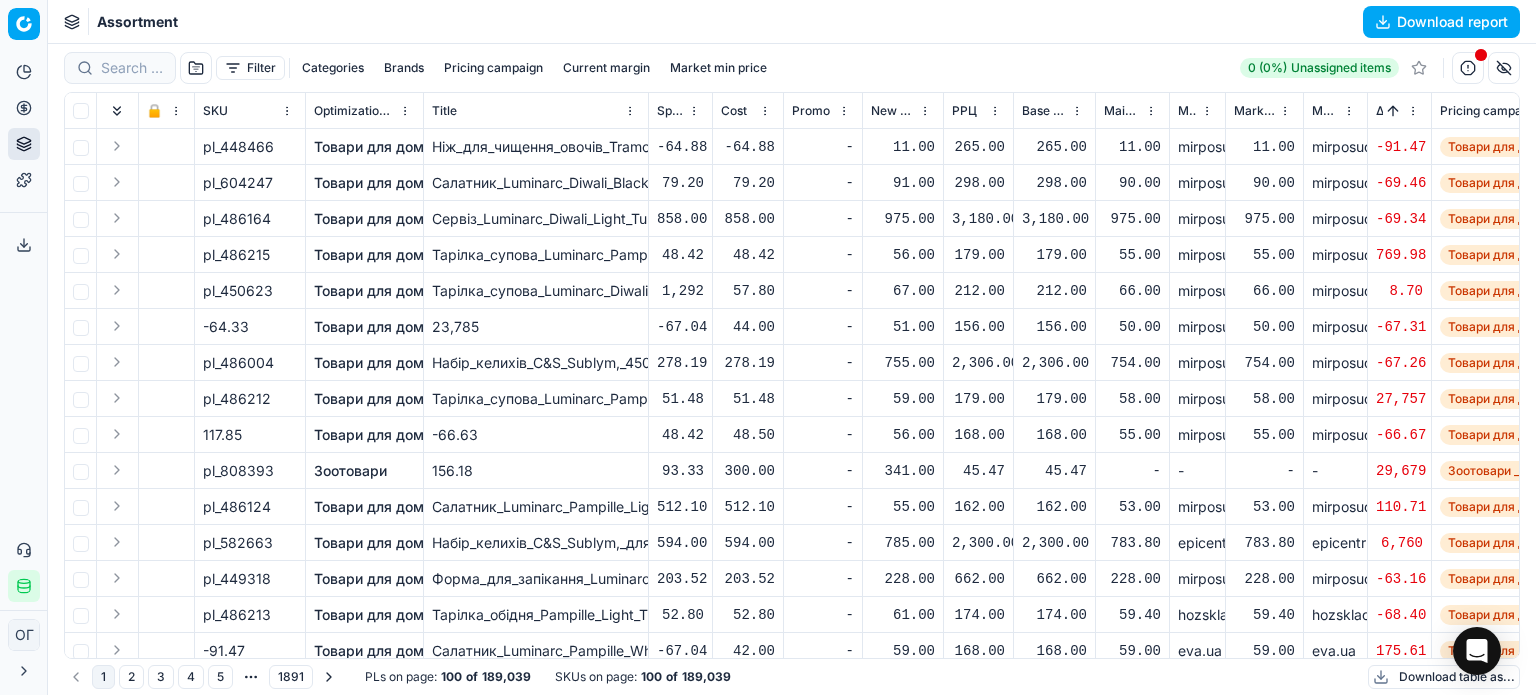 drag, startPoint x: 278, startPoint y: 148, endPoint x: 251, endPoint y: 151, distance: 27.166155 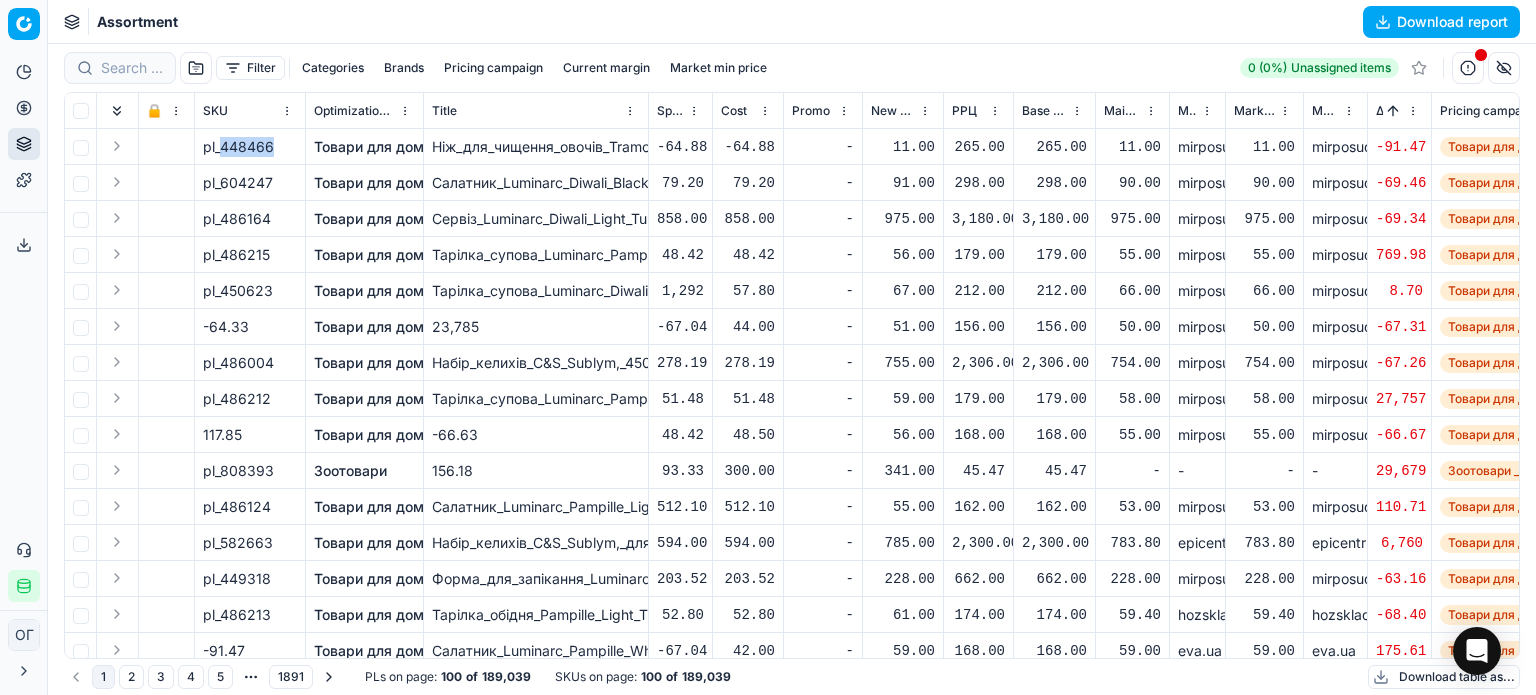 drag, startPoint x: 273, startPoint y: 144, endPoint x: 220, endPoint y: 148, distance: 53.15073 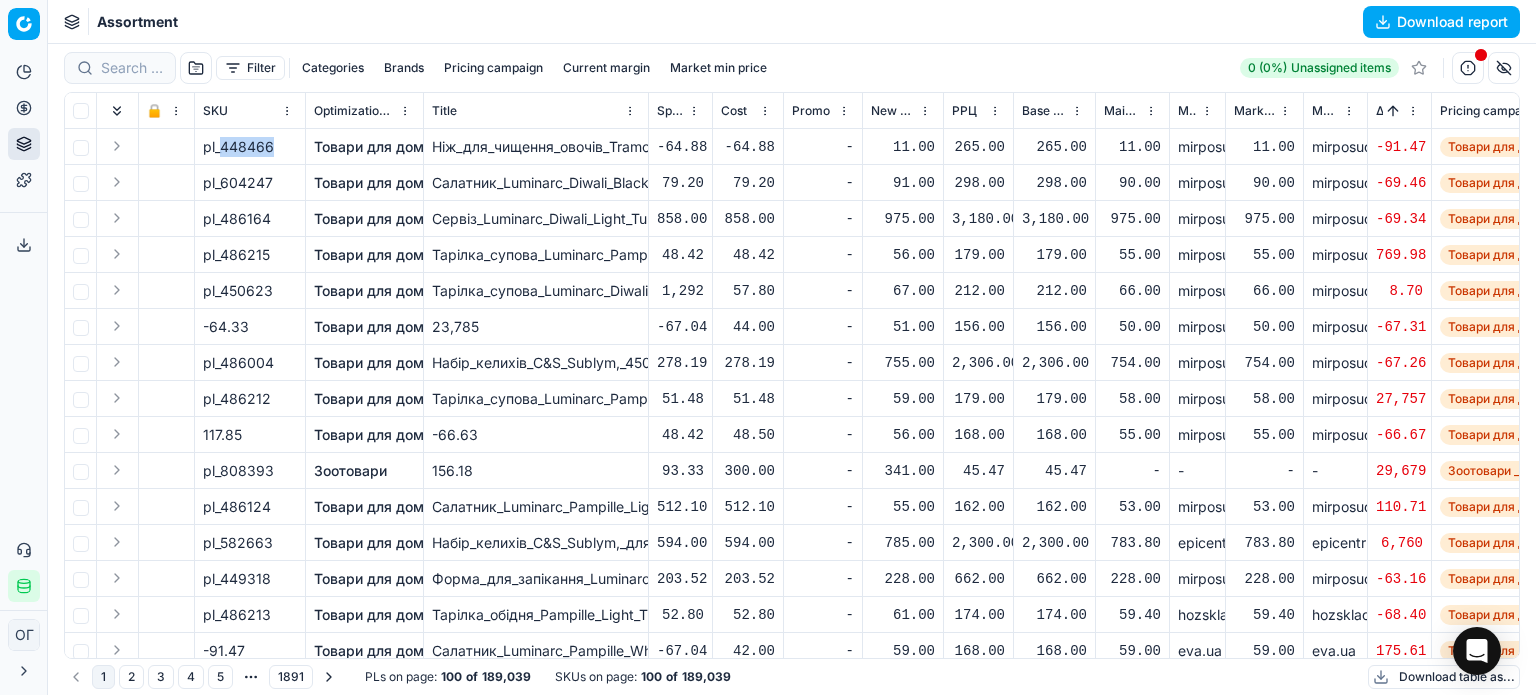 click on "pl_448466" at bounding box center [250, 147] 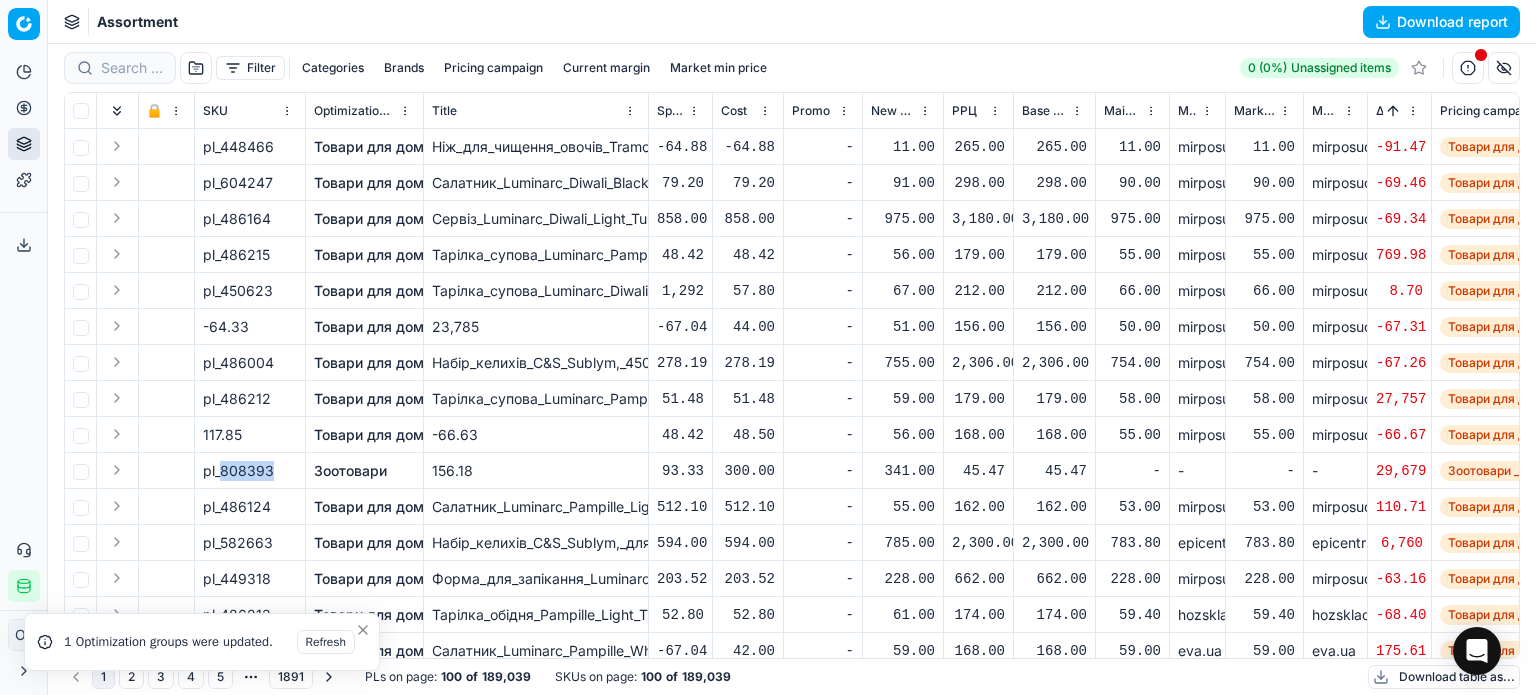 drag, startPoint x: 275, startPoint y: 473, endPoint x: 221, endPoint y: 474, distance: 54.00926 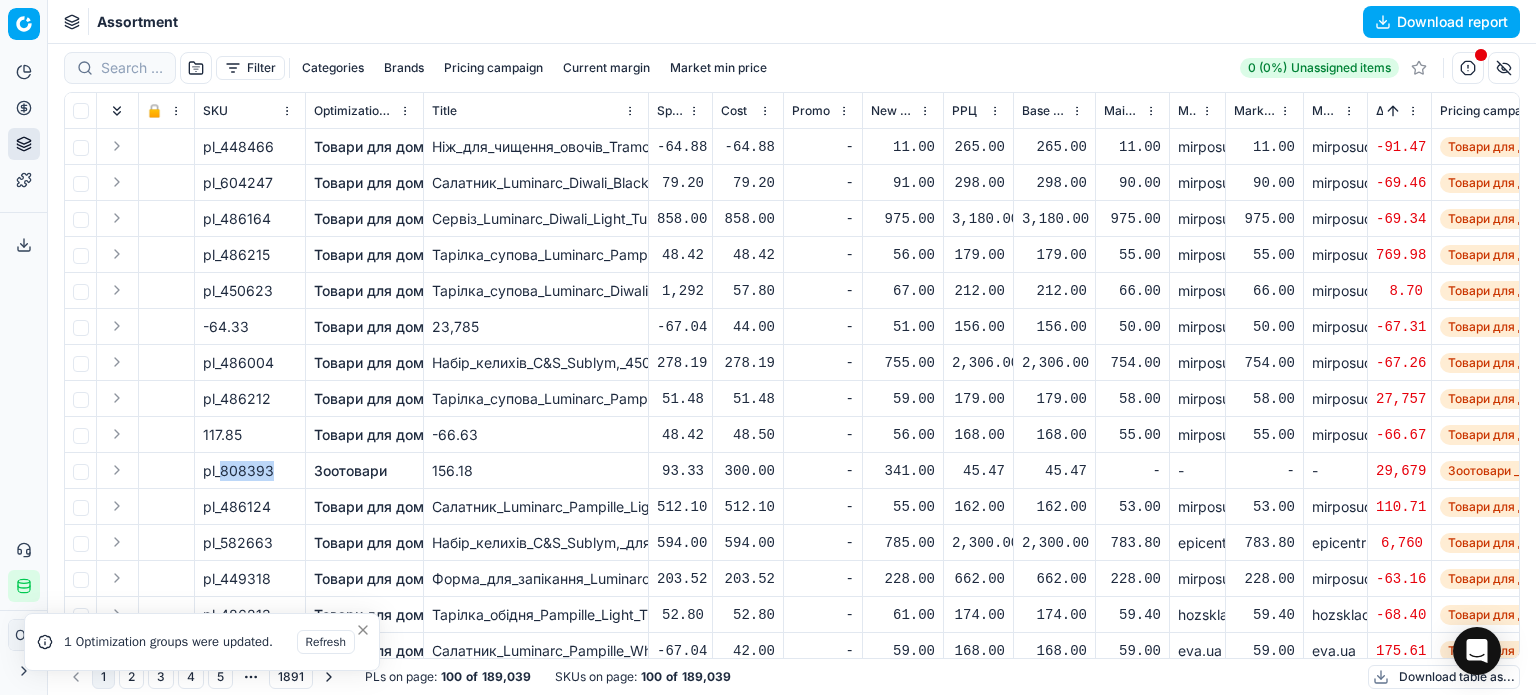 click on "pl_808393" at bounding box center (250, 471) 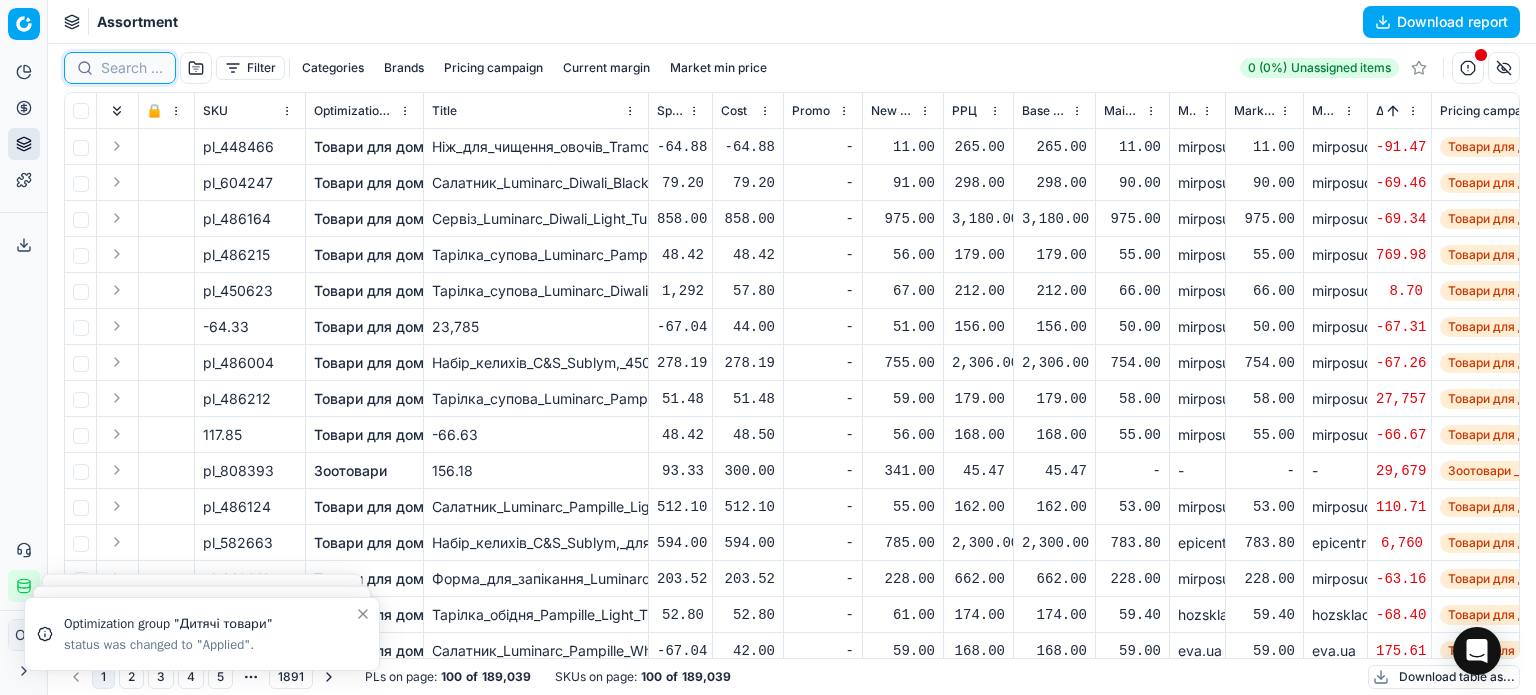 click at bounding box center (132, 68) 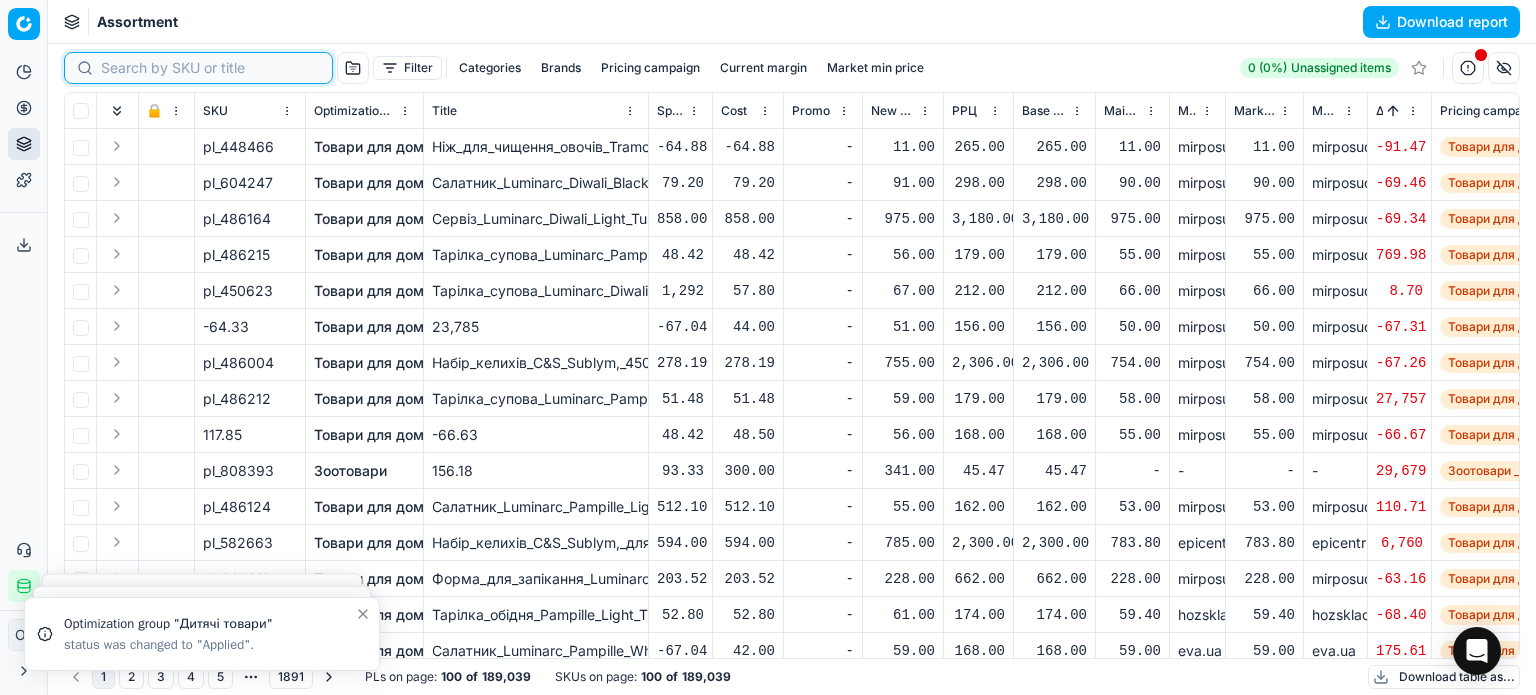 paste on "1302650" 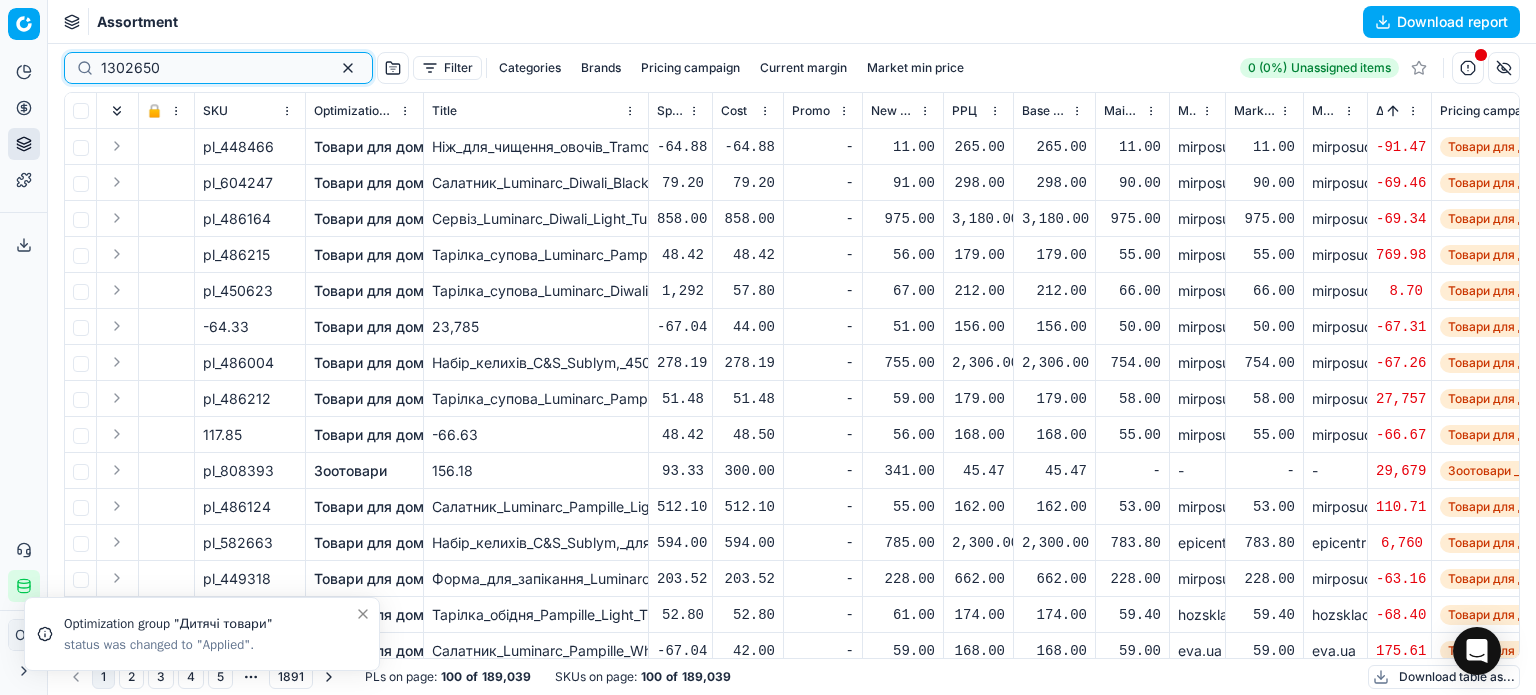 type on "1302650" 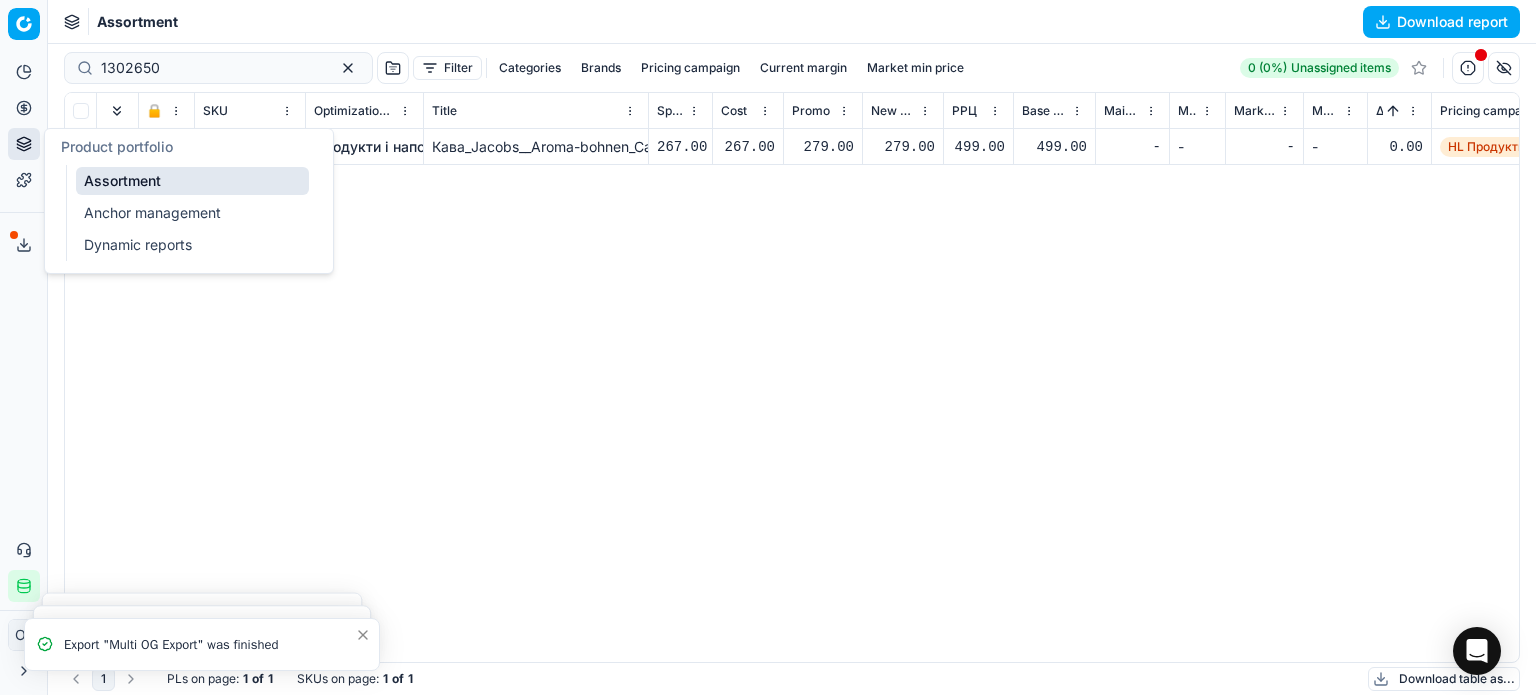 click 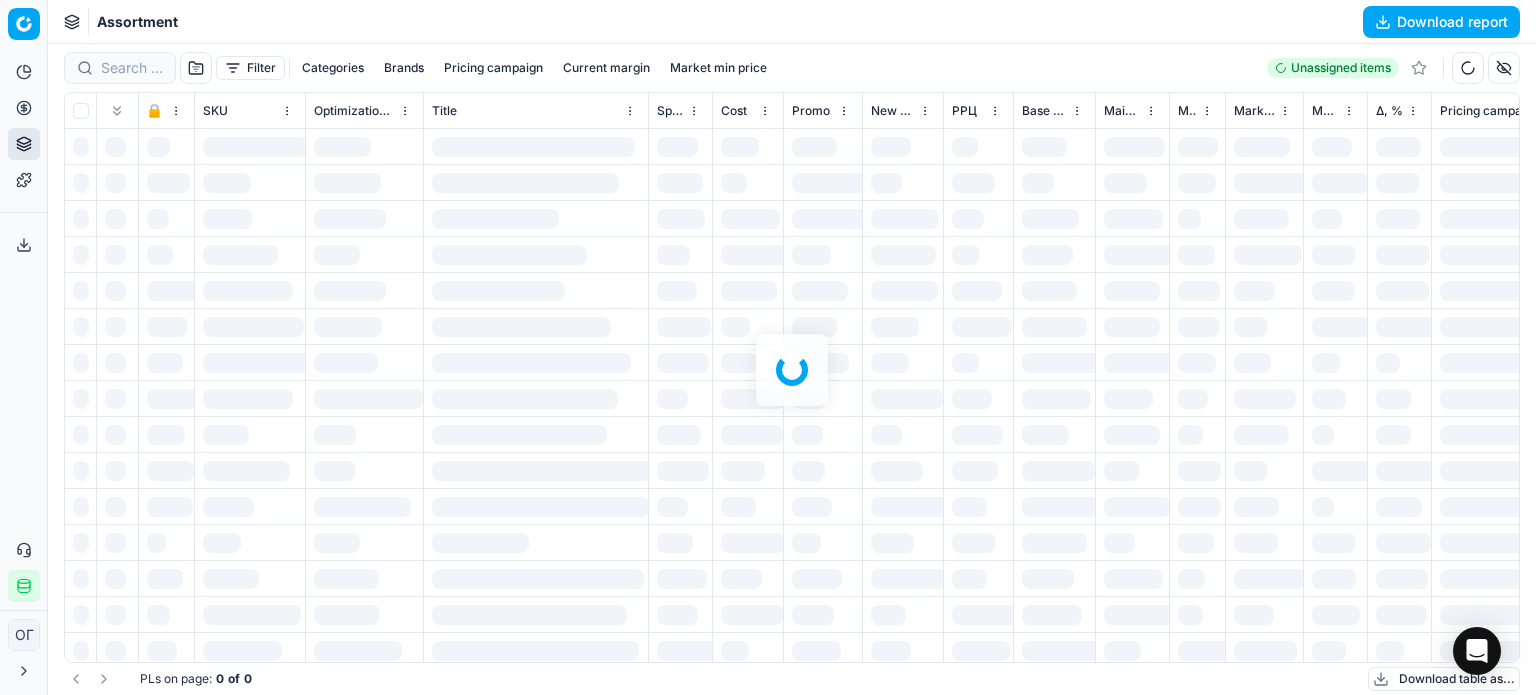 scroll, scrollTop: 0, scrollLeft: 0, axis: both 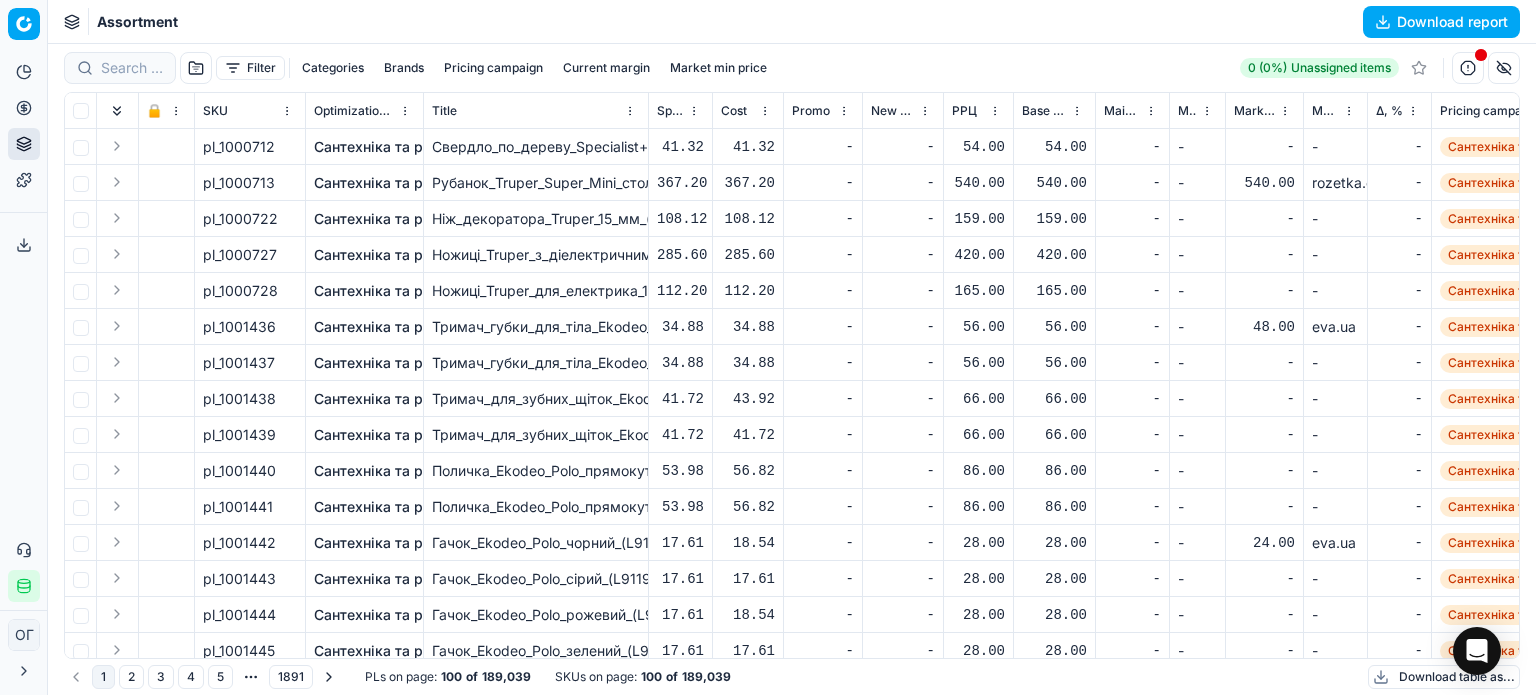 click on "Filter" at bounding box center [250, 68] 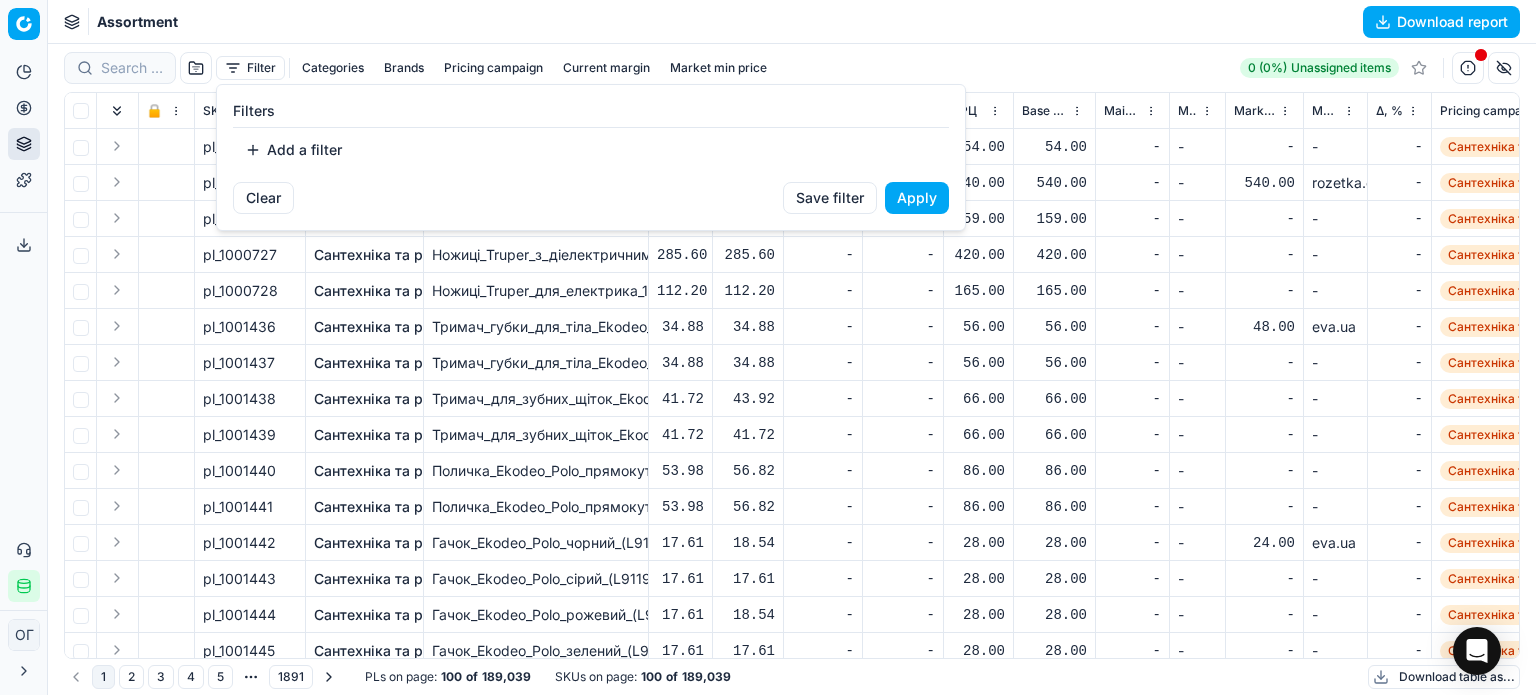 click on "Add a filter" at bounding box center [293, 150] 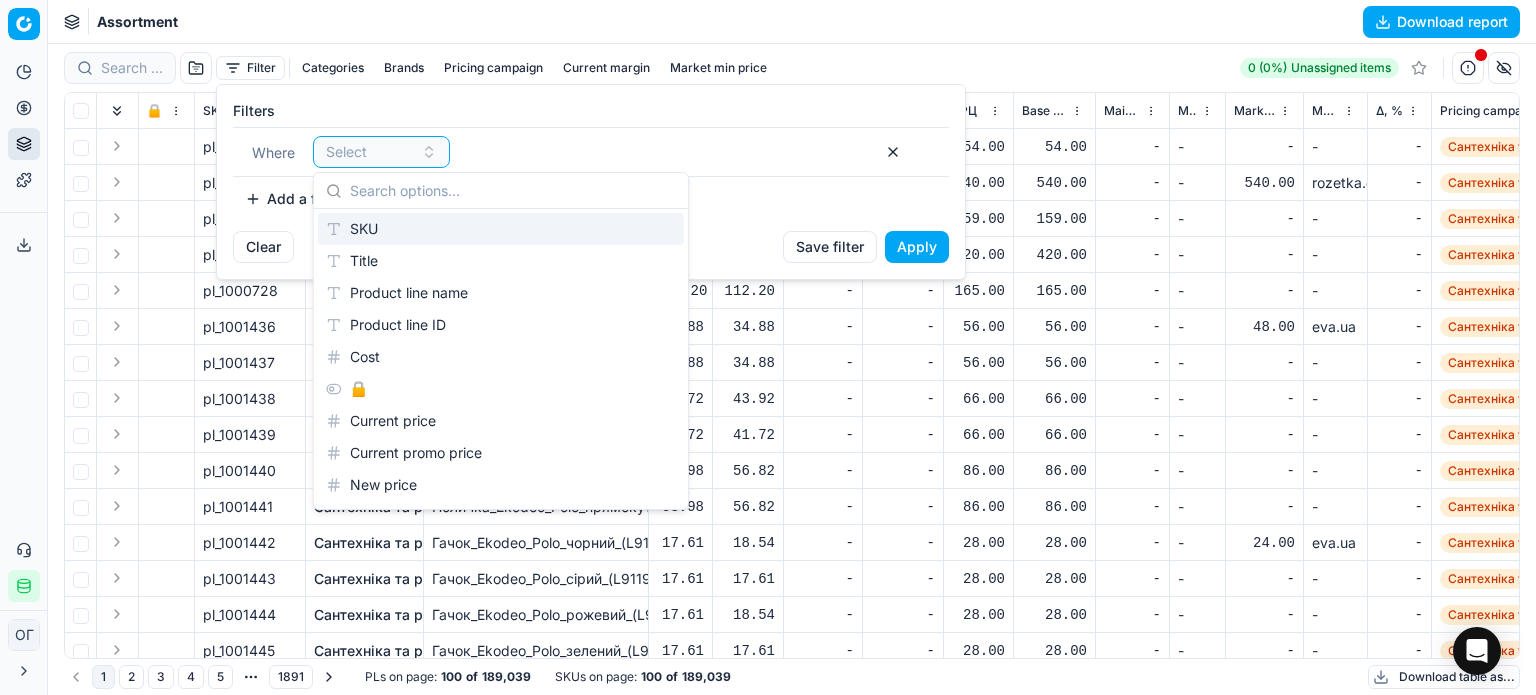 click on "SKU" at bounding box center (501, 229) 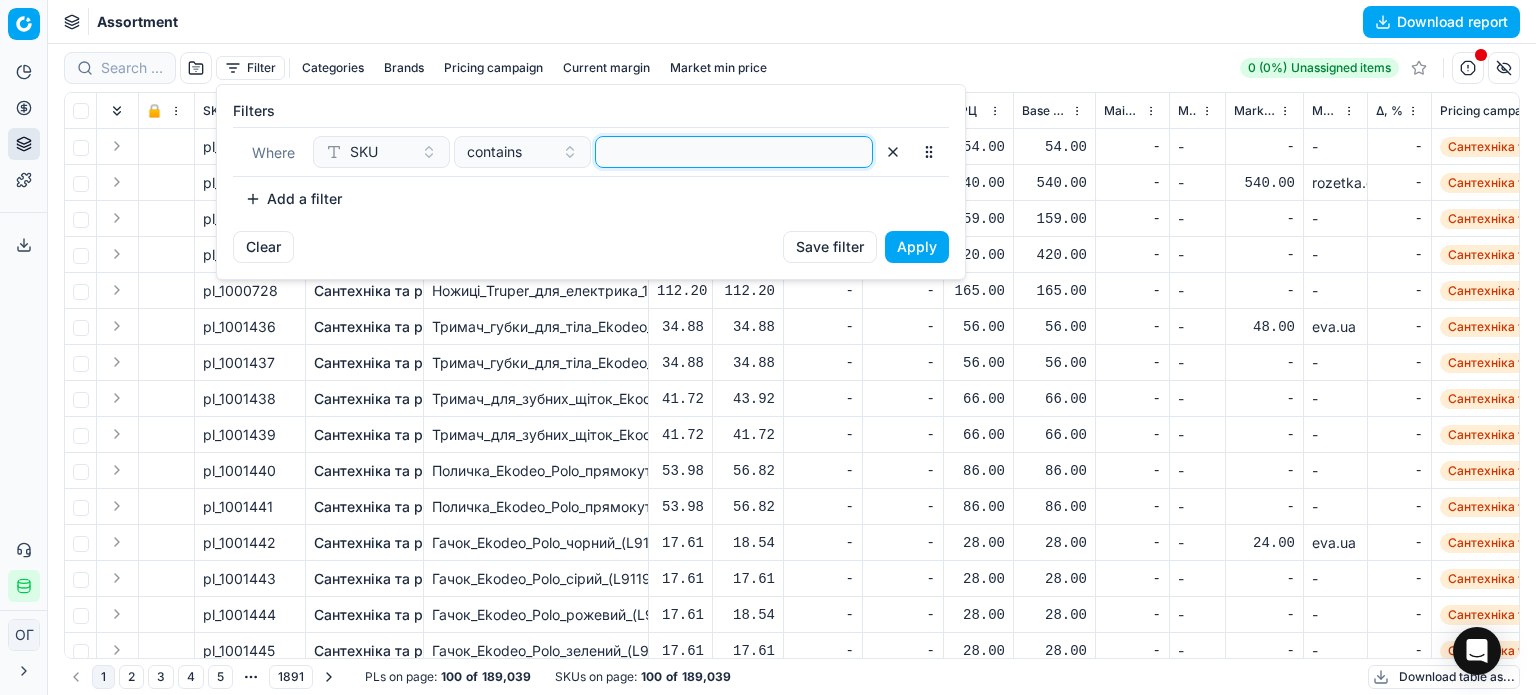 click at bounding box center [734, 152] 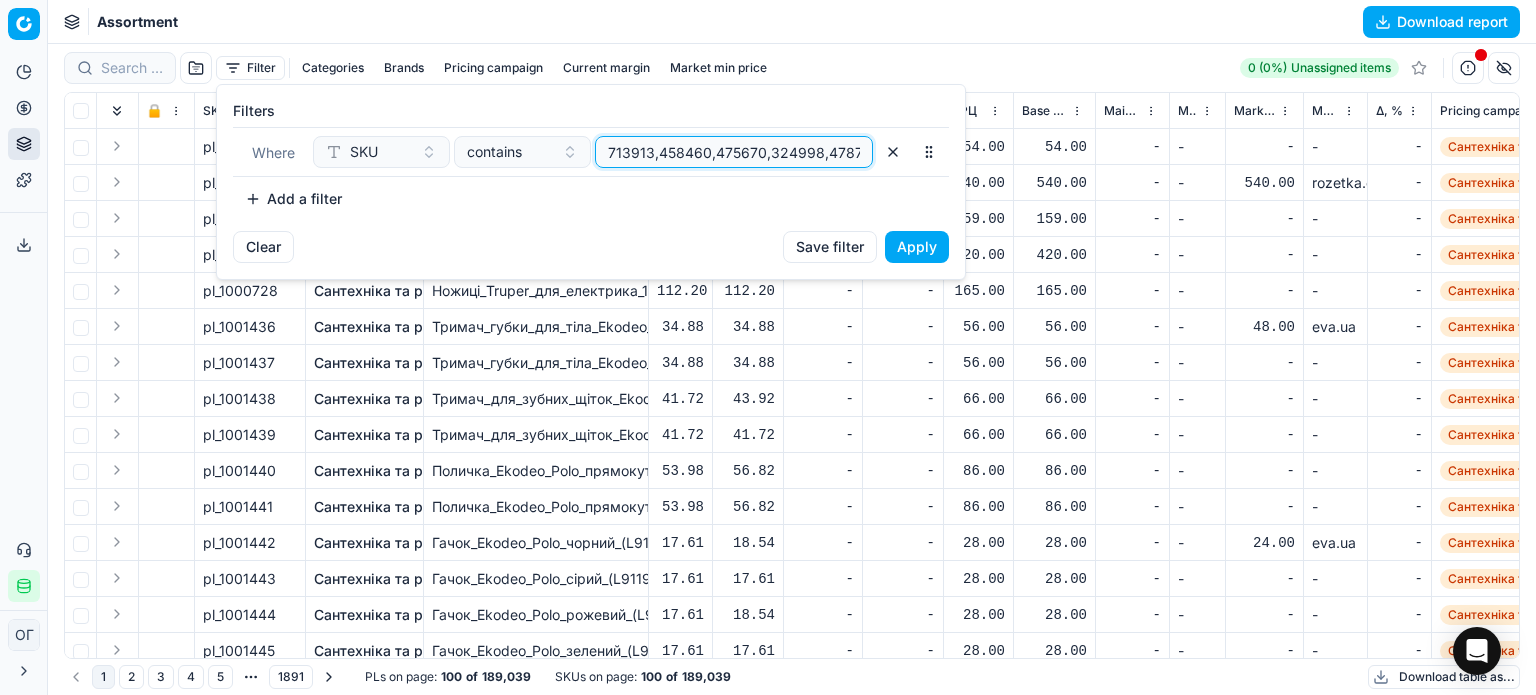 scroll, scrollTop: 0, scrollLeft: 181, axis: horizontal 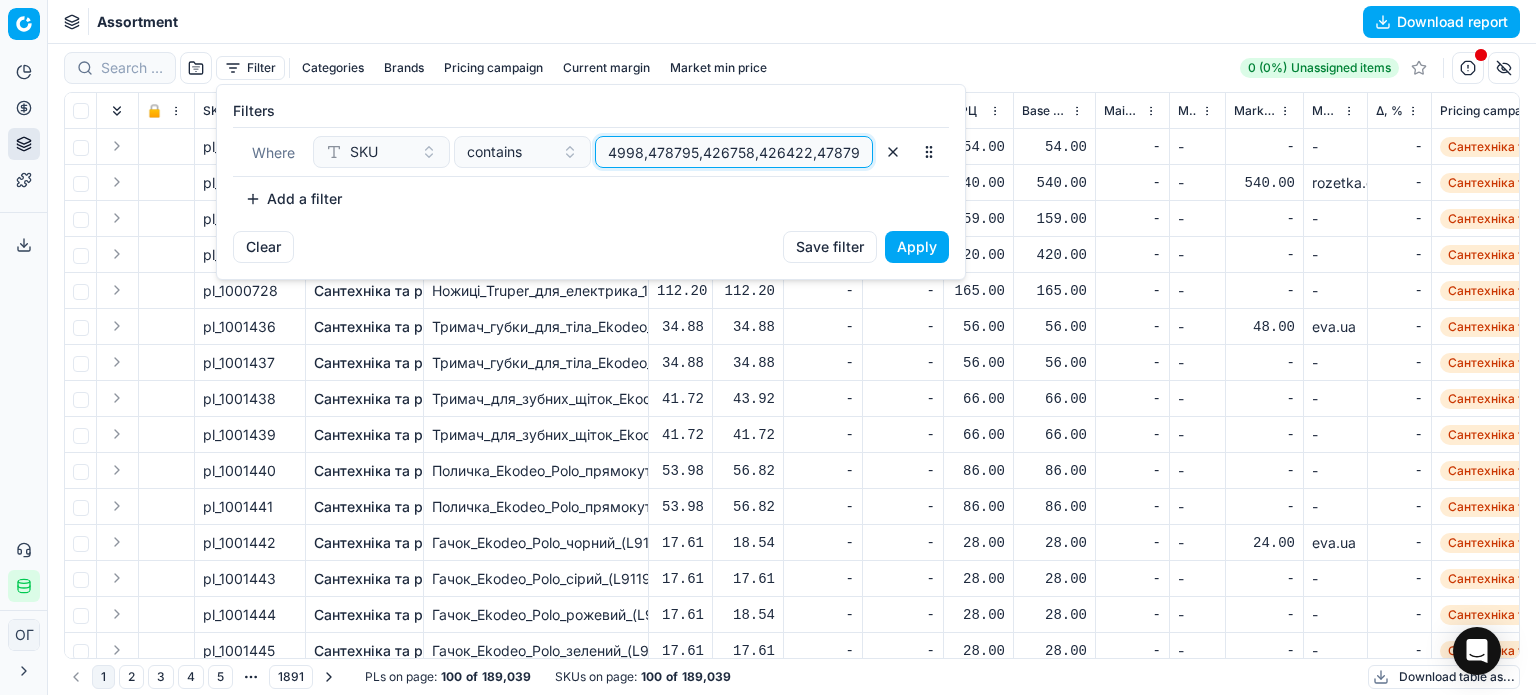 type on "713913,458460,475670,324998,478795,426758,426422,478794," 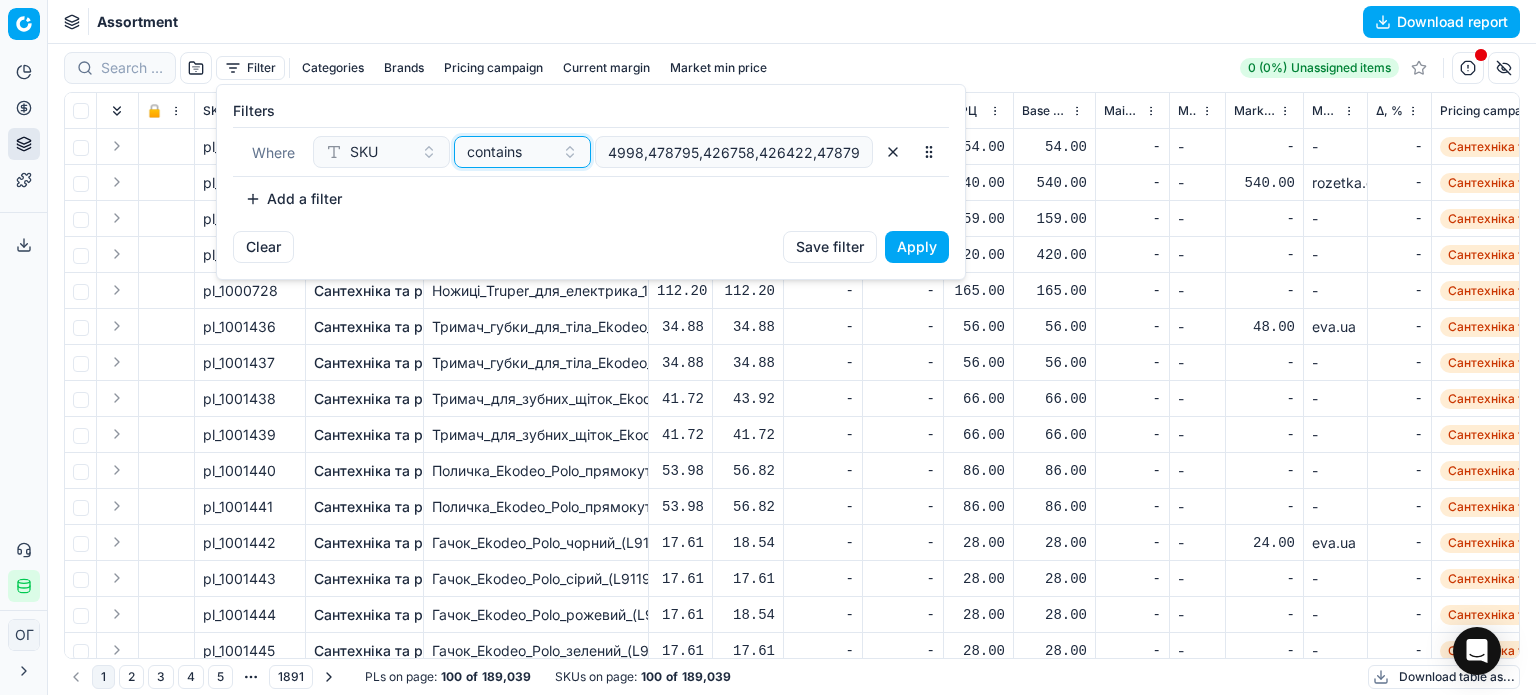 click on "contains" at bounding box center [494, 152] 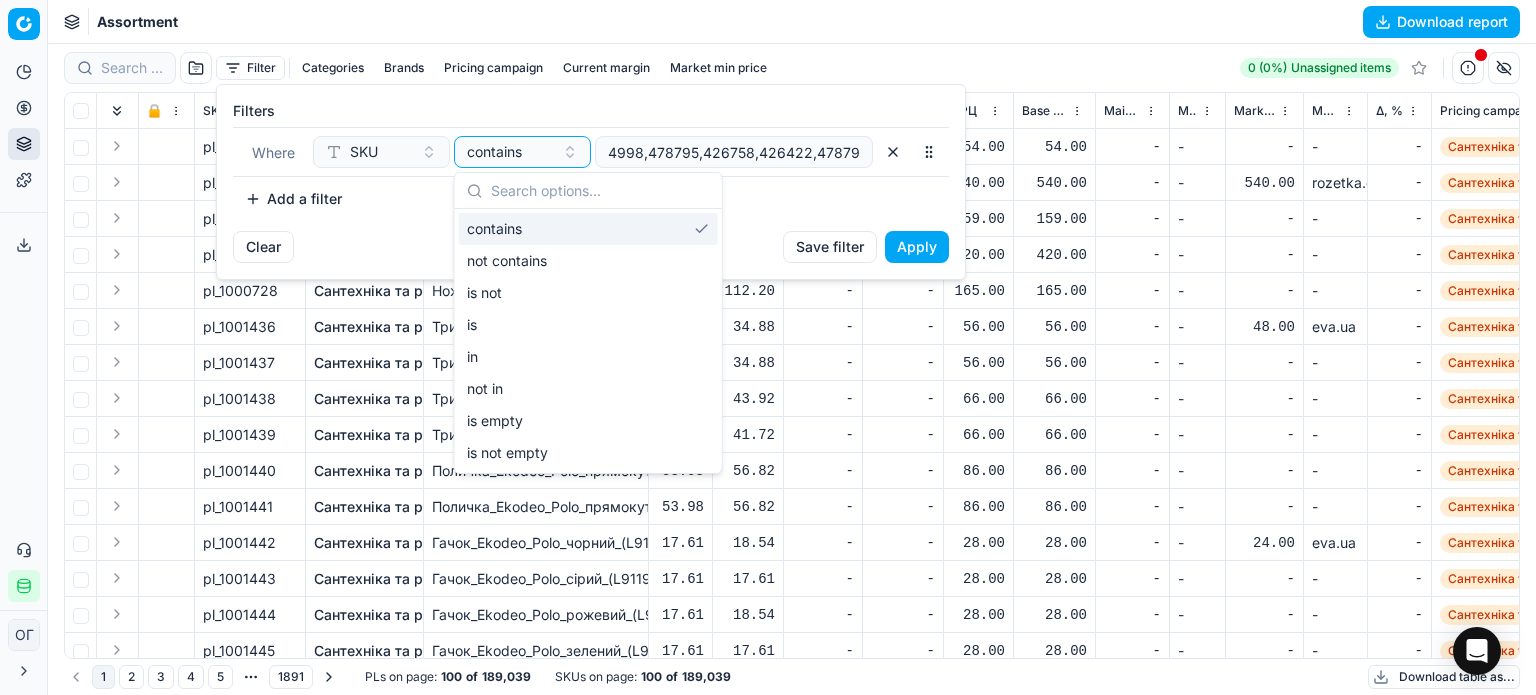 scroll, scrollTop: 0, scrollLeft: 0, axis: both 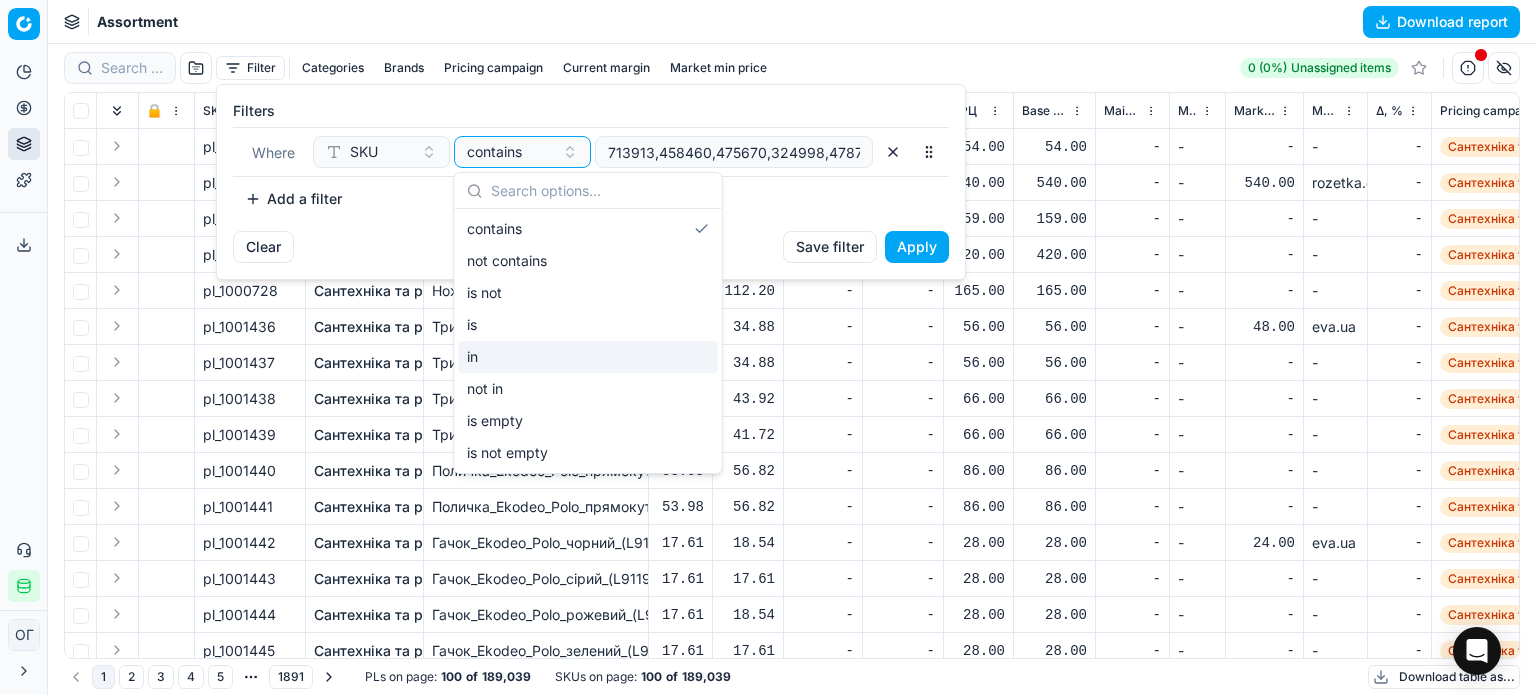 click on "in" at bounding box center [588, 357] 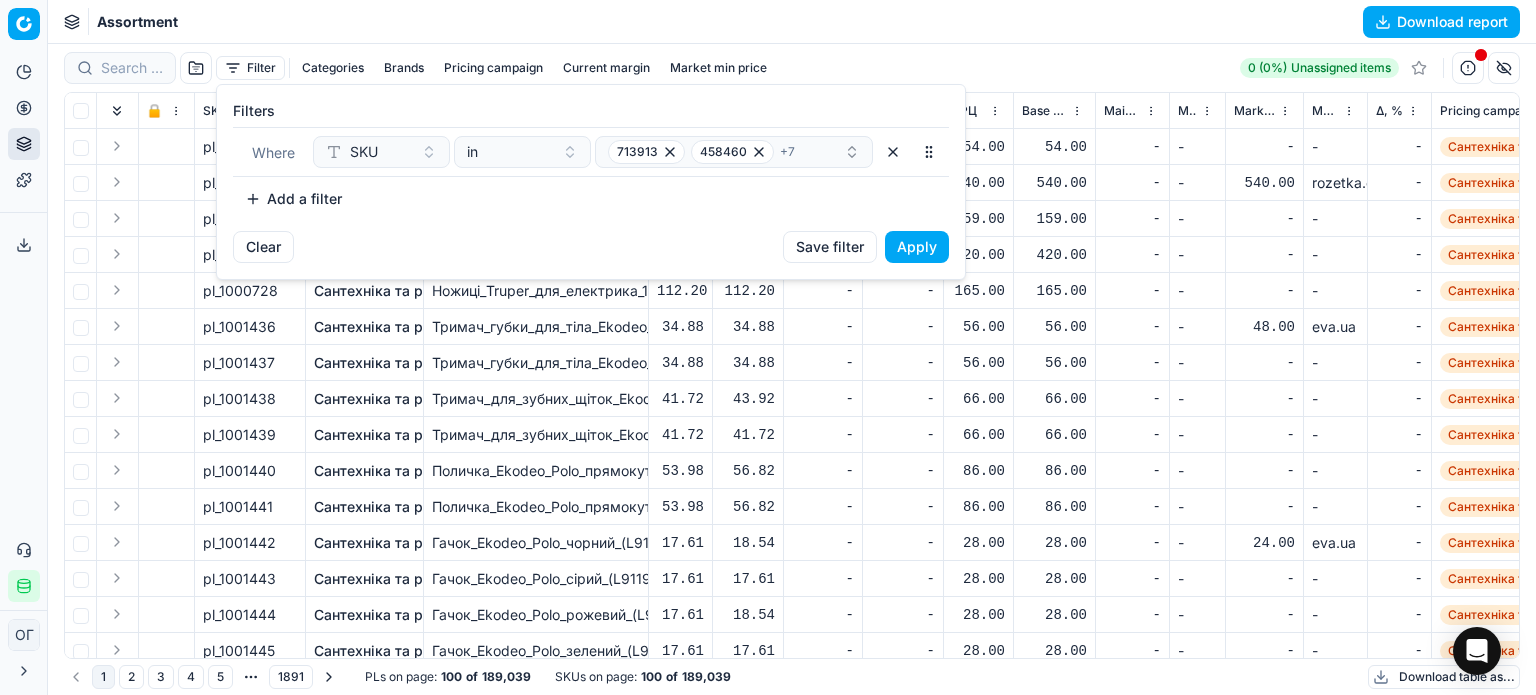 click on "Apply" at bounding box center (917, 247) 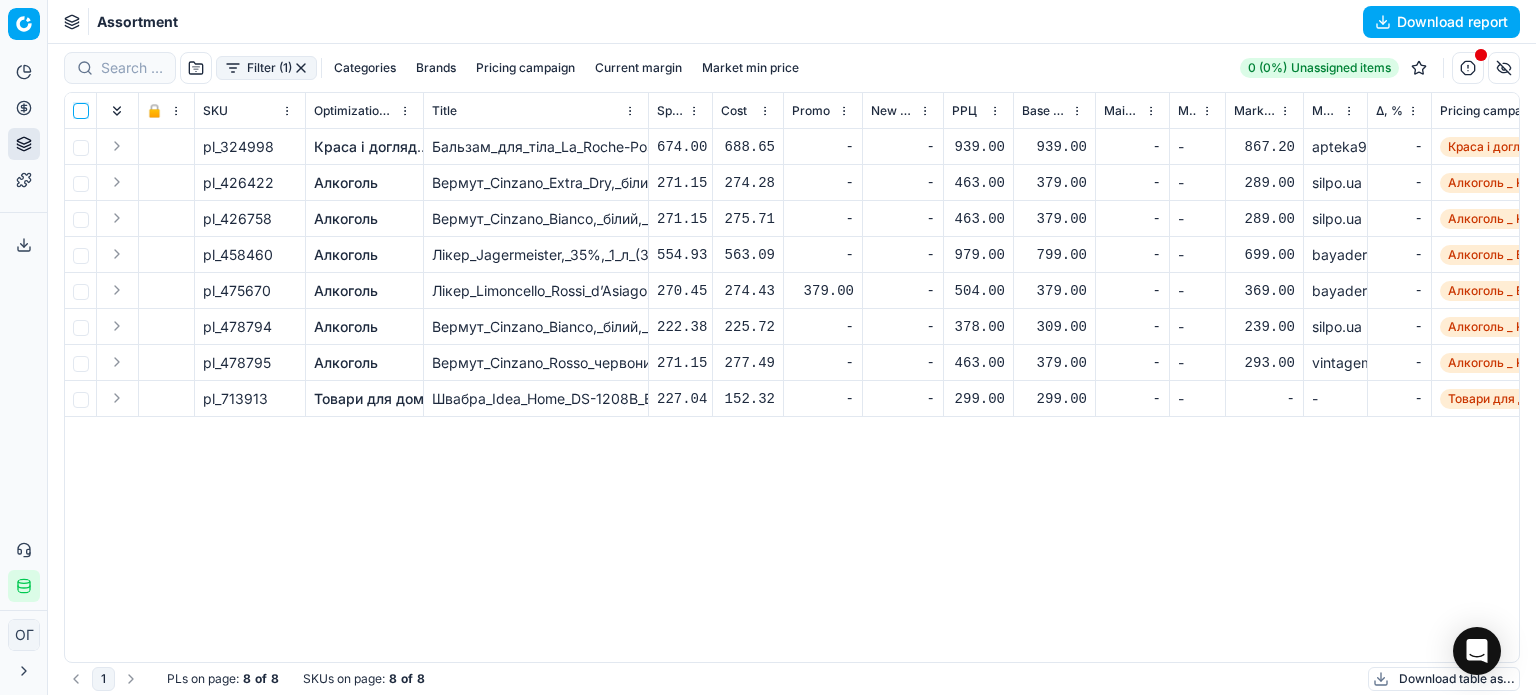 click at bounding box center [81, 111] 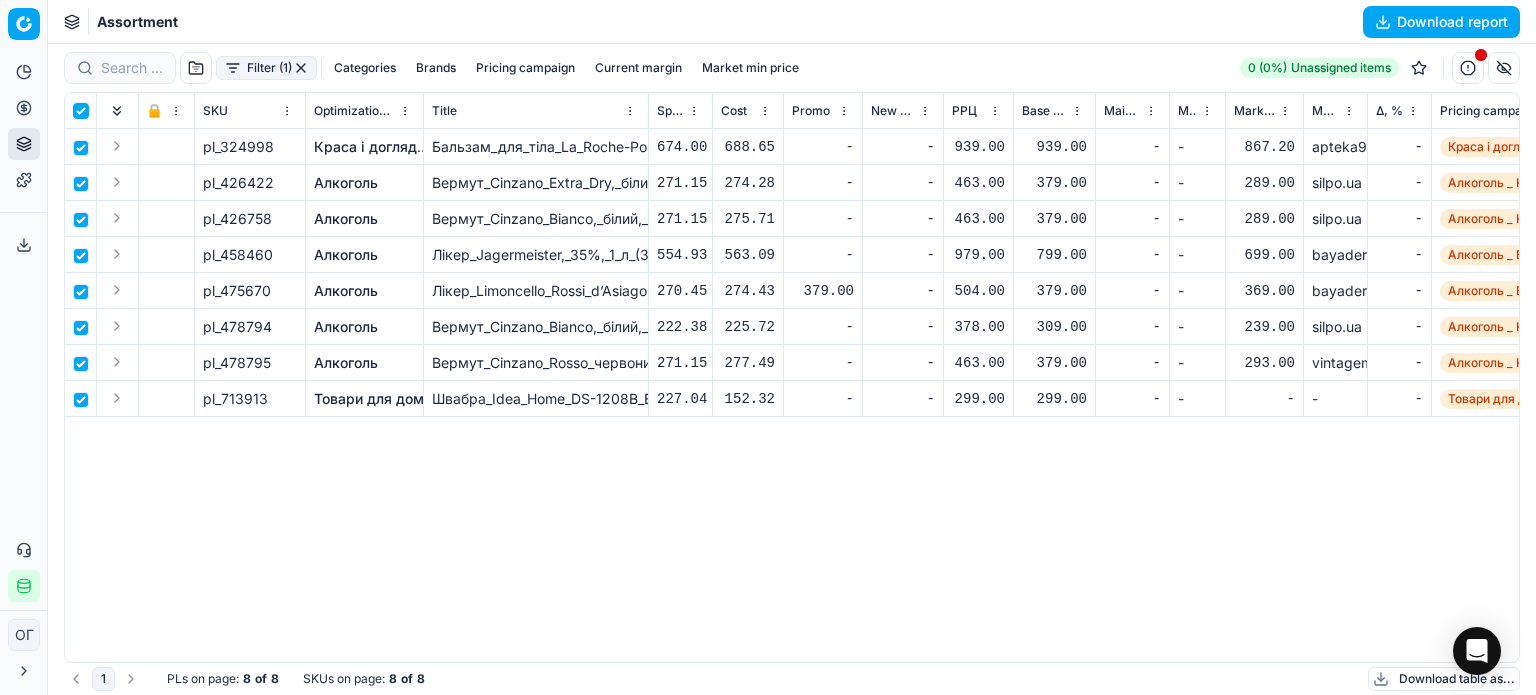checkbox on "true" 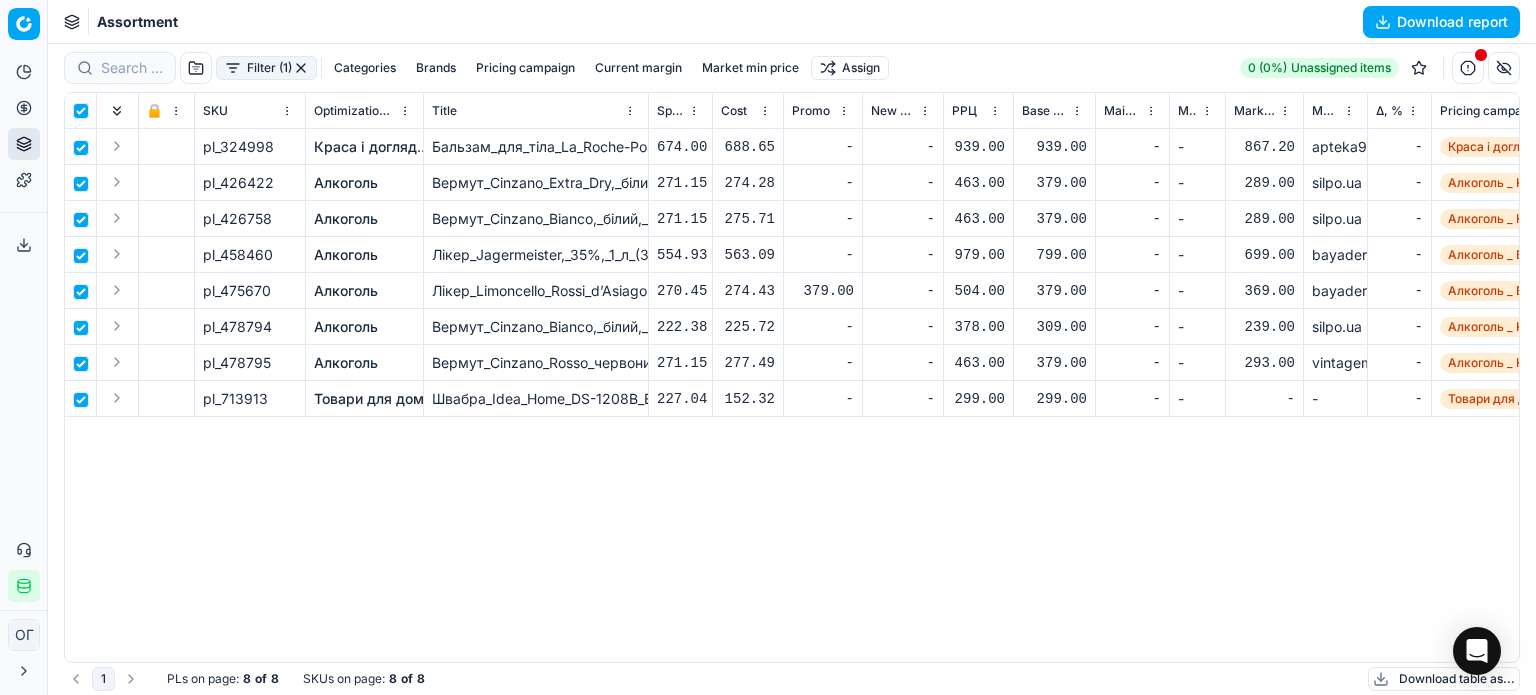 click on "Pricing platform Analytics Pricing Product portfolio Templates Export service 166 Contact support Integration status ОГ Ольга Гудзенко o.gudzenko@maudau.com.ua Close menu Command Palette Search for a command to run... Assortment Download report Filter   (1) Categories   Brands   Pricing campaign   Current margin   Market min price   Assign 0 (0%) Unassigned items 🔒 SKU Optimization group Title Specification Cost Cost Promo New promo price РРЦ Base price Main CD min price Main CD min price competitor name Market min price Market min price competitor name Δ, % Pricing campaign Current promo price Optimization status RRP mandatority Total stock quantity Aging stock (викл. дні без продажів) Середня кількість продажів за 5 днів, шт Оборотність, днів (викл. дні без продажів) Target promo margin Target margin Product line ID Current price New price New discount New discount, % New markup (common), % Δ, abs KVI -" at bounding box center (768, 347) 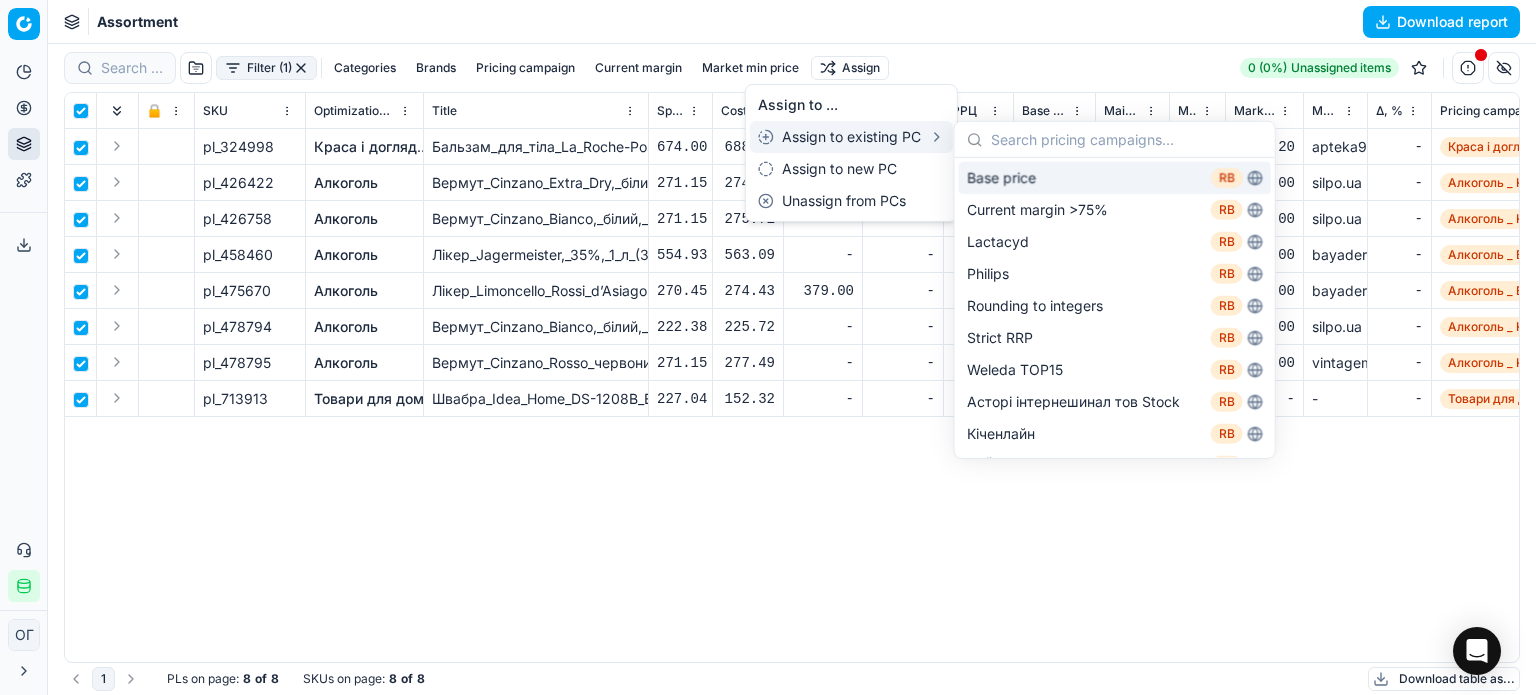 click on "Base price RB" at bounding box center (1115, 178) 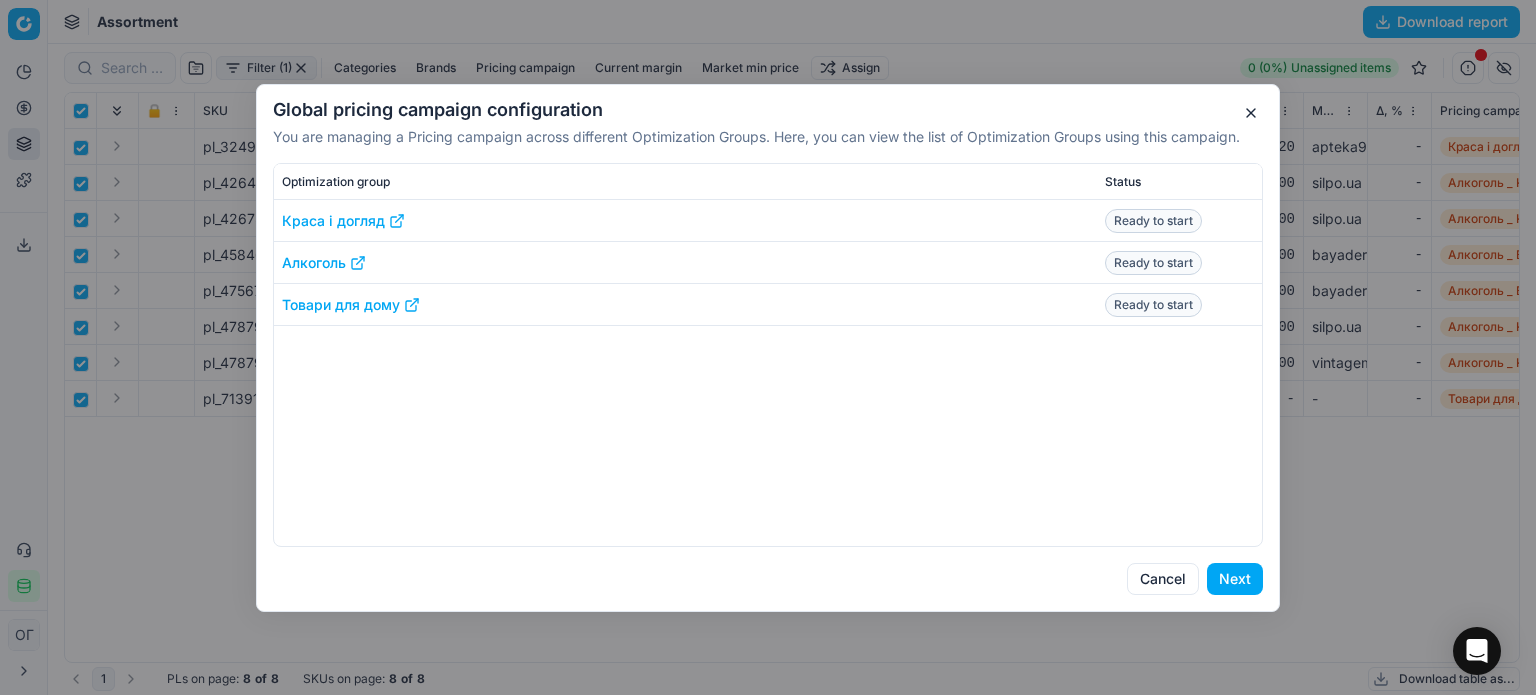 click on "Next" at bounding box center (1235, 579) 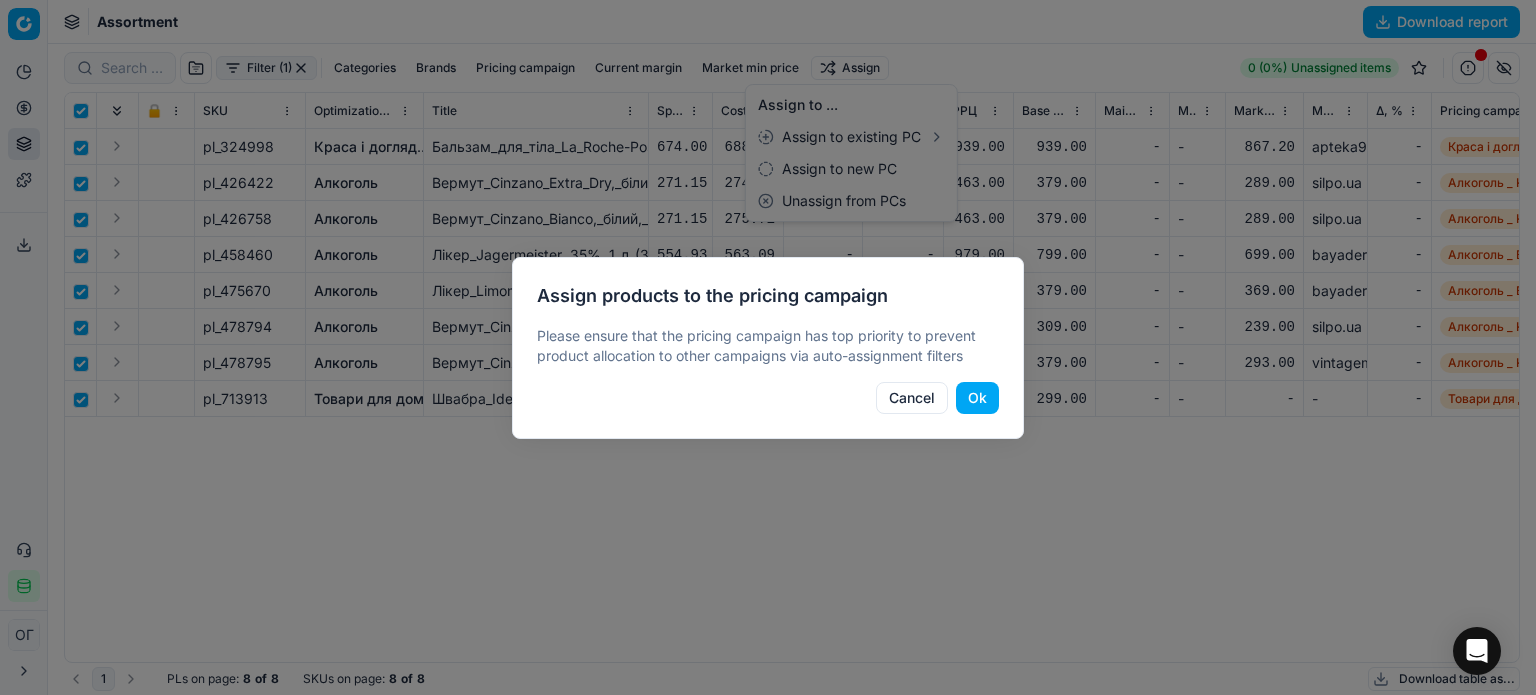 click on "Ok" at bounding box center (977, 398) 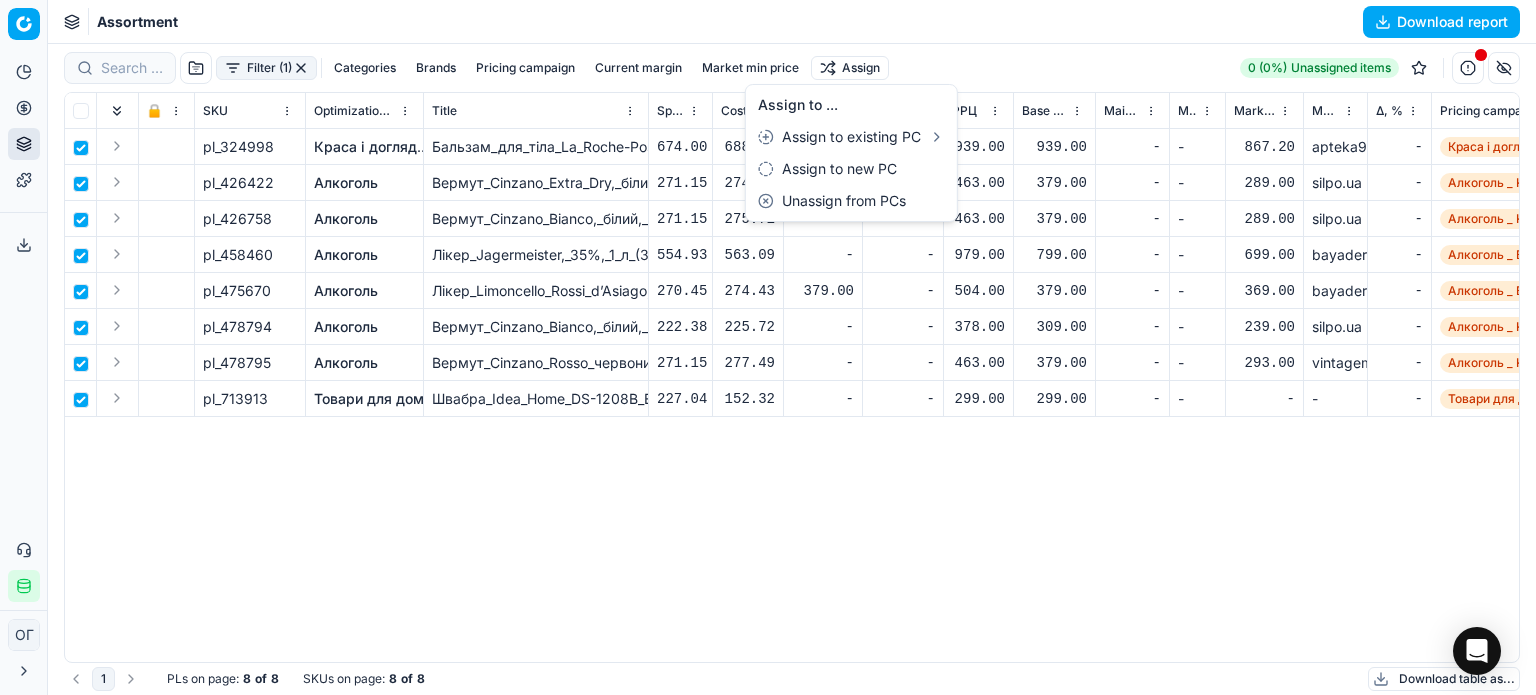 checkbox on "false" 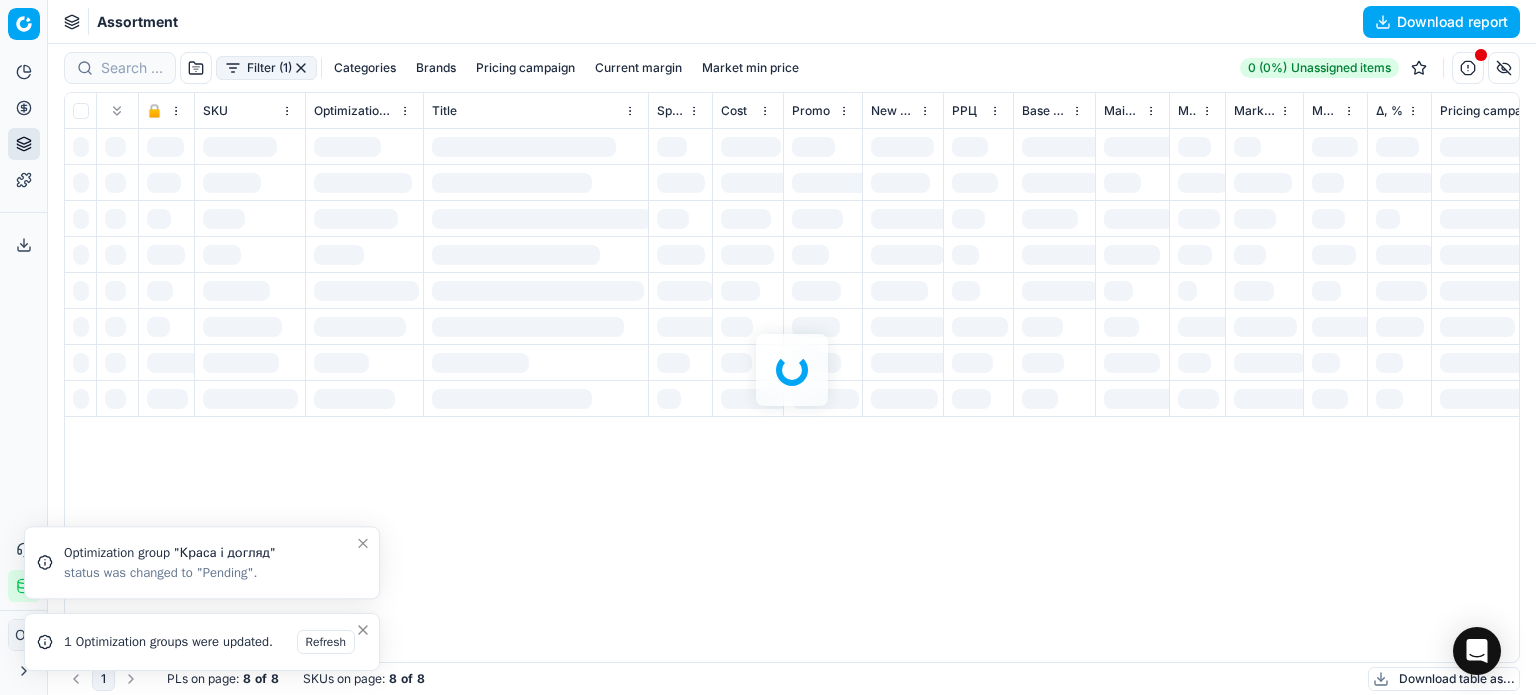 click 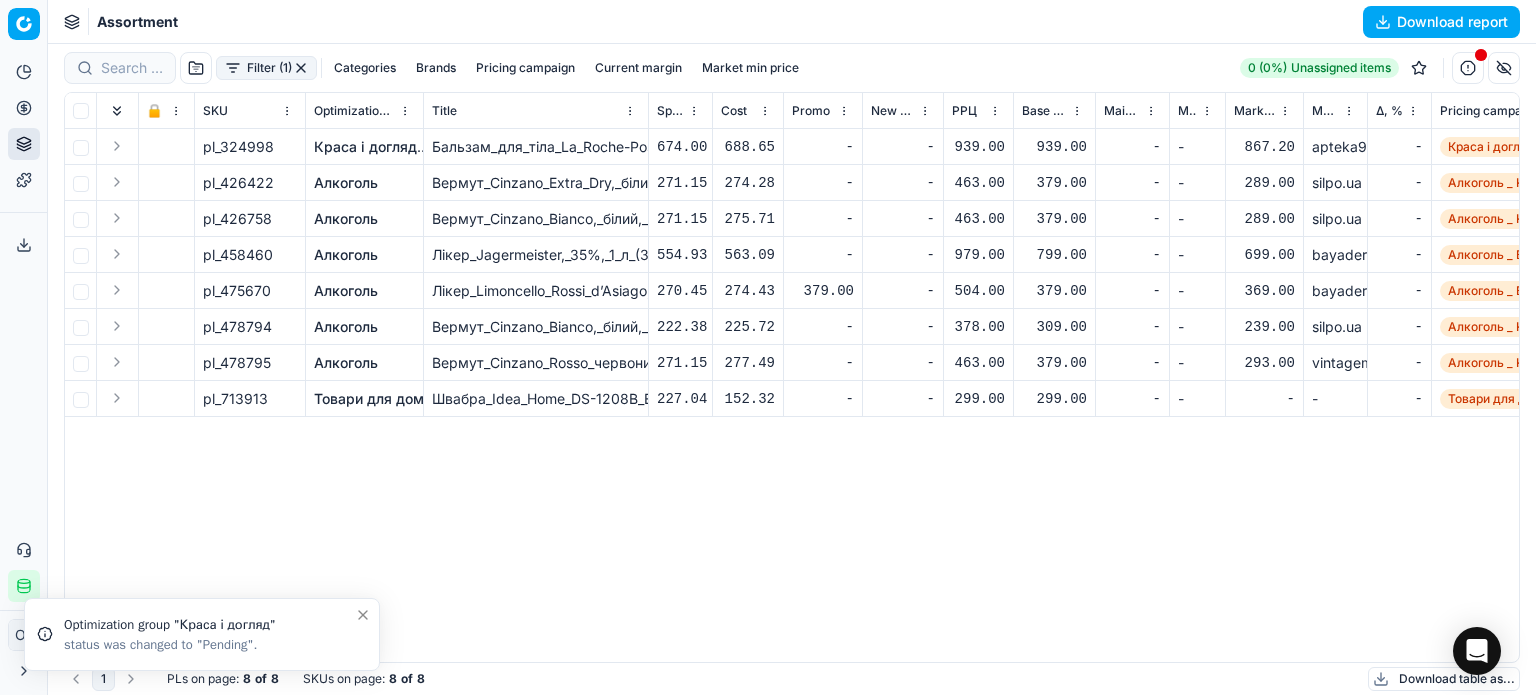 click 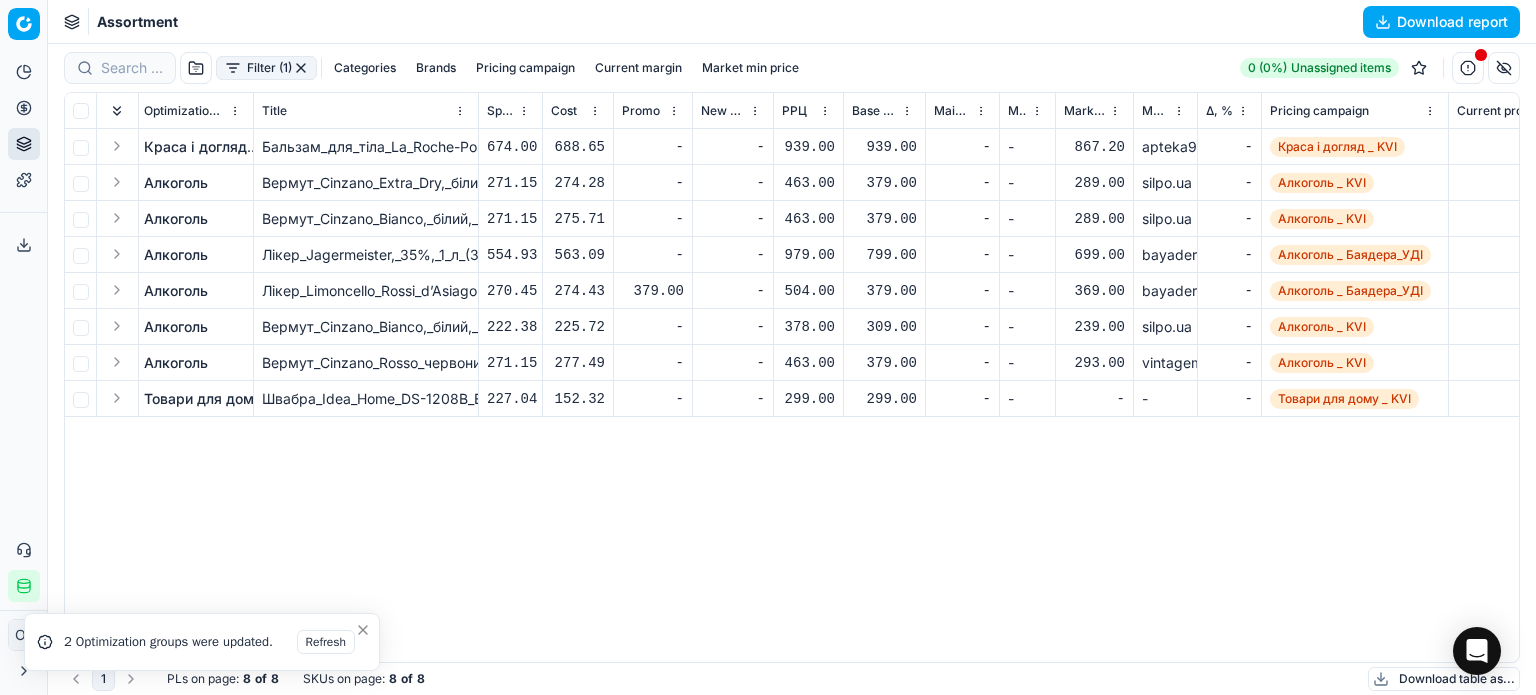 scroll, scrollTop: 0, scrollLeft: 0, axis: both 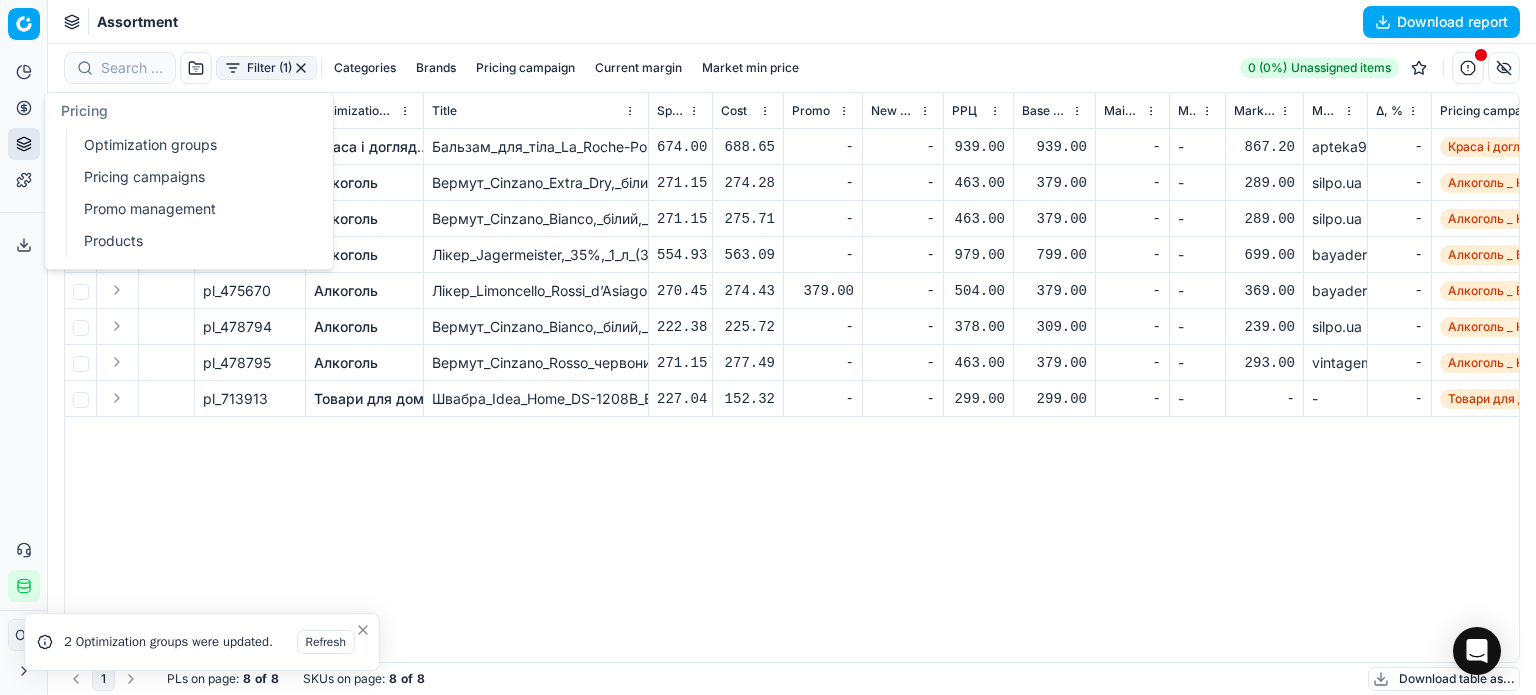 click 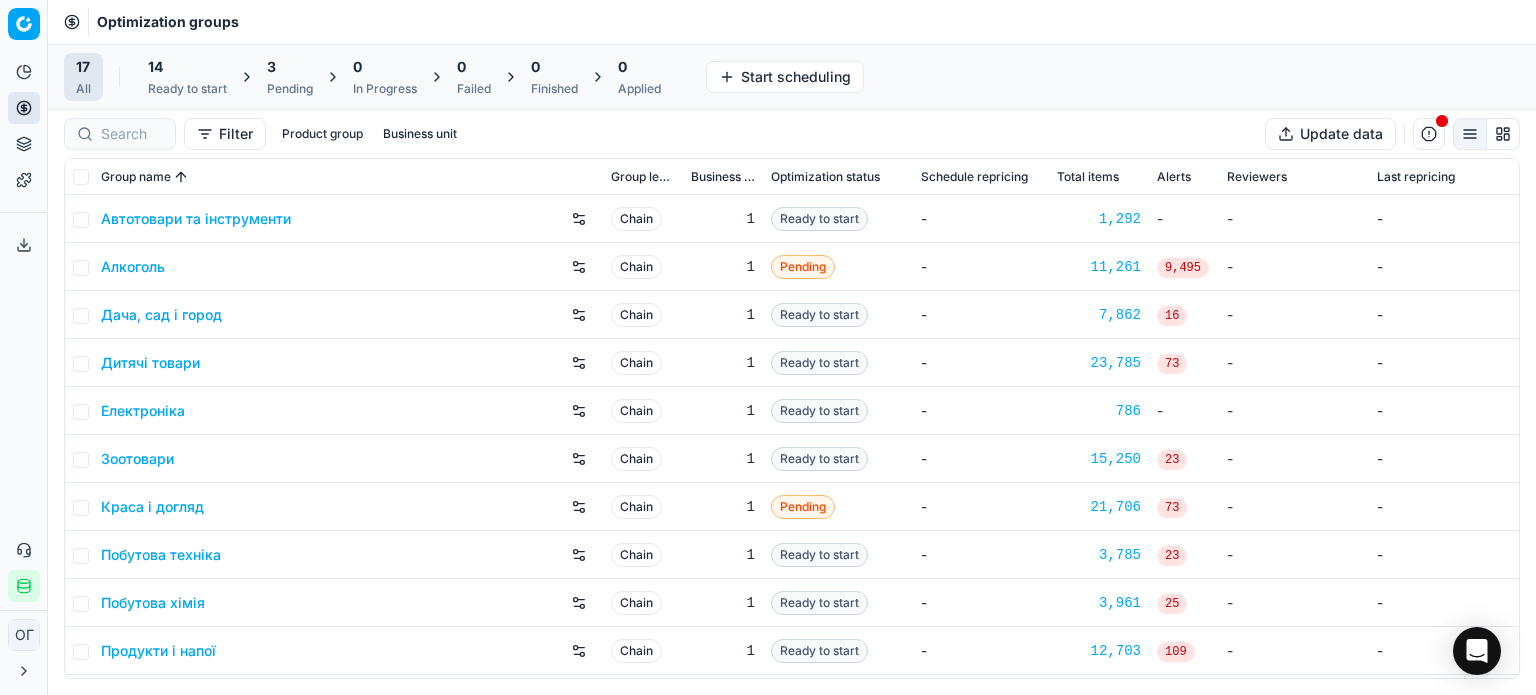 click on "3" at bounding box center (290, 67) 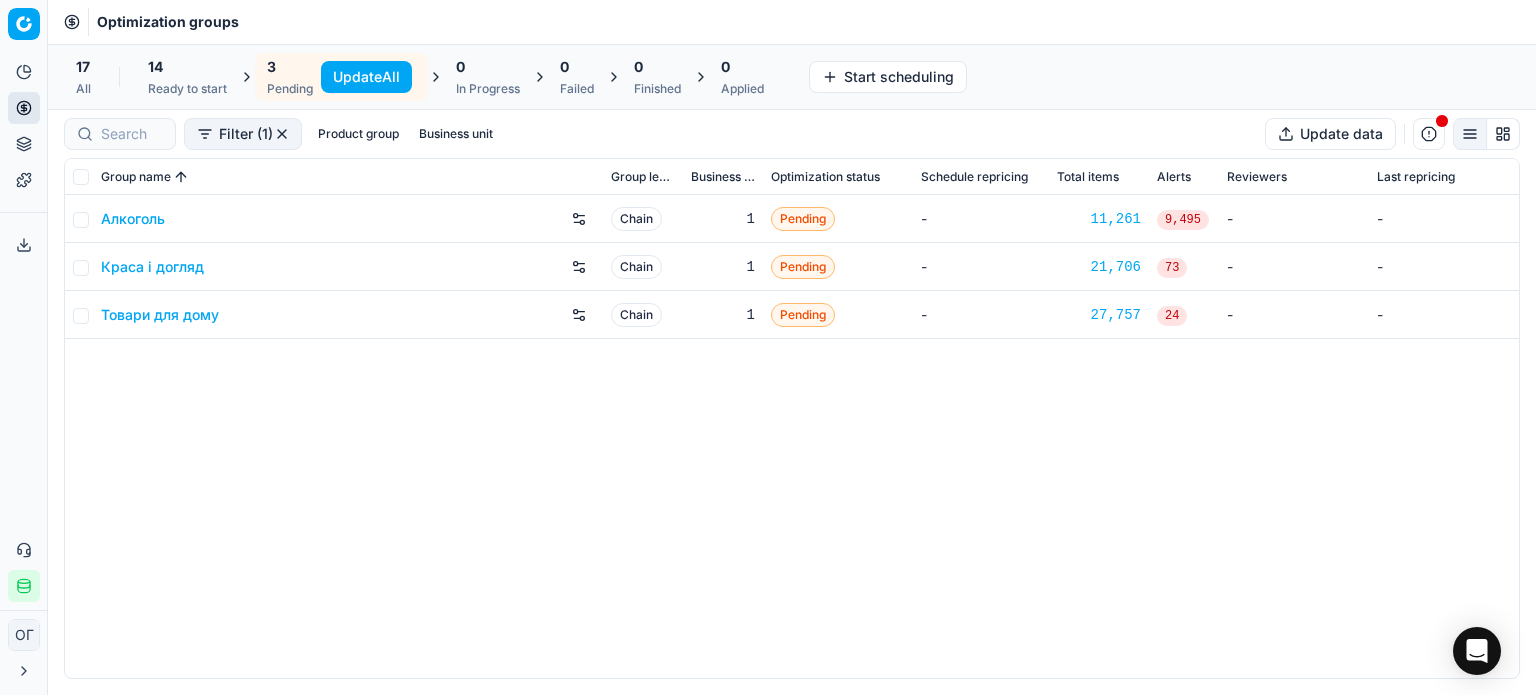 click on "Update  All" at bounding box center [366, 77] 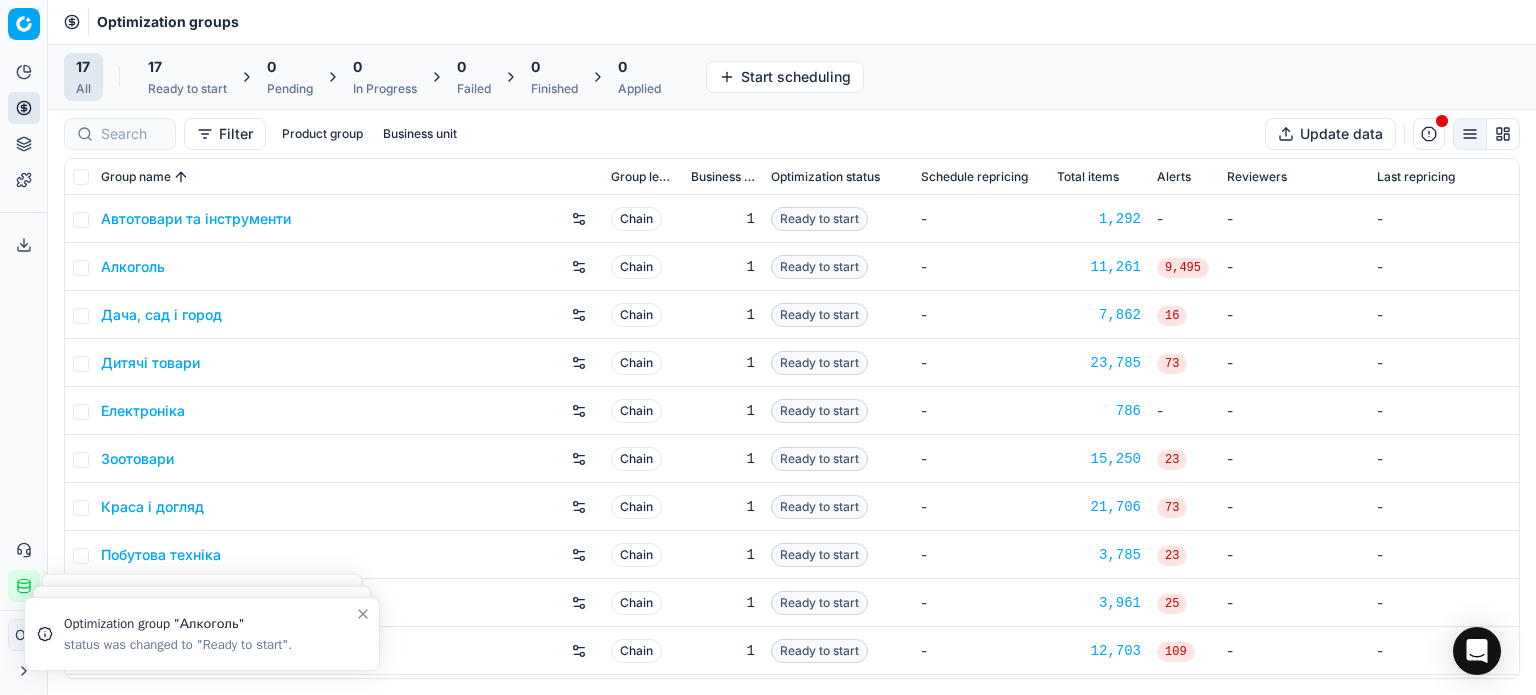 click 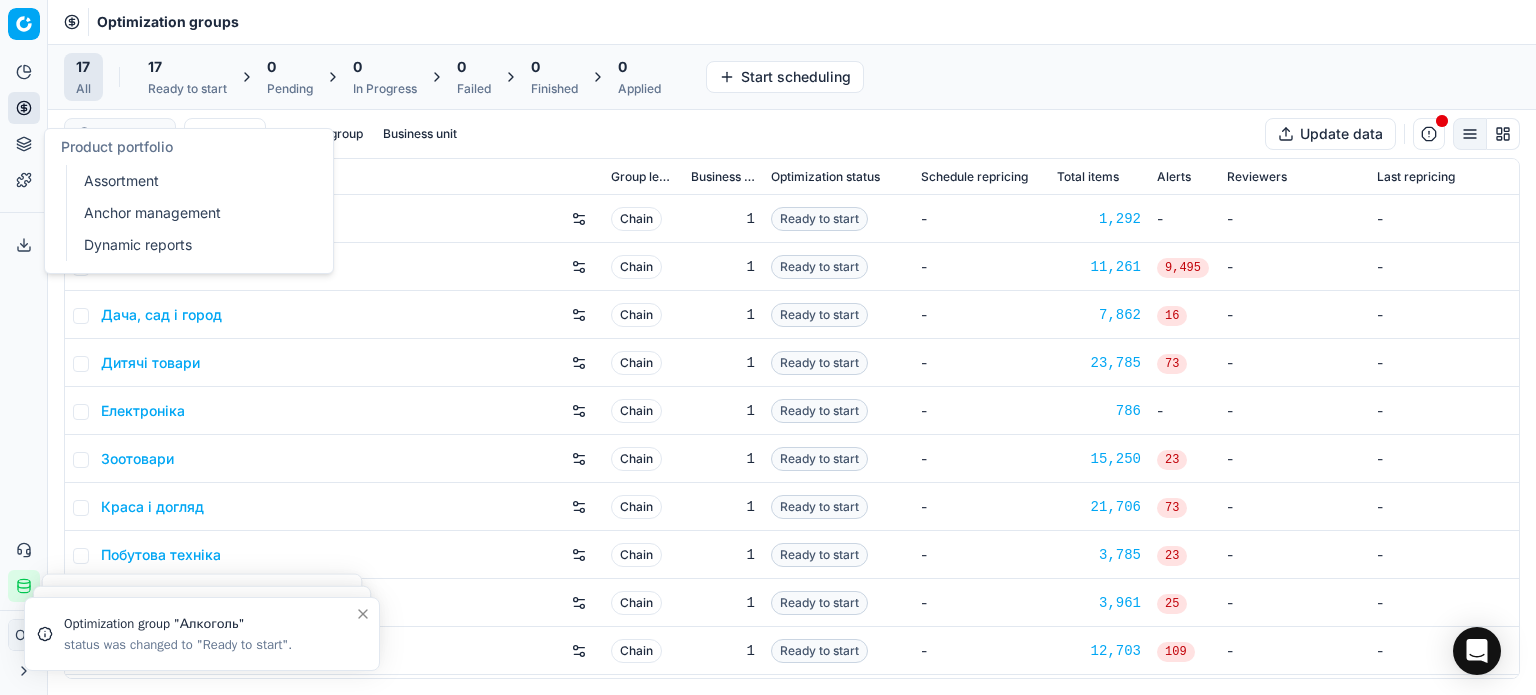 click on "Assortment" at bounding box center (192, 181) 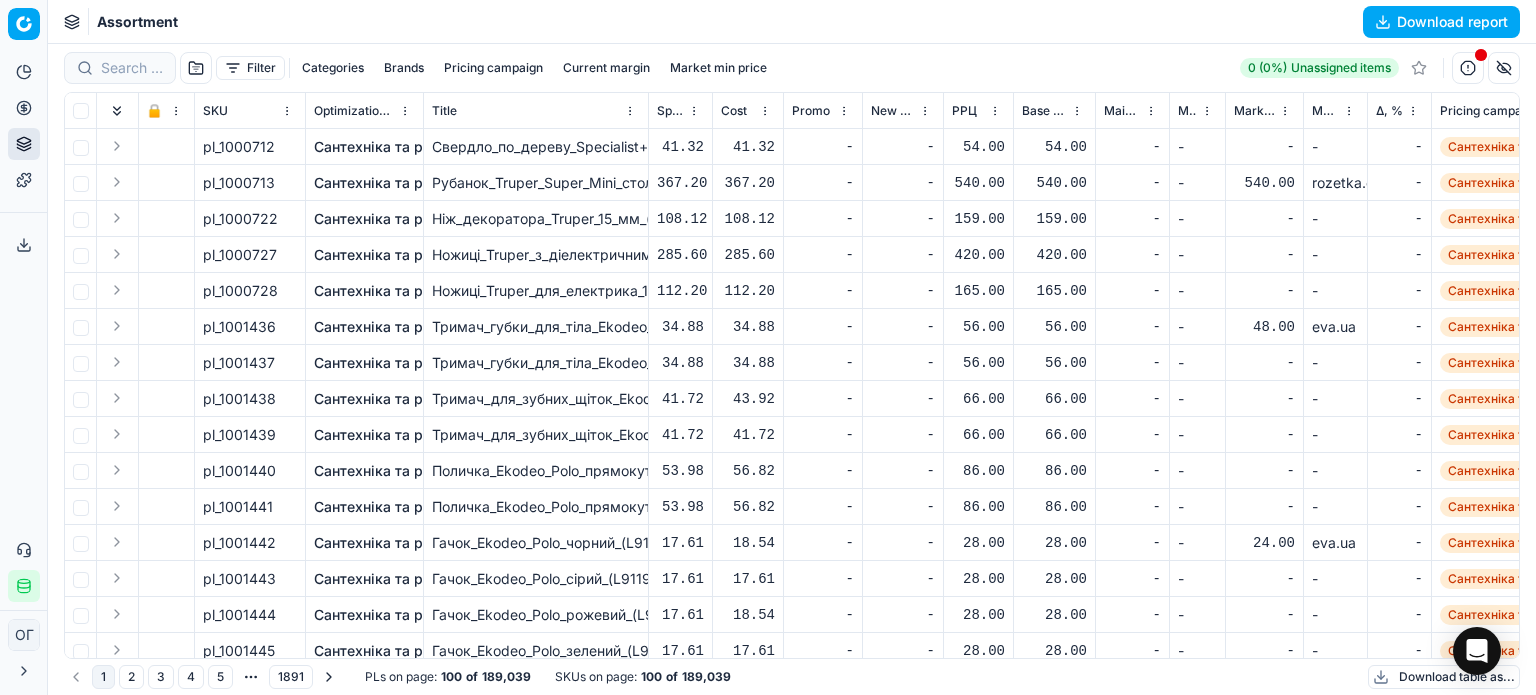 click on "Filter" at bounding box center [250, 68] 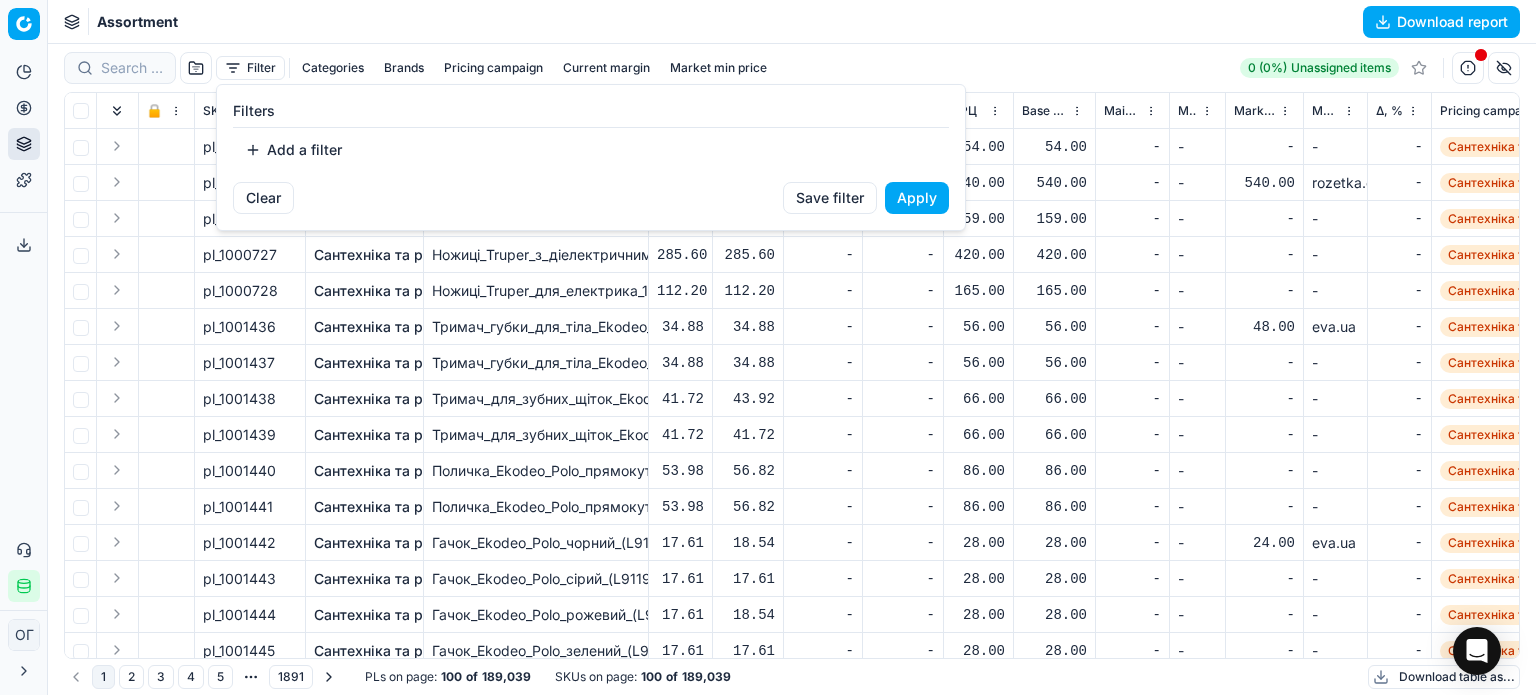 click on "Add a filter" at bounding box center [293, 150] 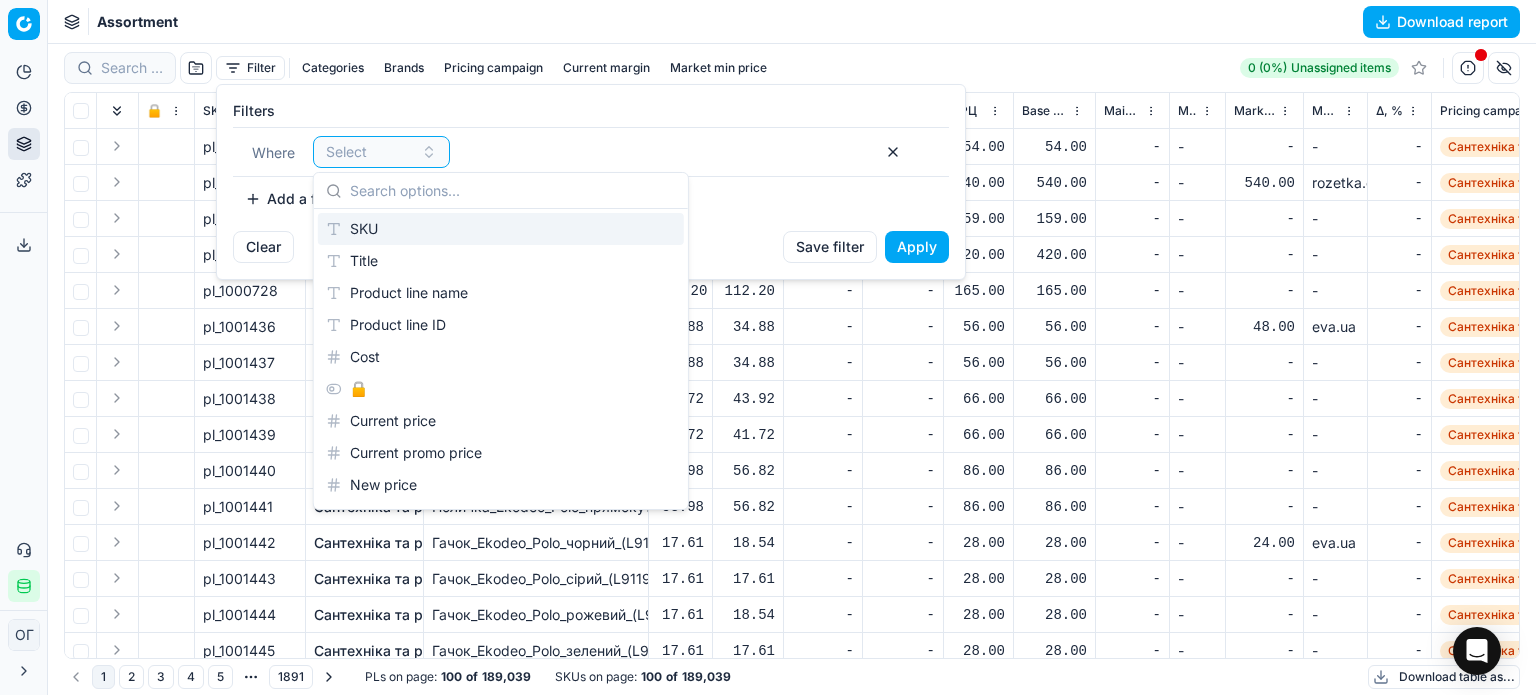 click on "SKU" at bounding box center (501, 229) 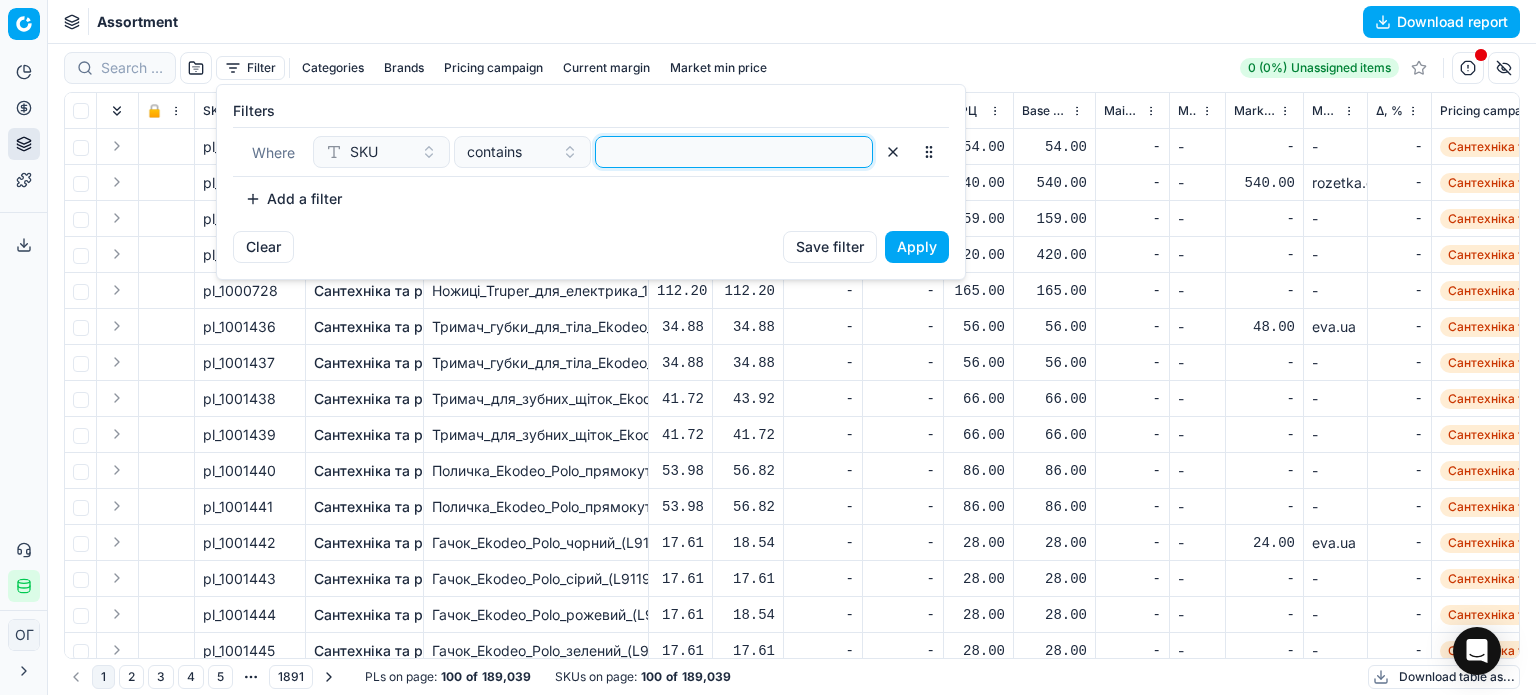 click at bounding box center [734, 152] 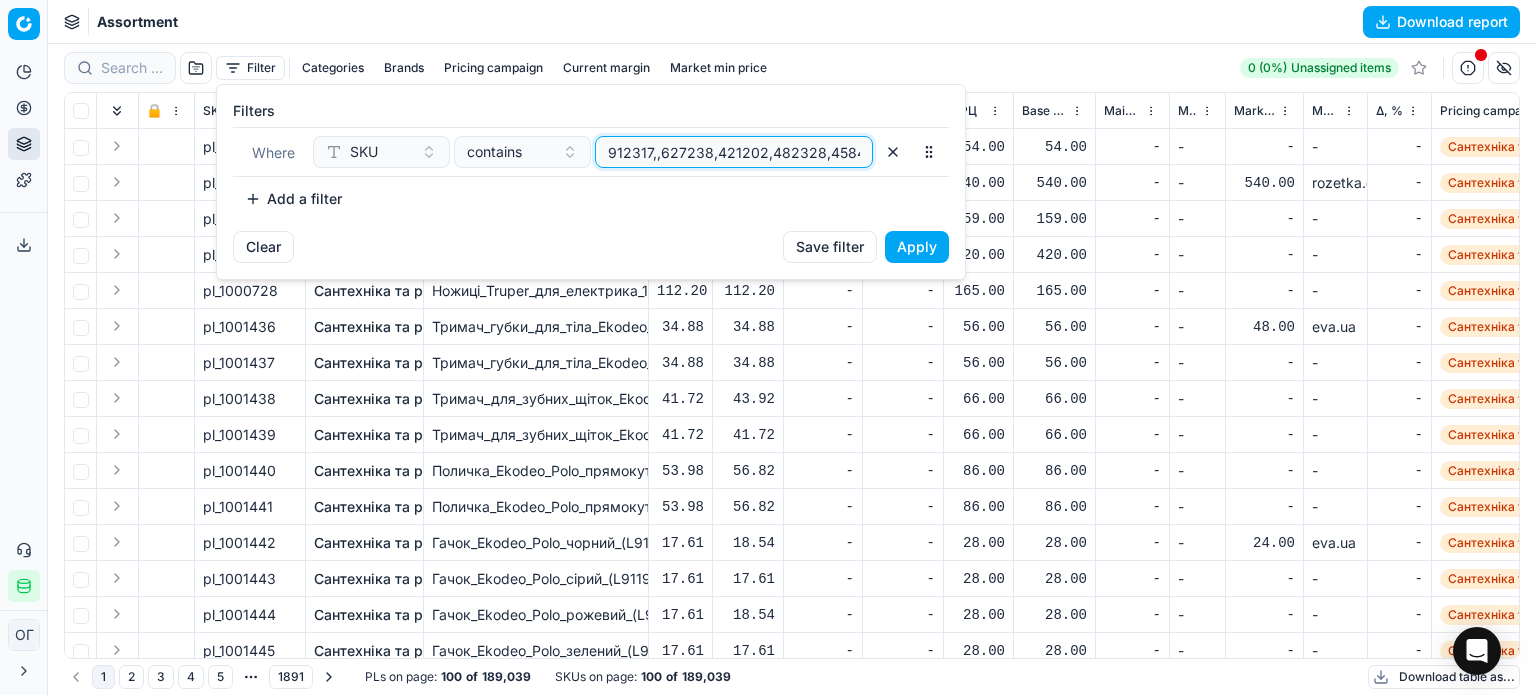 scroll, scrollTop: 0, scrollLeft: 234, axis: horizontal 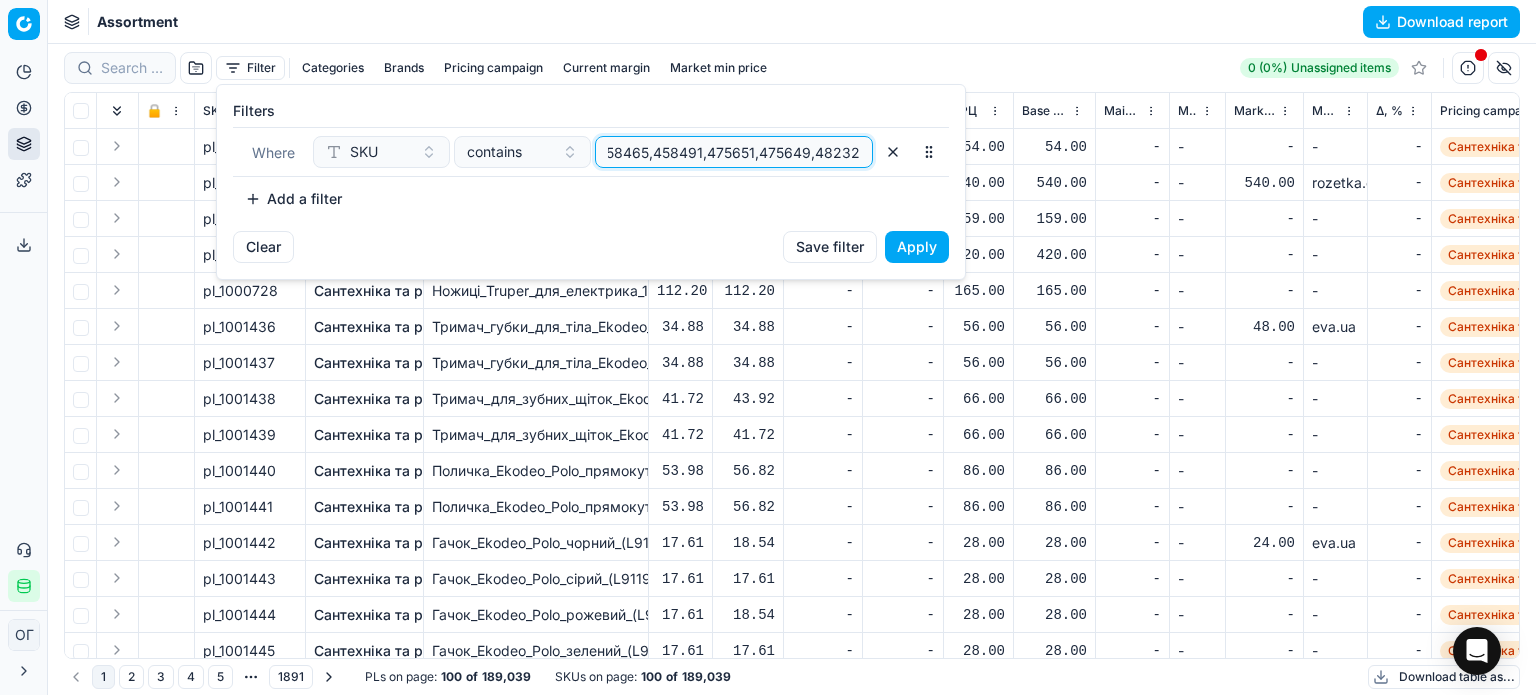 type on "912317,,627238,421202,482328,458465,458491,475651,475649,482328," 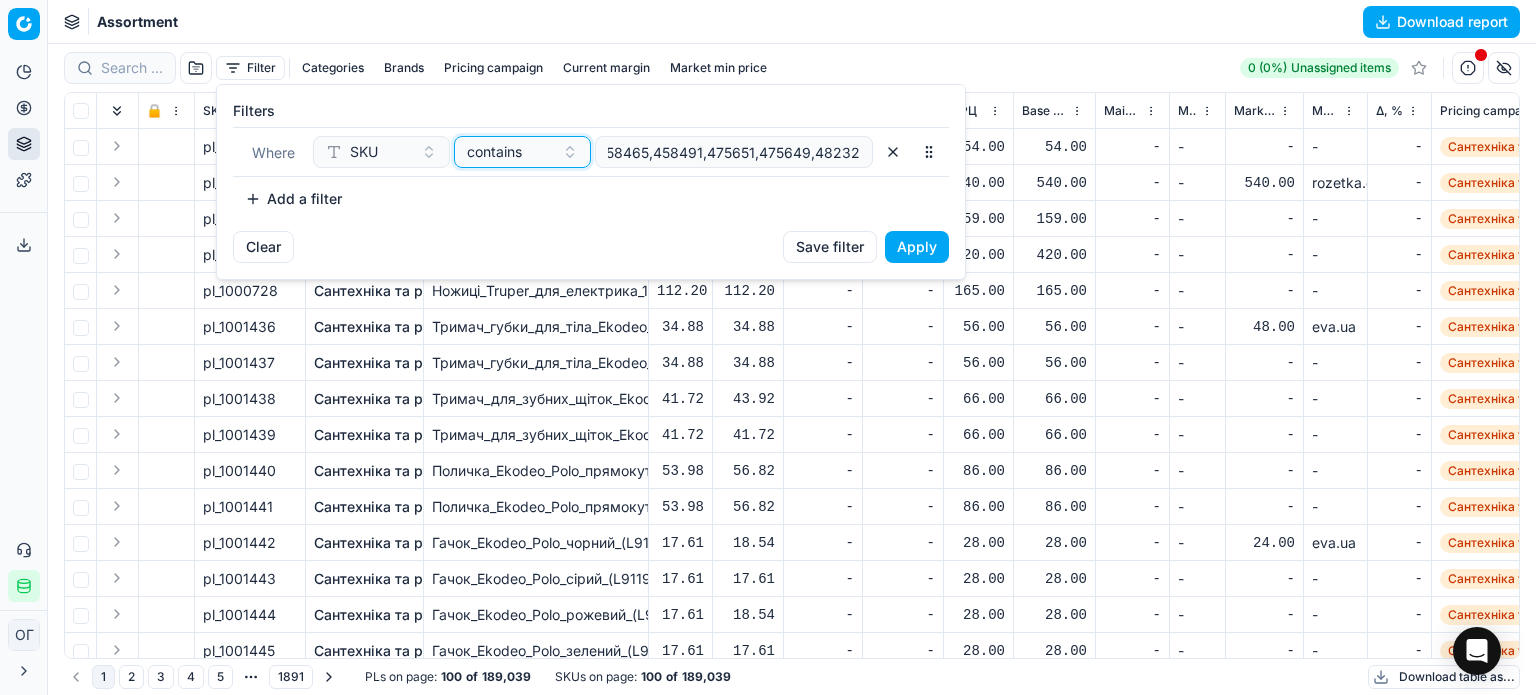 click on "contains" at bounding box center [510, 152] 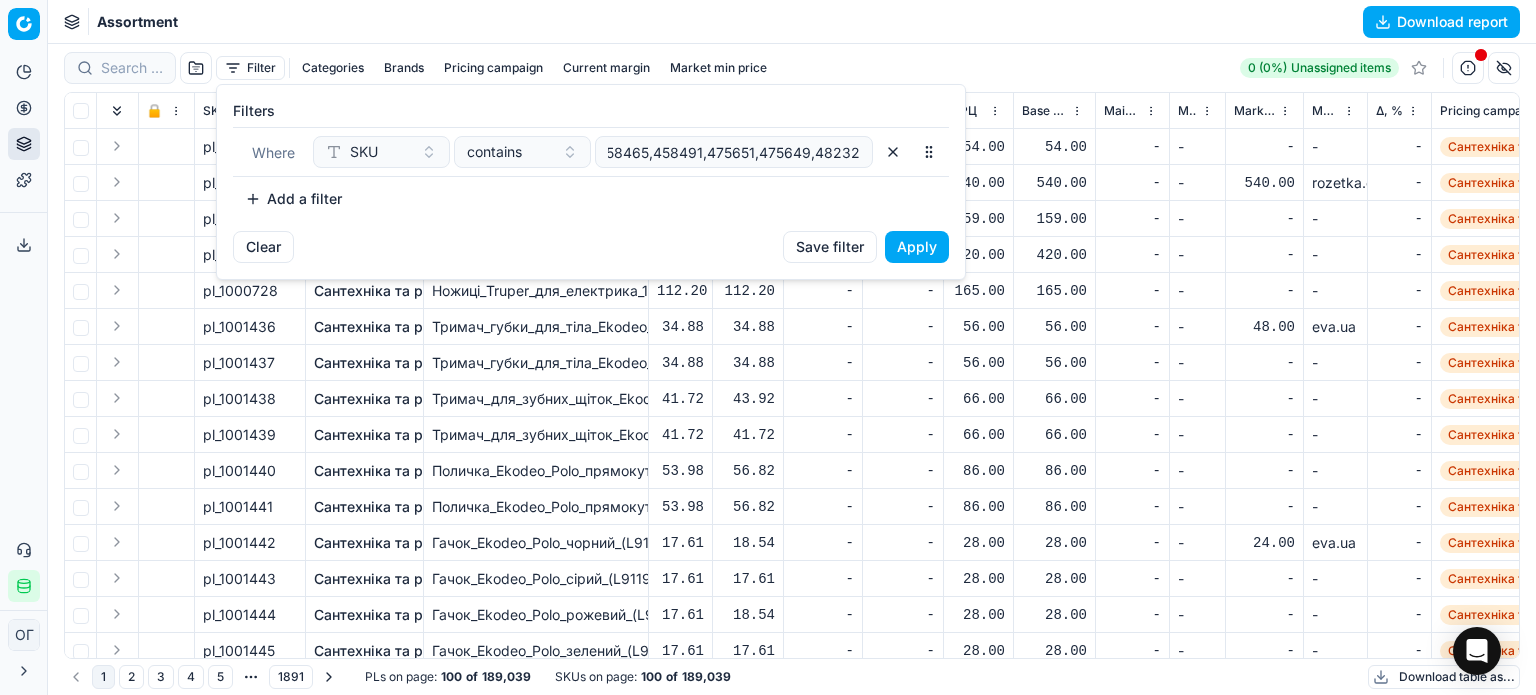 scroll, scrollTop: 0, scrollLeft: 0, axis: both 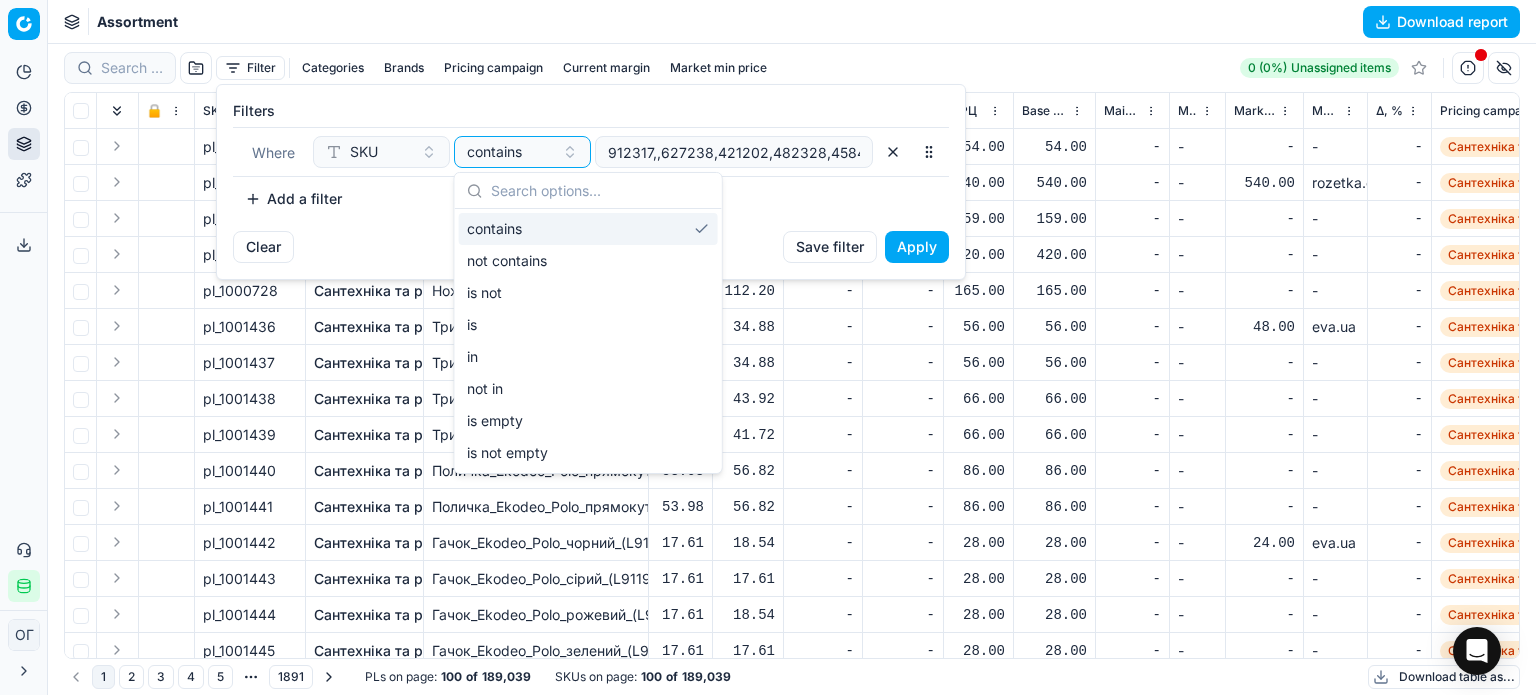 drag, startPoint x: 525, startPoint y: 155, endPoint x: 472, endPoint y: 353, distance: 204.97073 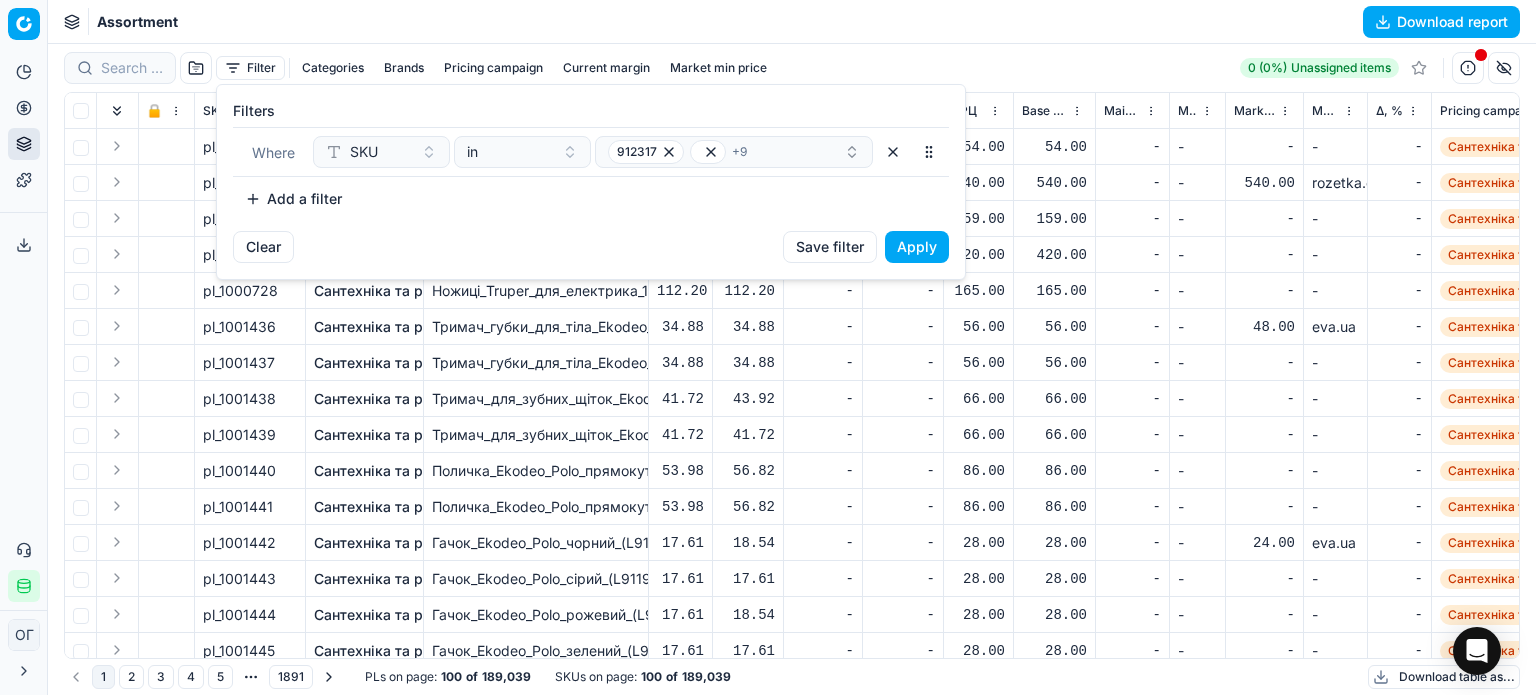 click on "Apply" at bounding box center [917, 247] 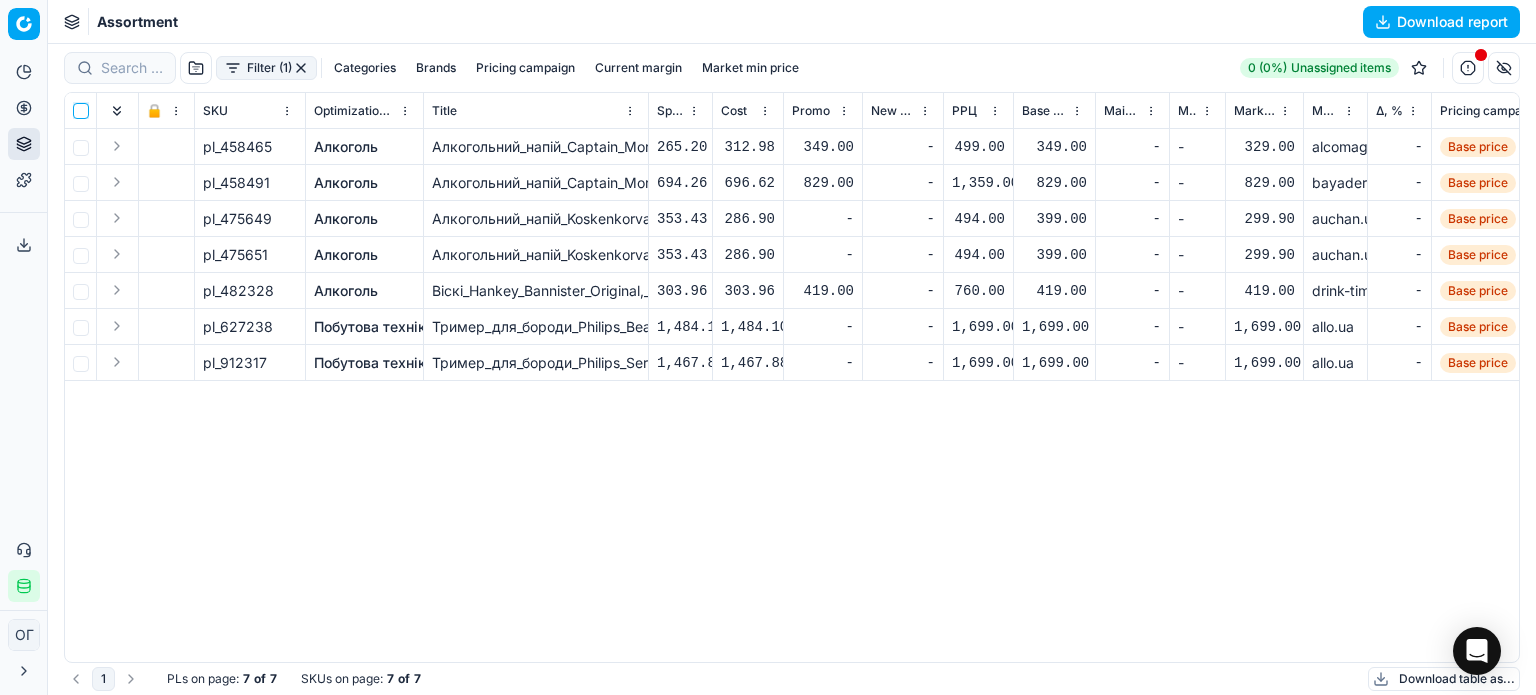 click at bounding box center (81, 111) 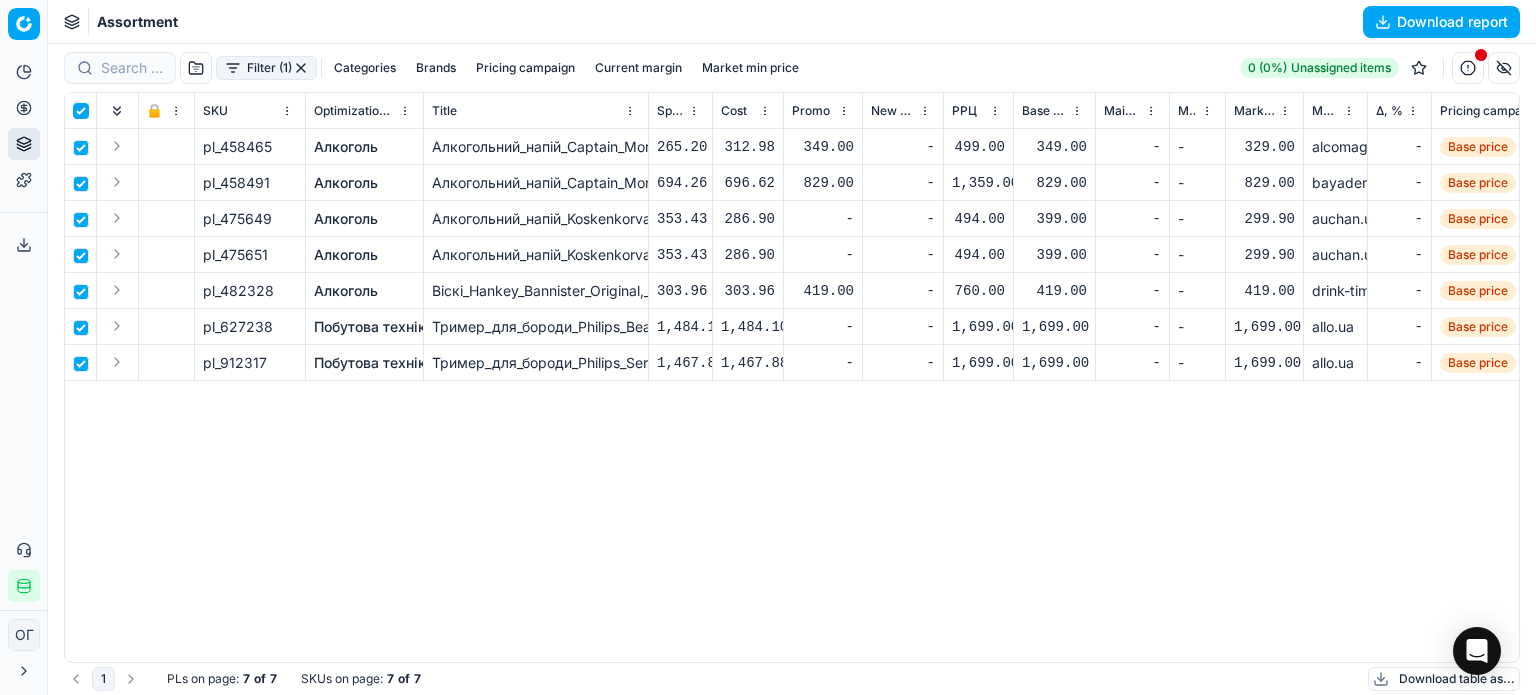 checkbox on "true" 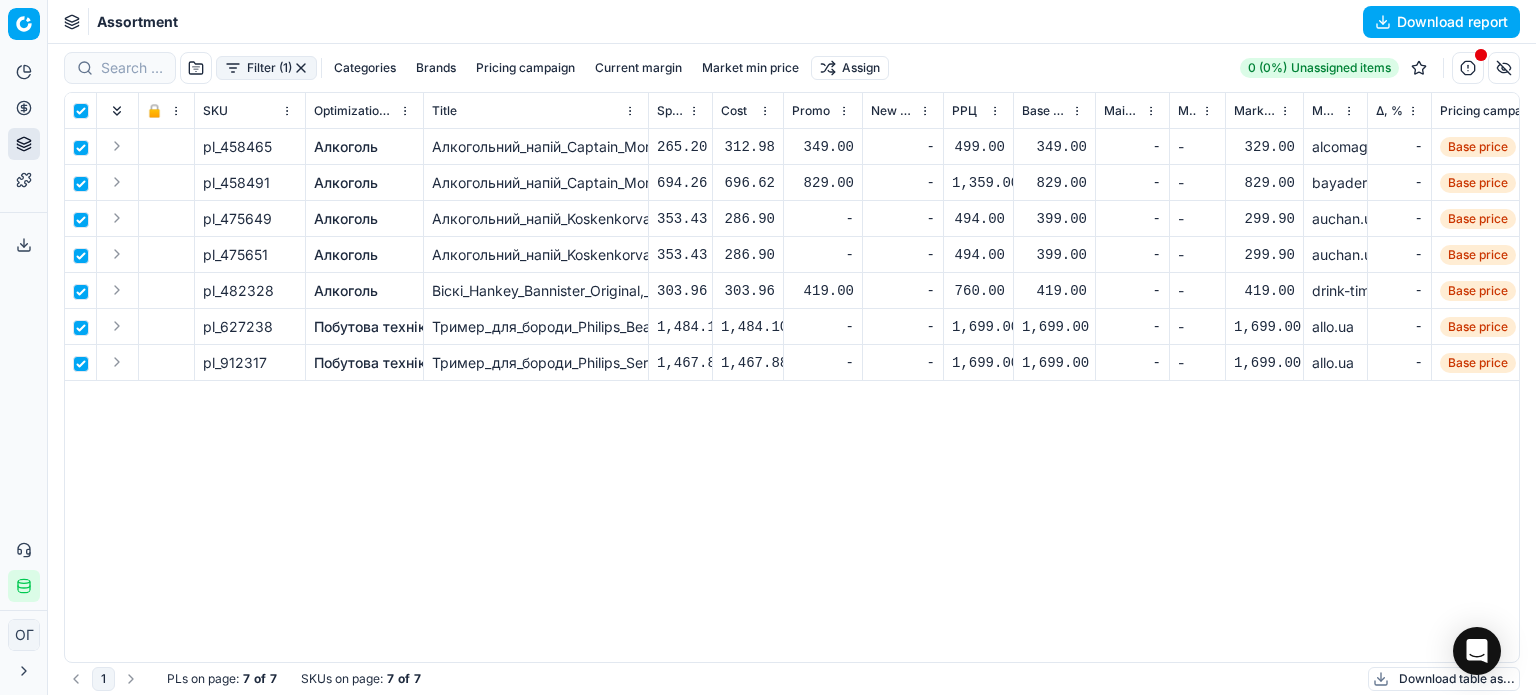 click on "Pricing platform Analytics Pricing Product portfolio Templates Export service 166 Contact support Integration status ОГ Ольга Гудзенко o.gudzenko@maudau.com.ua Close menu Command Palette Search for a command to run... Assortment Download report Filter   (1) Categories   Brands   Pricing campaign   Current margin   Market min price   Assign 0 (0%) Unassigned items 🔒 SKU Optimization group Title Specification Cost Cost Promo New promo price РРЦ Base price Main CD min price Main CD min price competitor name Market min price Market min price competitor name Δ, % Pricing campaign Current promo price Optimization status RRP mandatority Total stock quantity Aging stock (викл. дні без продажів) Середня кількість продажів за 5 днів, шт Оборотність, днів (викл. дні без продажів) Target promo margin Target margin Product line ID Current price New price New discount New discount, % New markup (common), % Δ, abs KVI -" at bounding box center (768, 347) 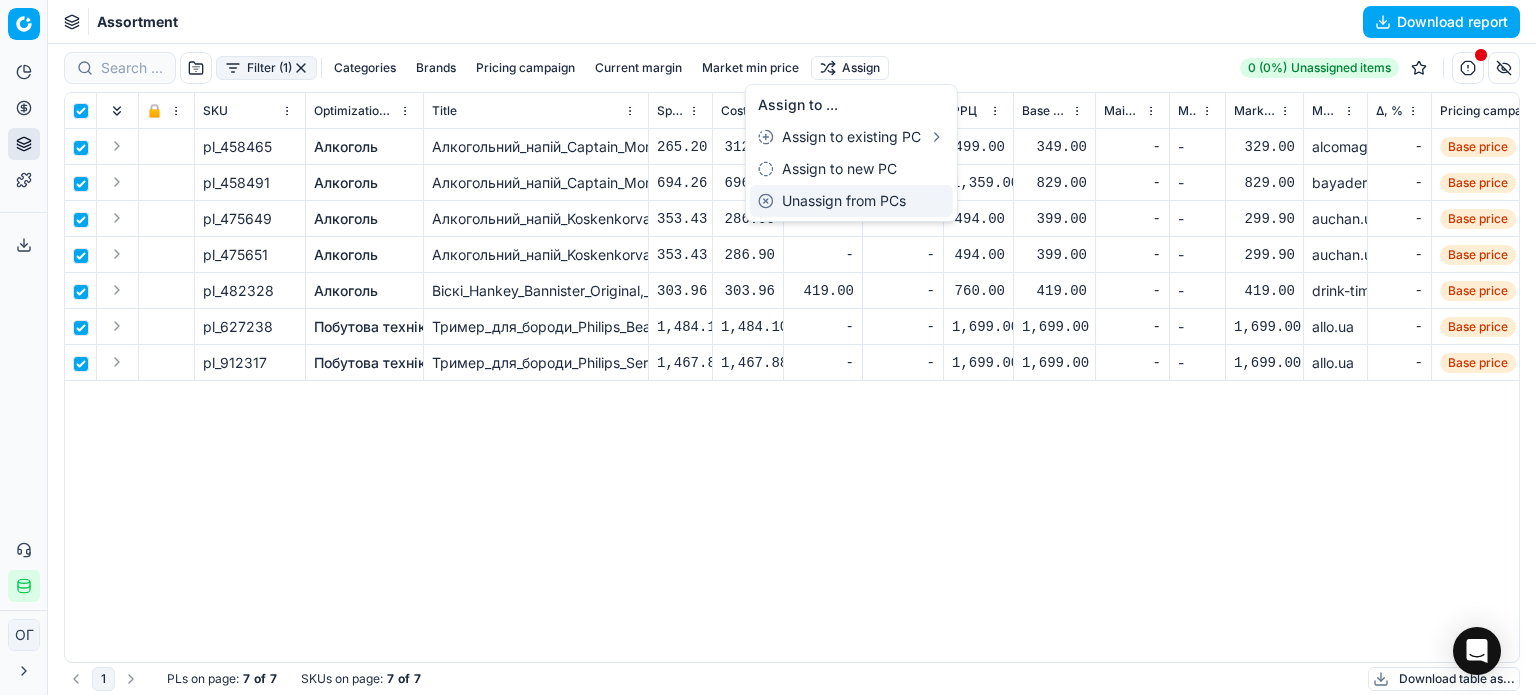 click on "Unassign from PCs" at bounding box center (851, 201) 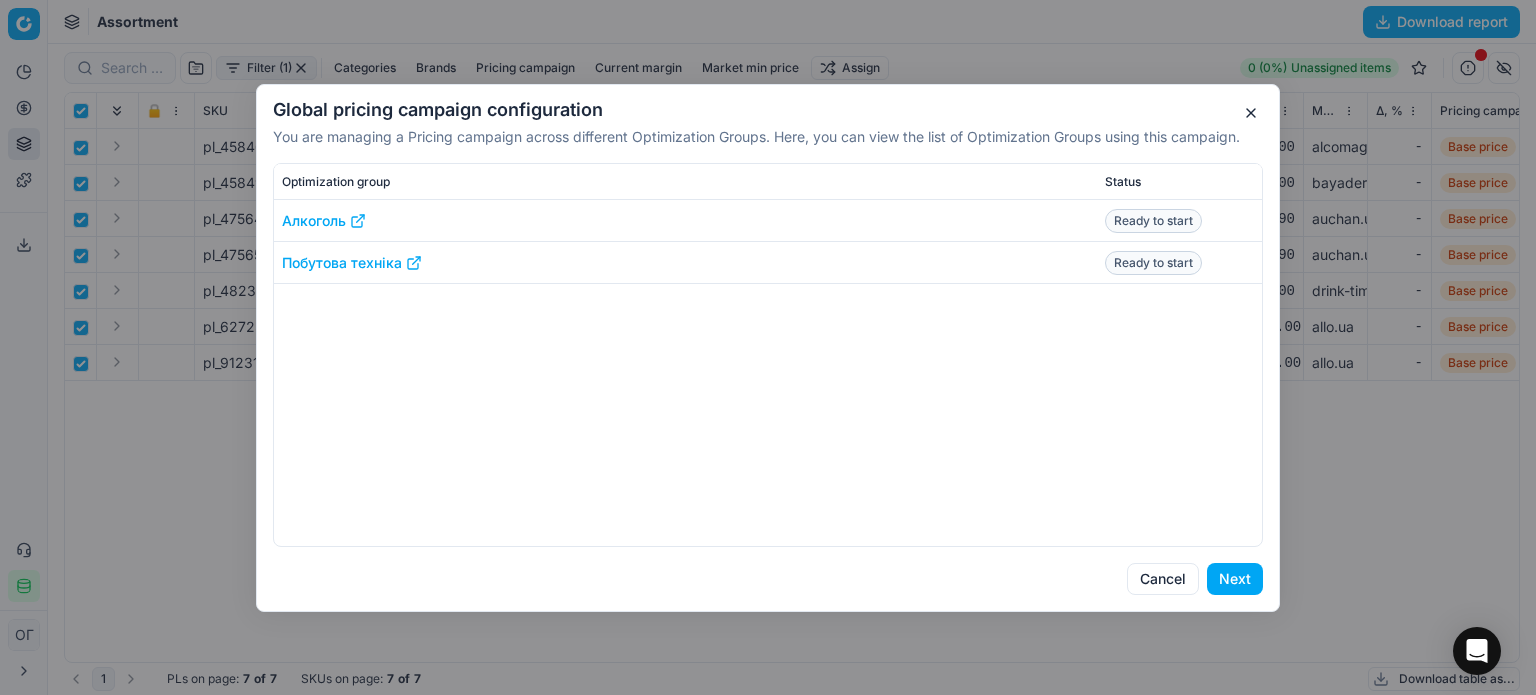 click on "Next" at bounding box center (1235, 579) 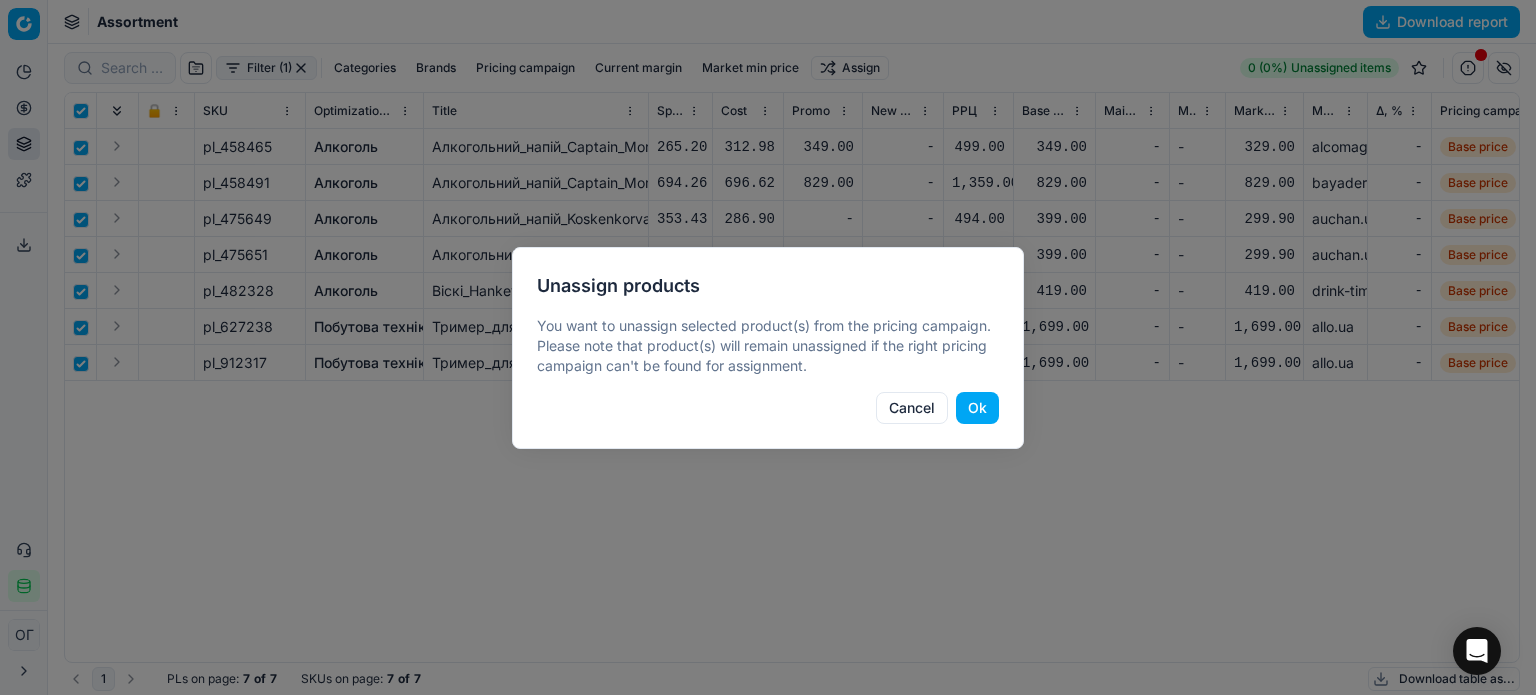 click on "Ok" at bounding box center (977, 408) 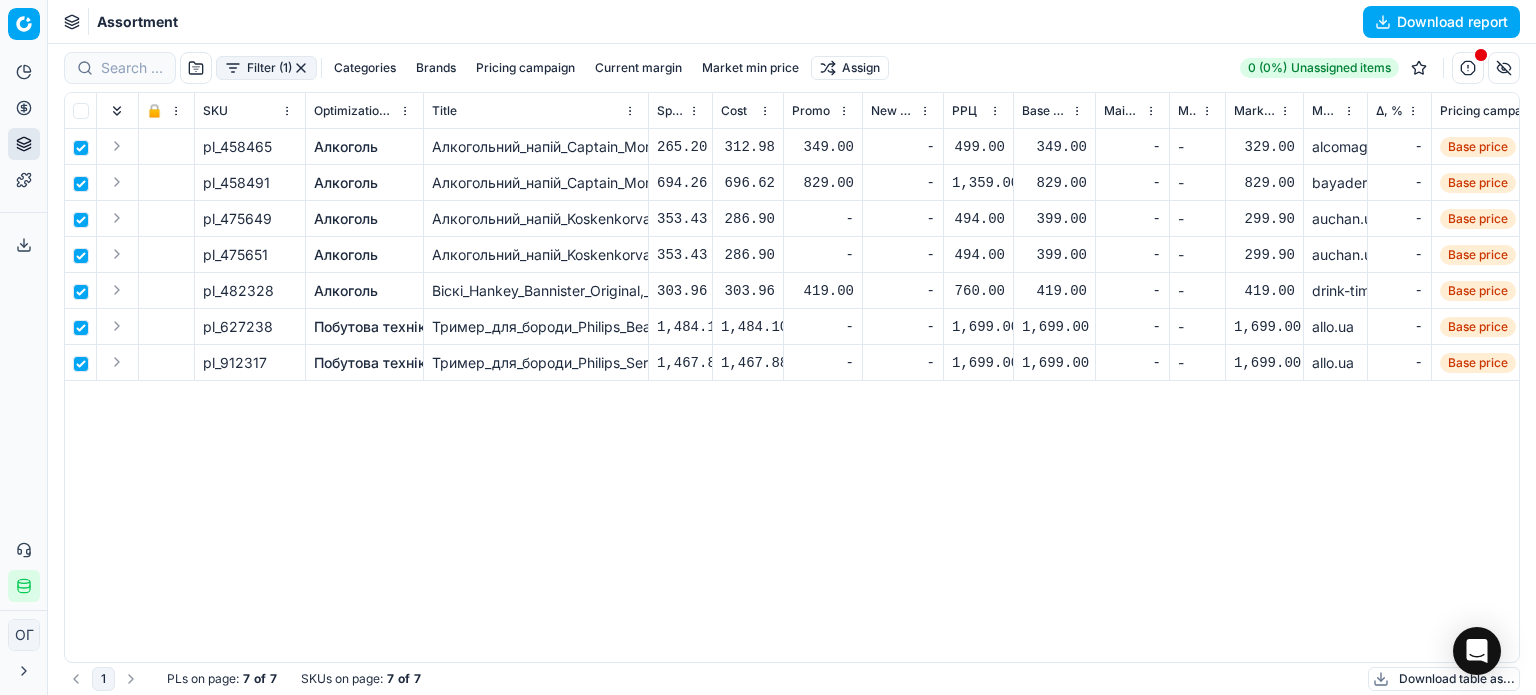 checkbox on "false" 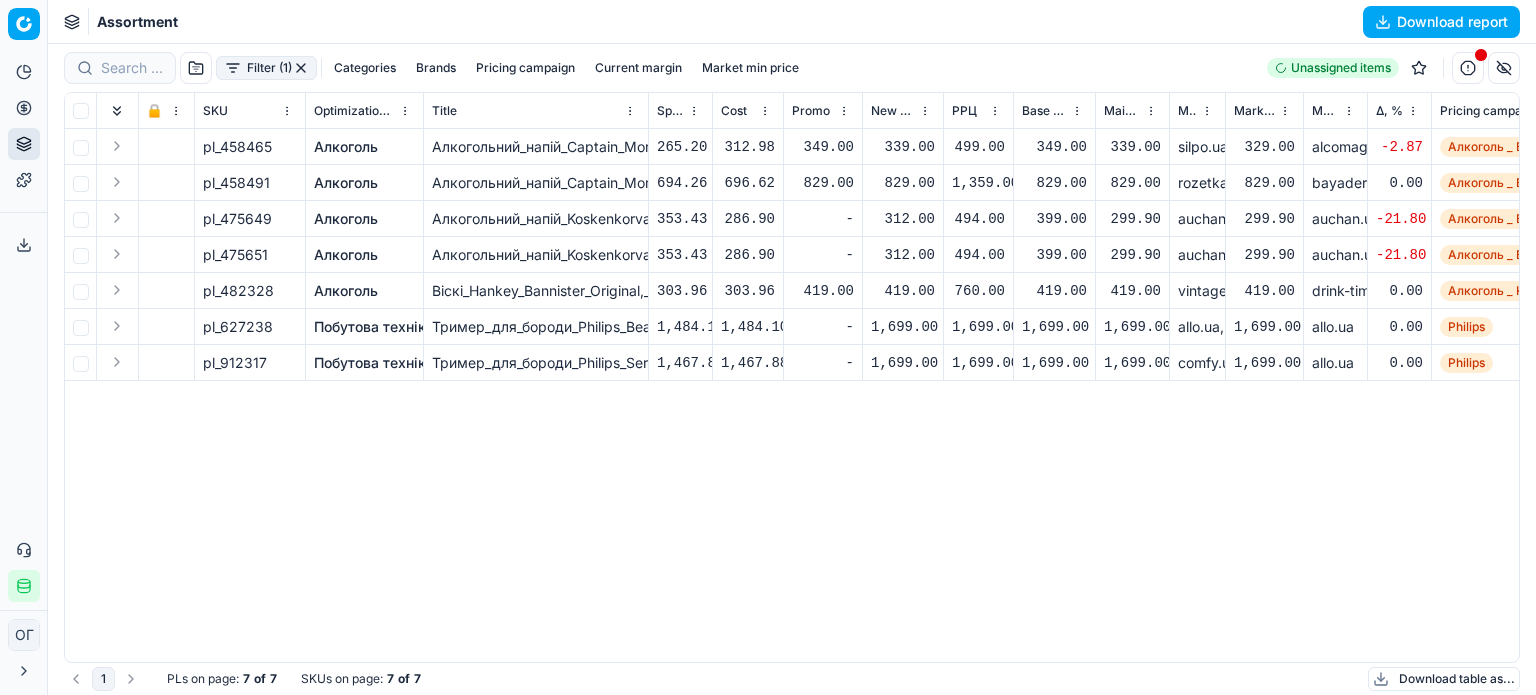 scroll, scrollTop: 0, scrollLeft: 0, axis: both 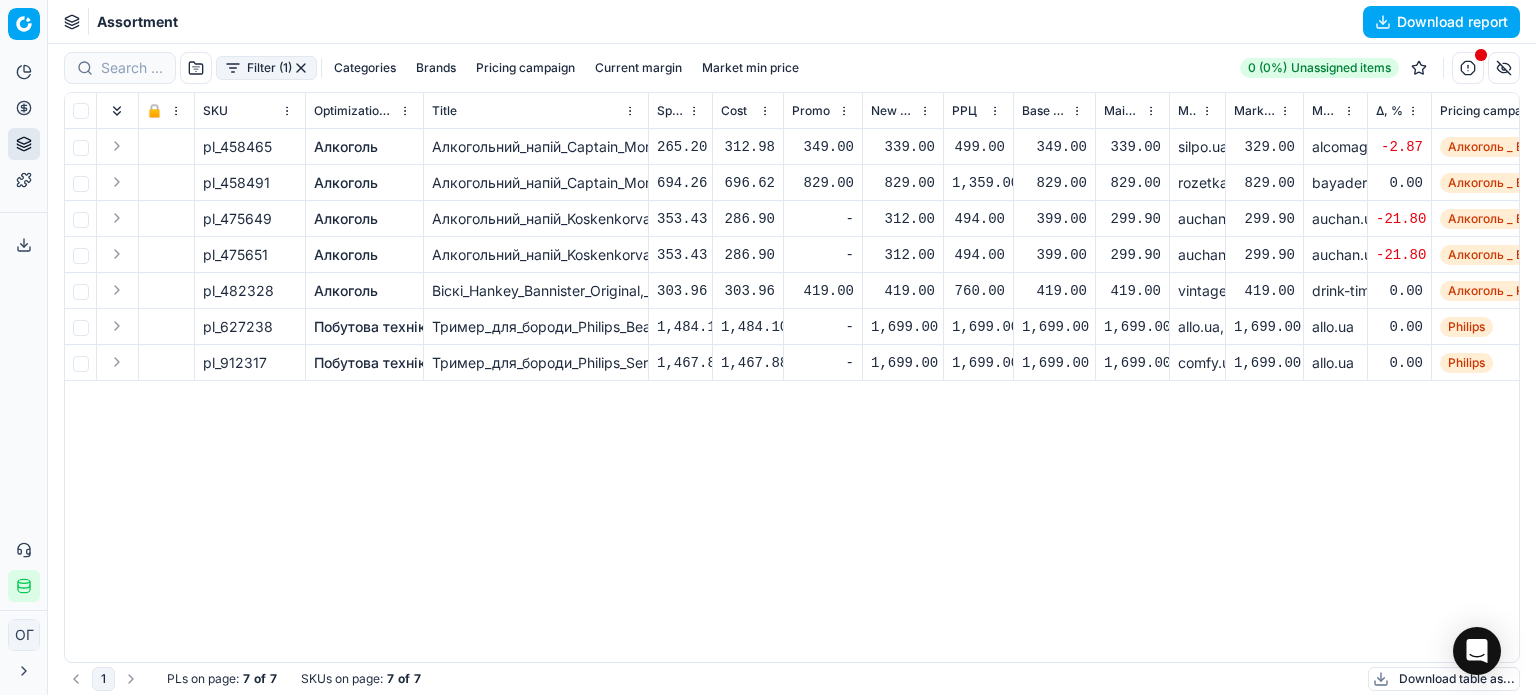 click on "Алкоголь" at bounding box center [346, 147] 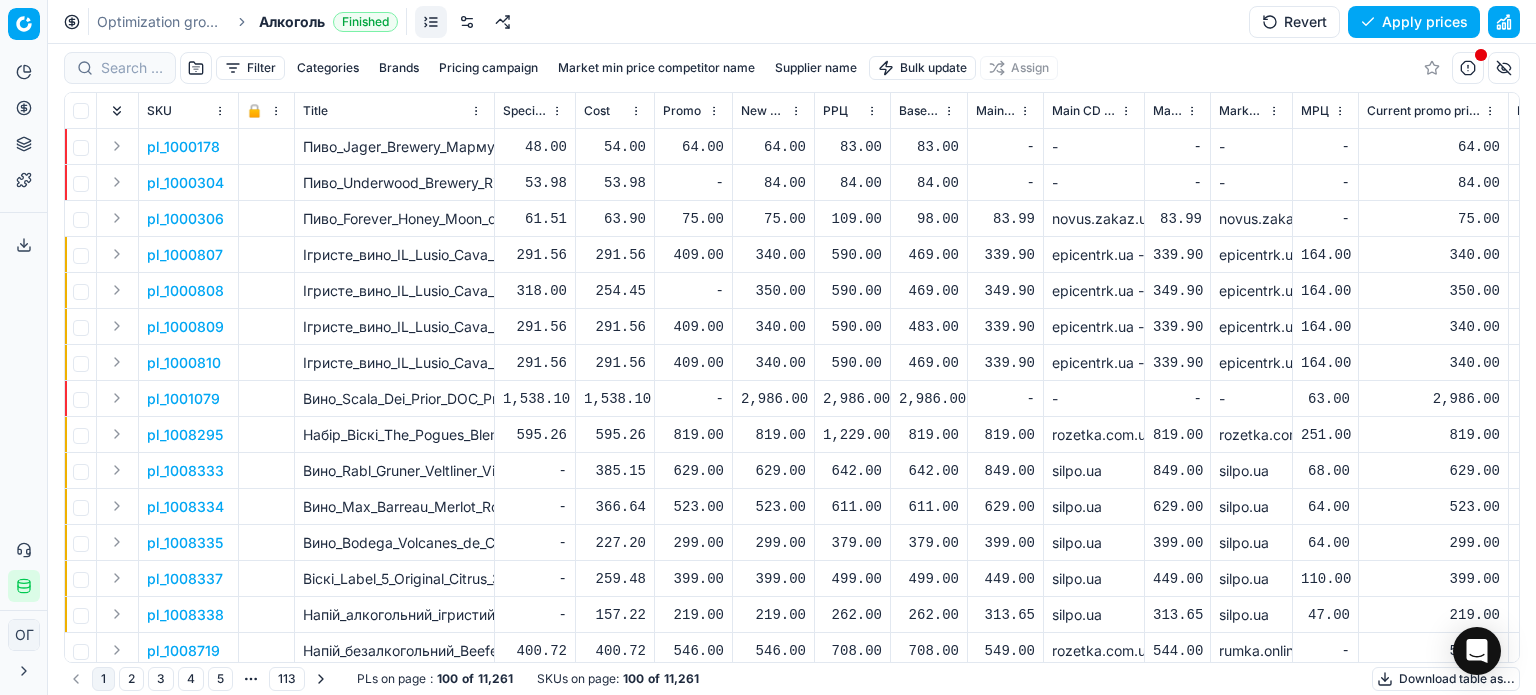 click on "Filter" at bounding box center (250, 68) 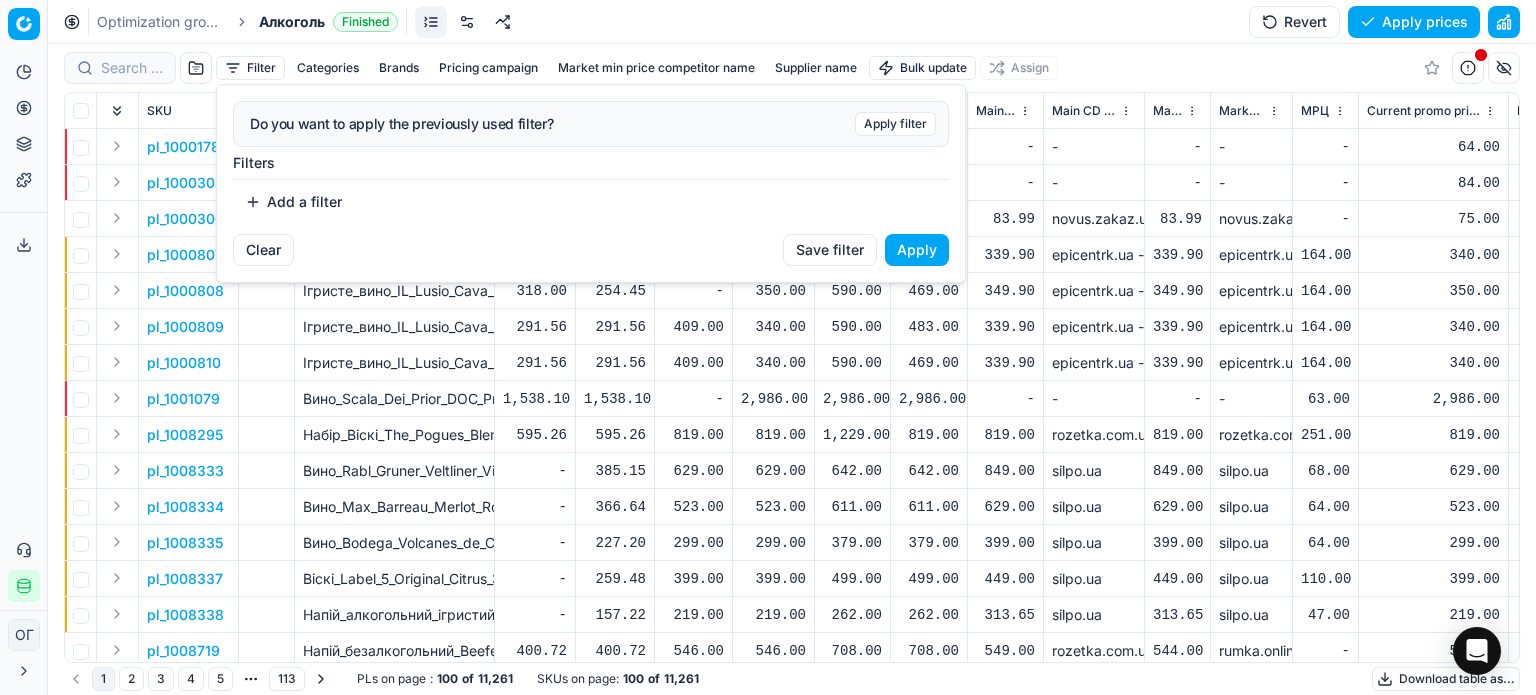 click on "Add a filter" at bounding box center (293, 202) 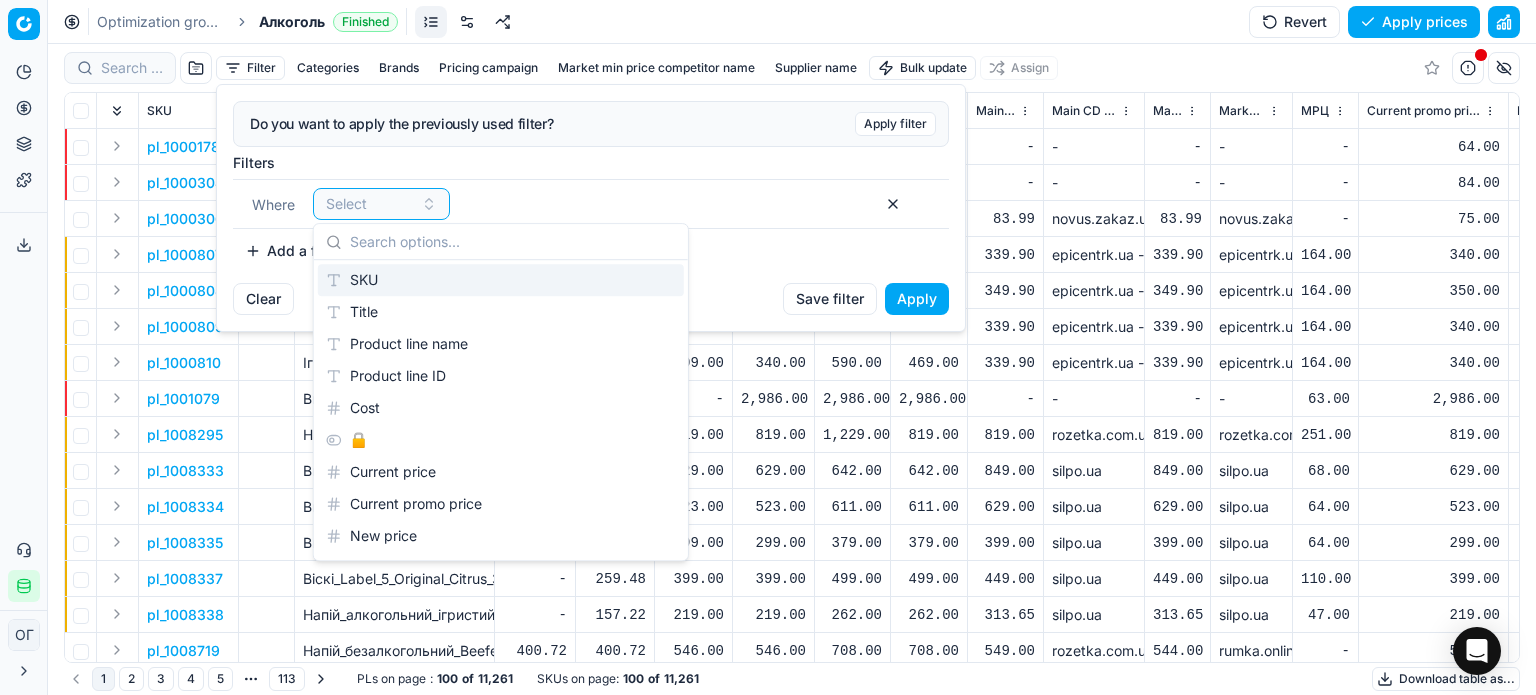 click on "SKU" at bounding box center (501, 280) 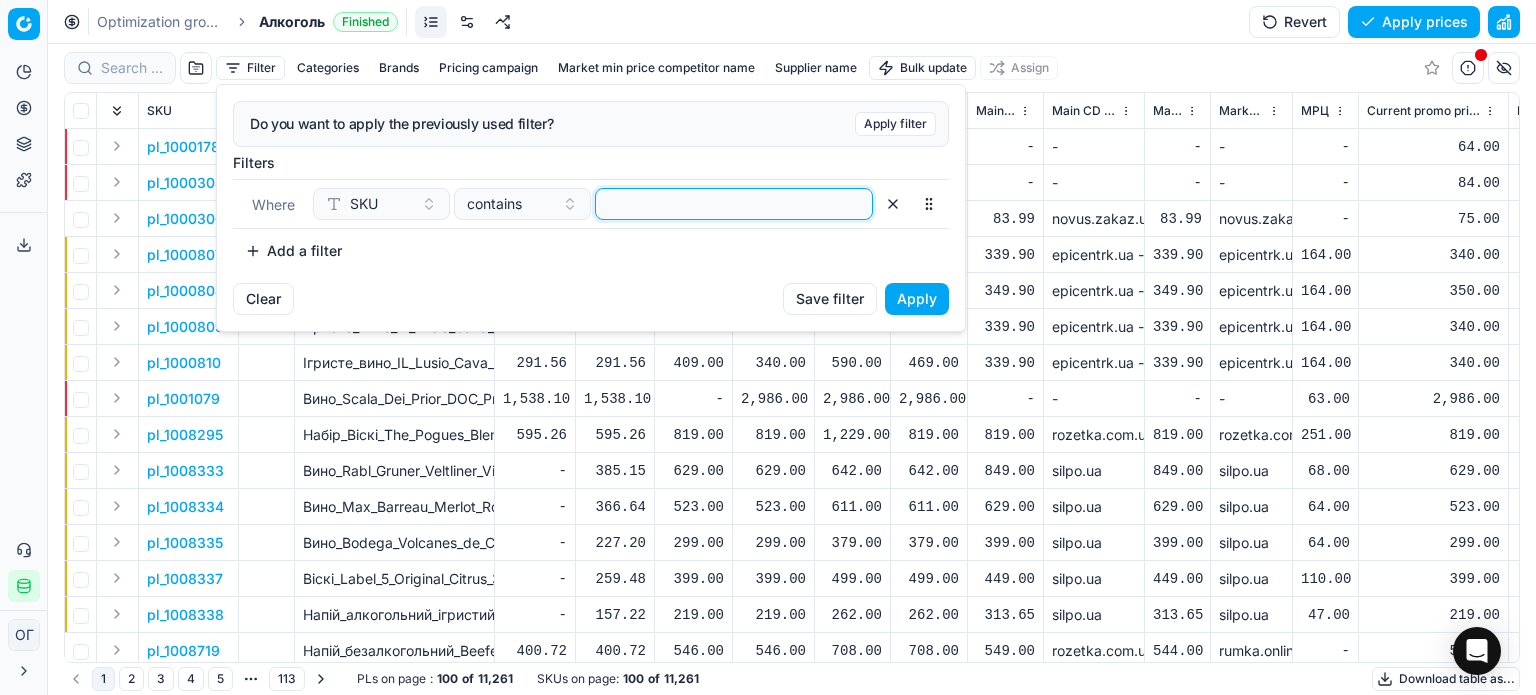 click at bounding box center [734, 204] 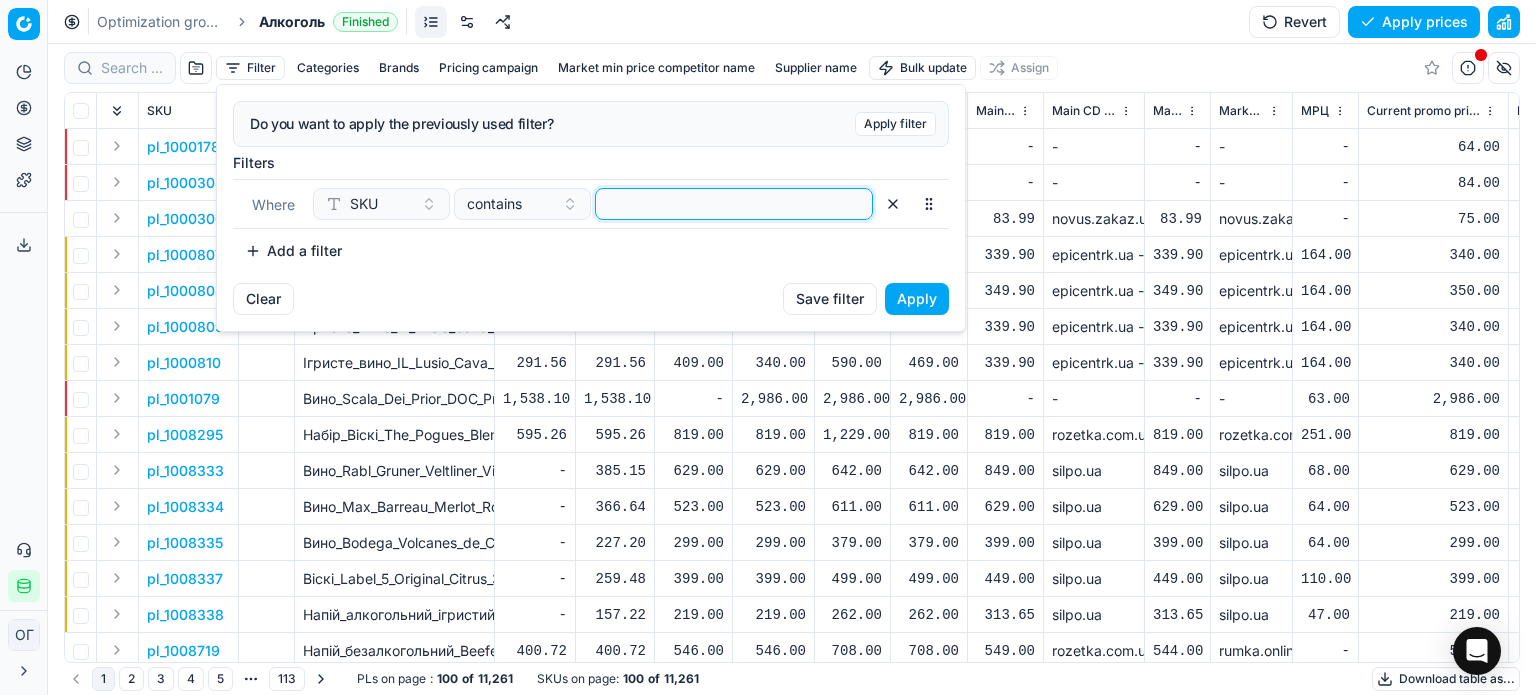 paste on "912317,,627238,421202,482328,458465,458491,475651,475649,482328," 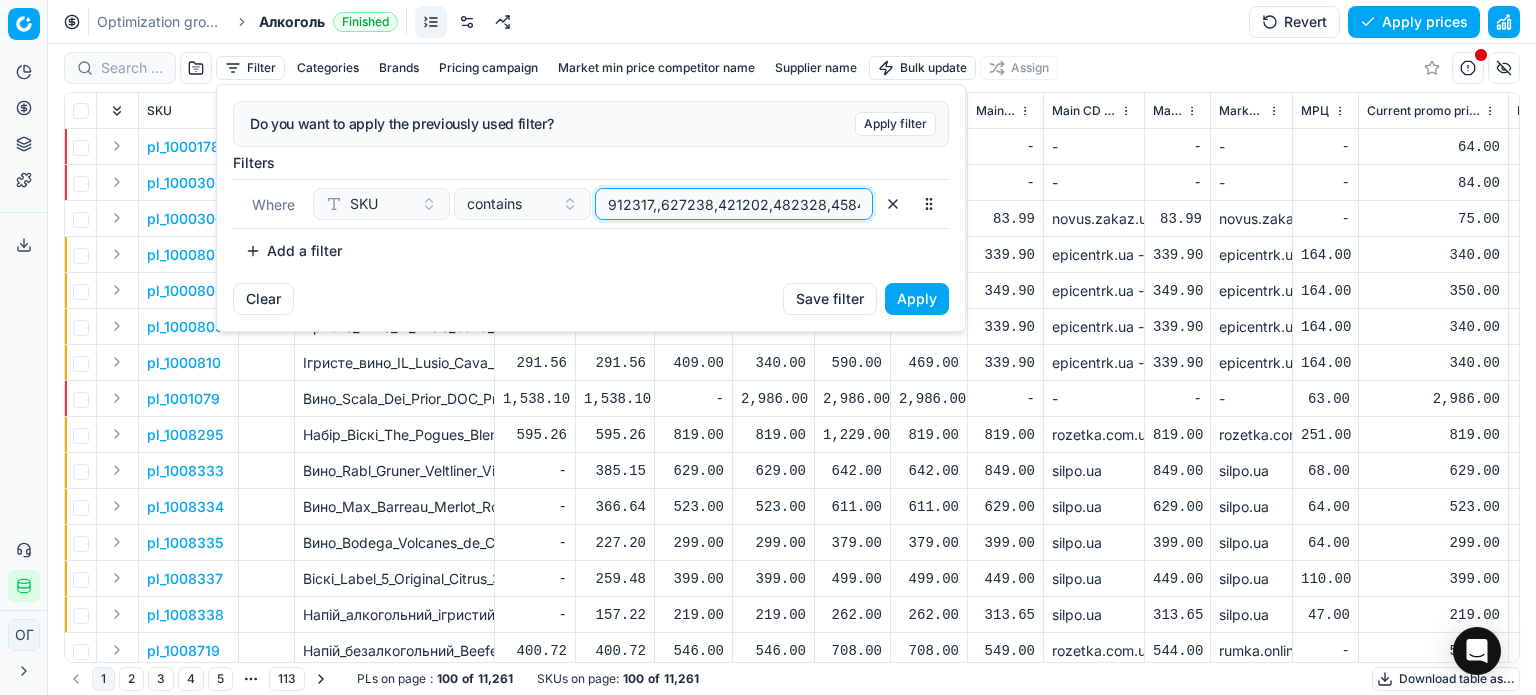 scroll, scrollTop: 0, scrollLeft: 234, axis: horizontal 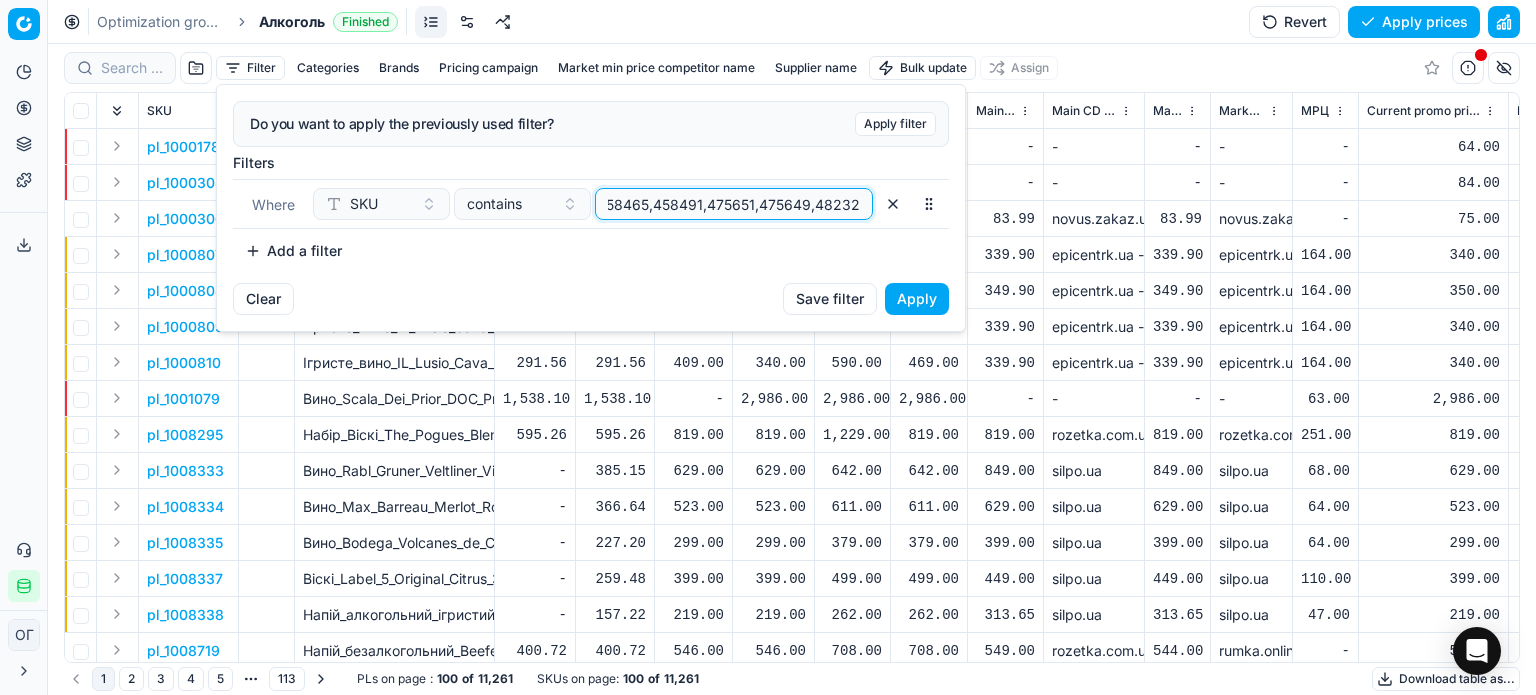 type on "912317,,627238,421202,482328,458465,458491,475651,475649,482328," 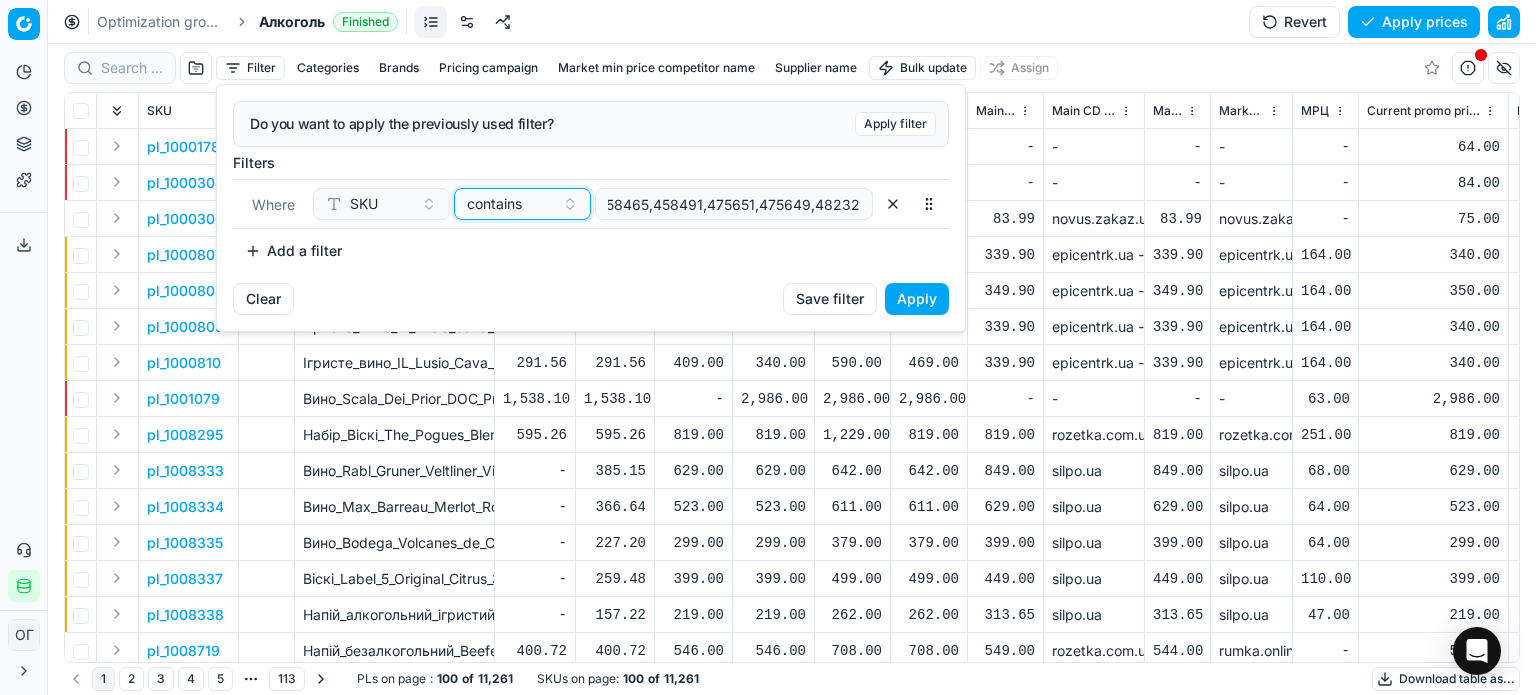 click on "contains" at bounding box center [494, 204] 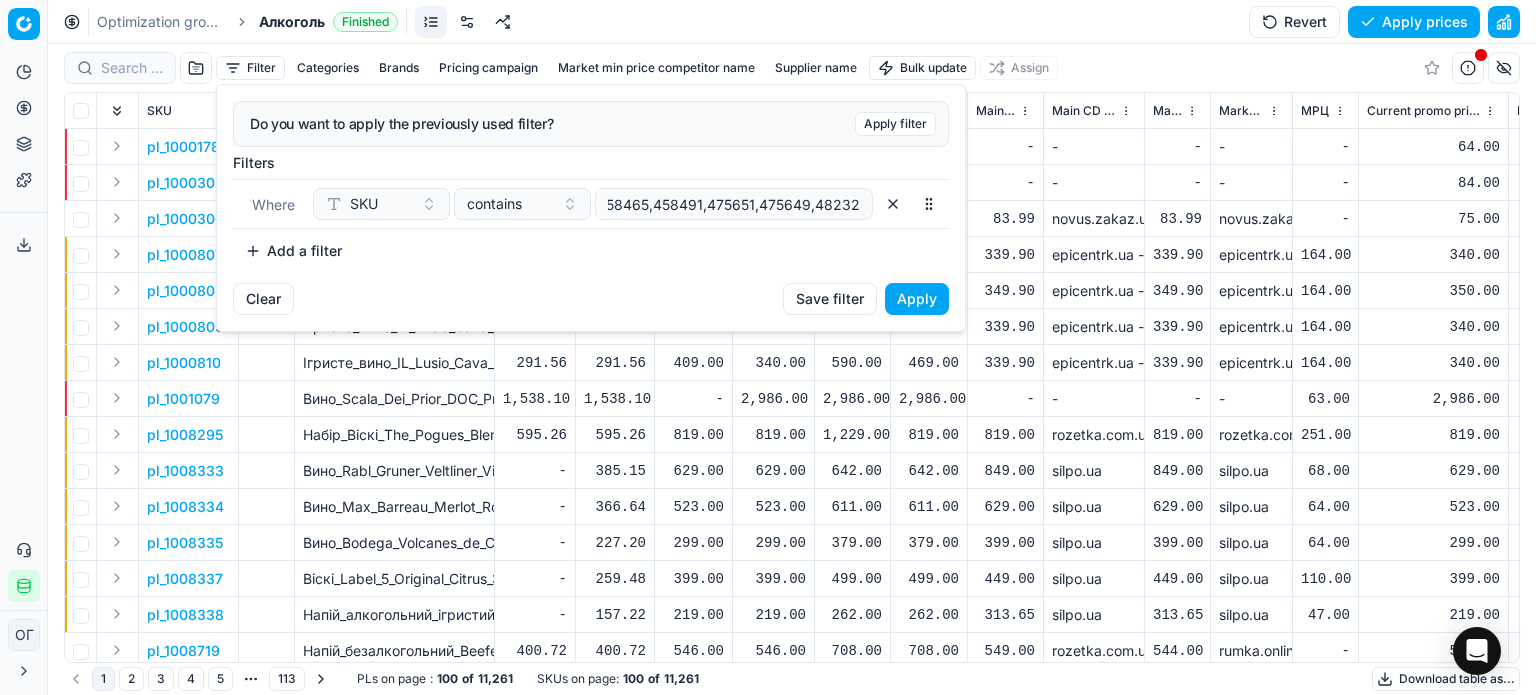 scroll, scrollTop: 0, scrollLeft: 0, axis: both 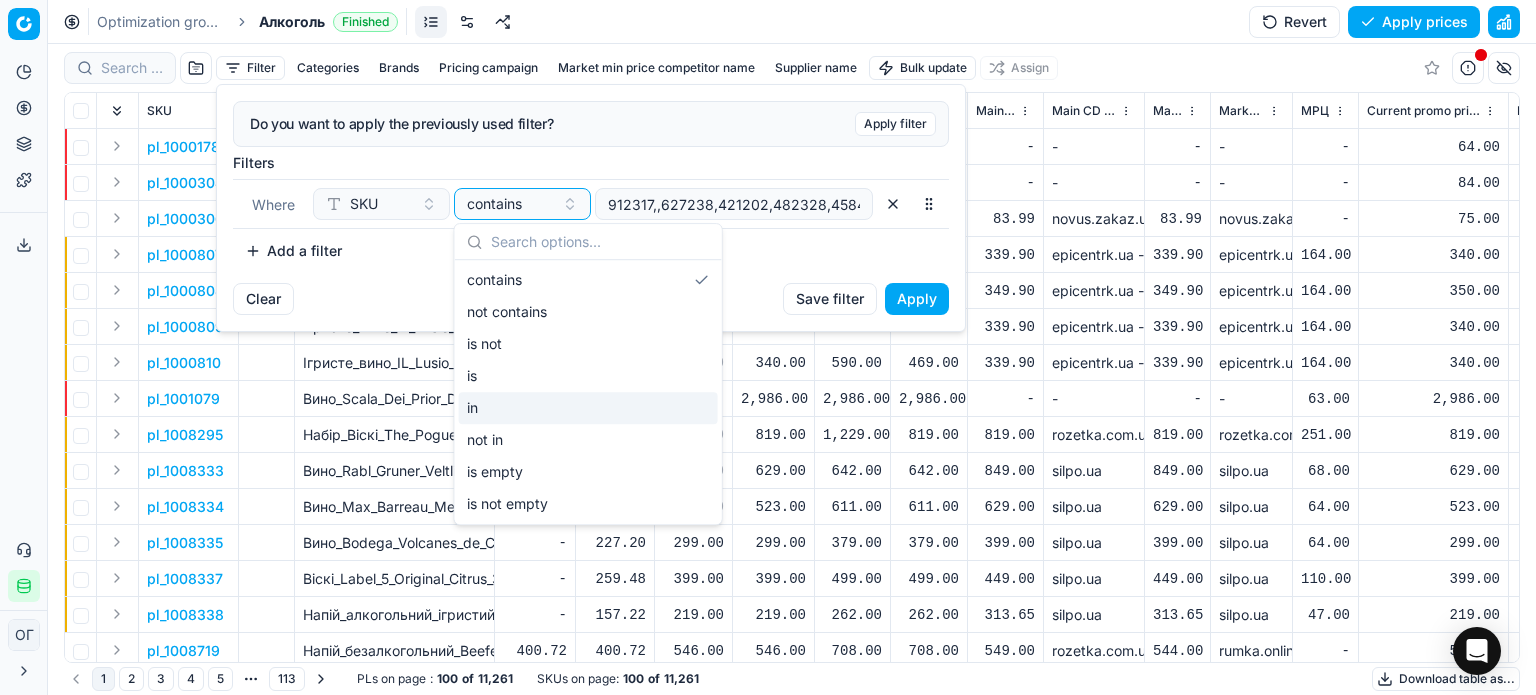click on "in" at bounding box center (588, 408) 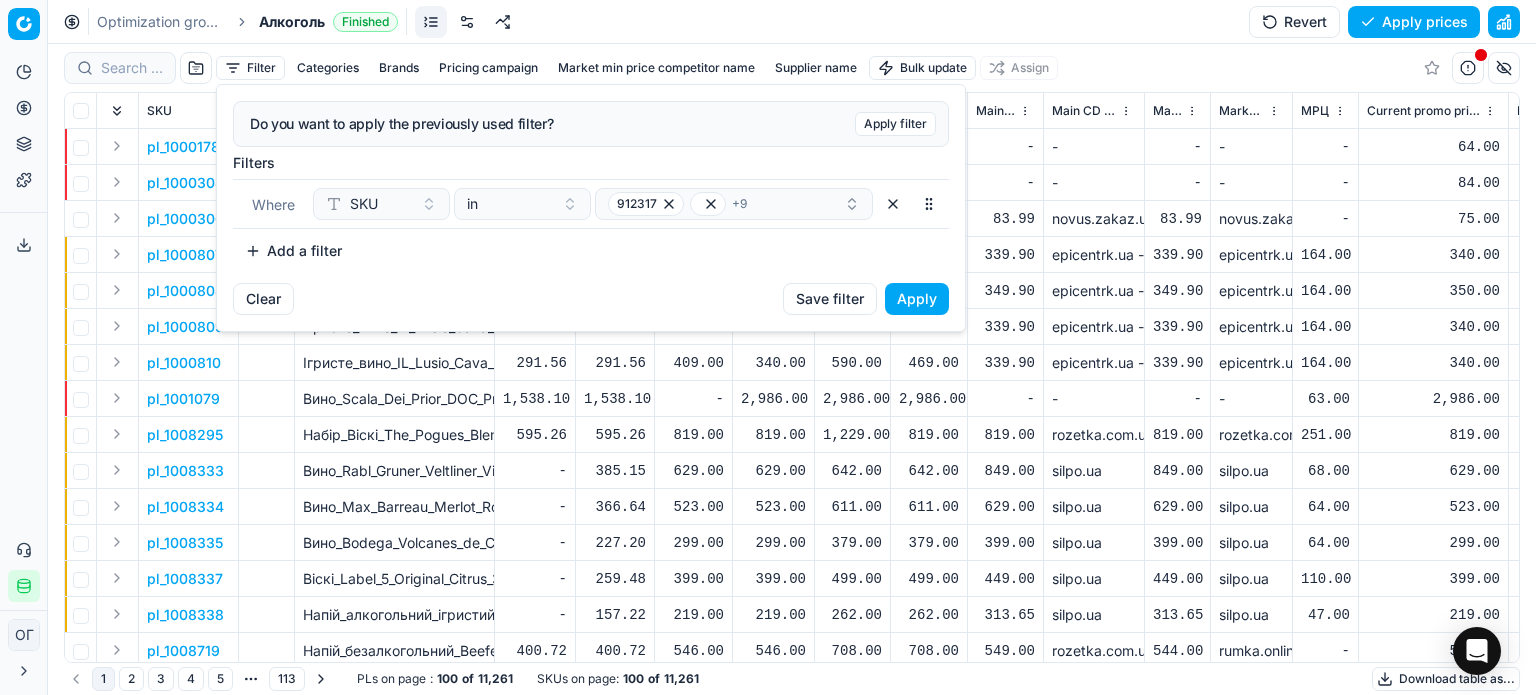 click on "Apply" at bounding box center [917, 299] 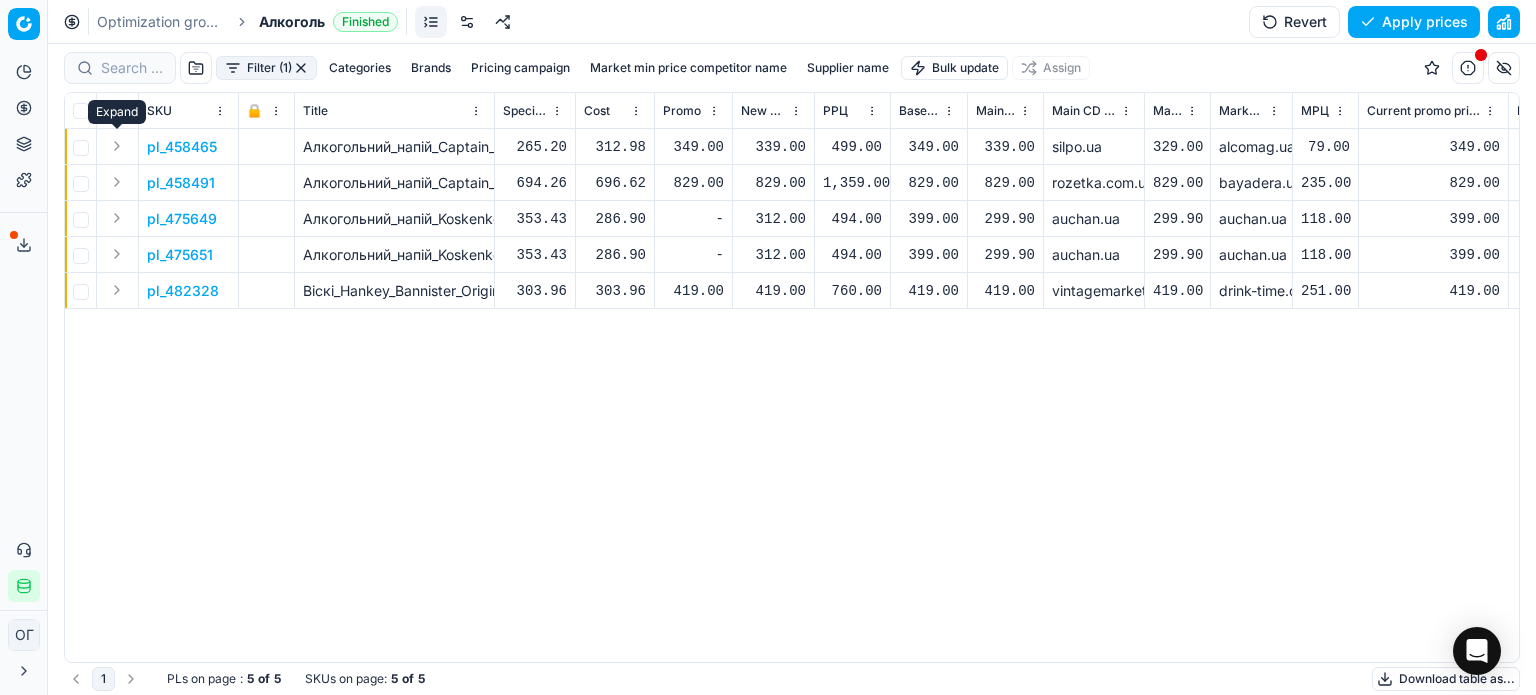 click at bounding box center (117, 146) 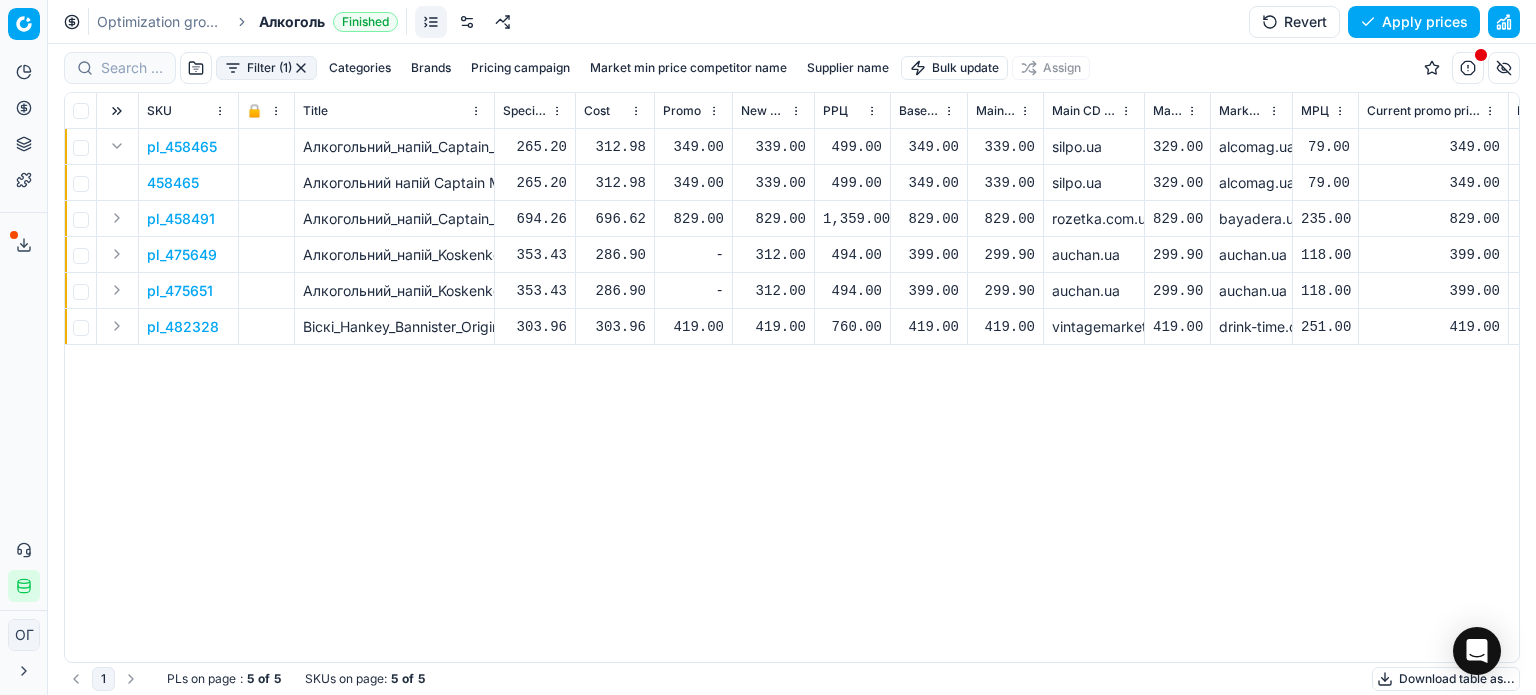 click on "458465" at bounding box center (173, 183) 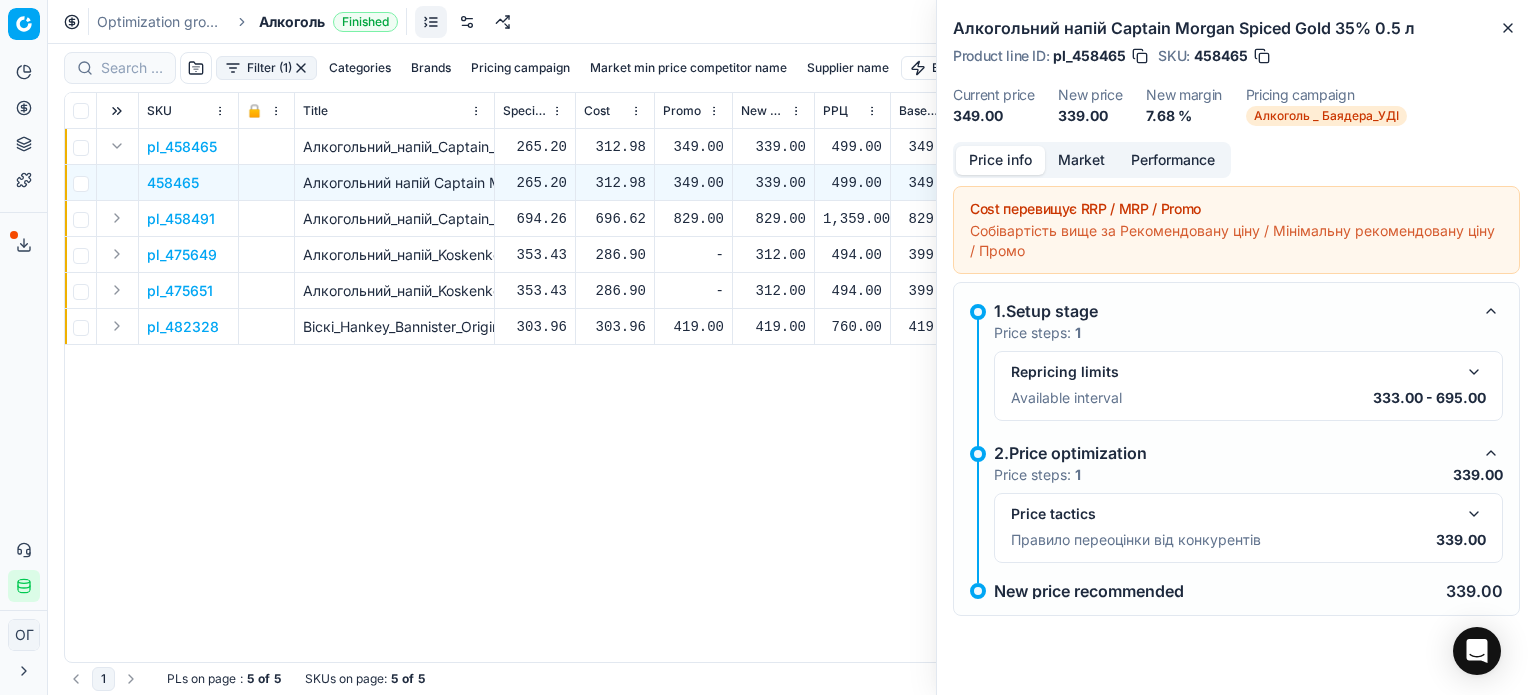 click on "Market" at bounding box center [1081, 160] 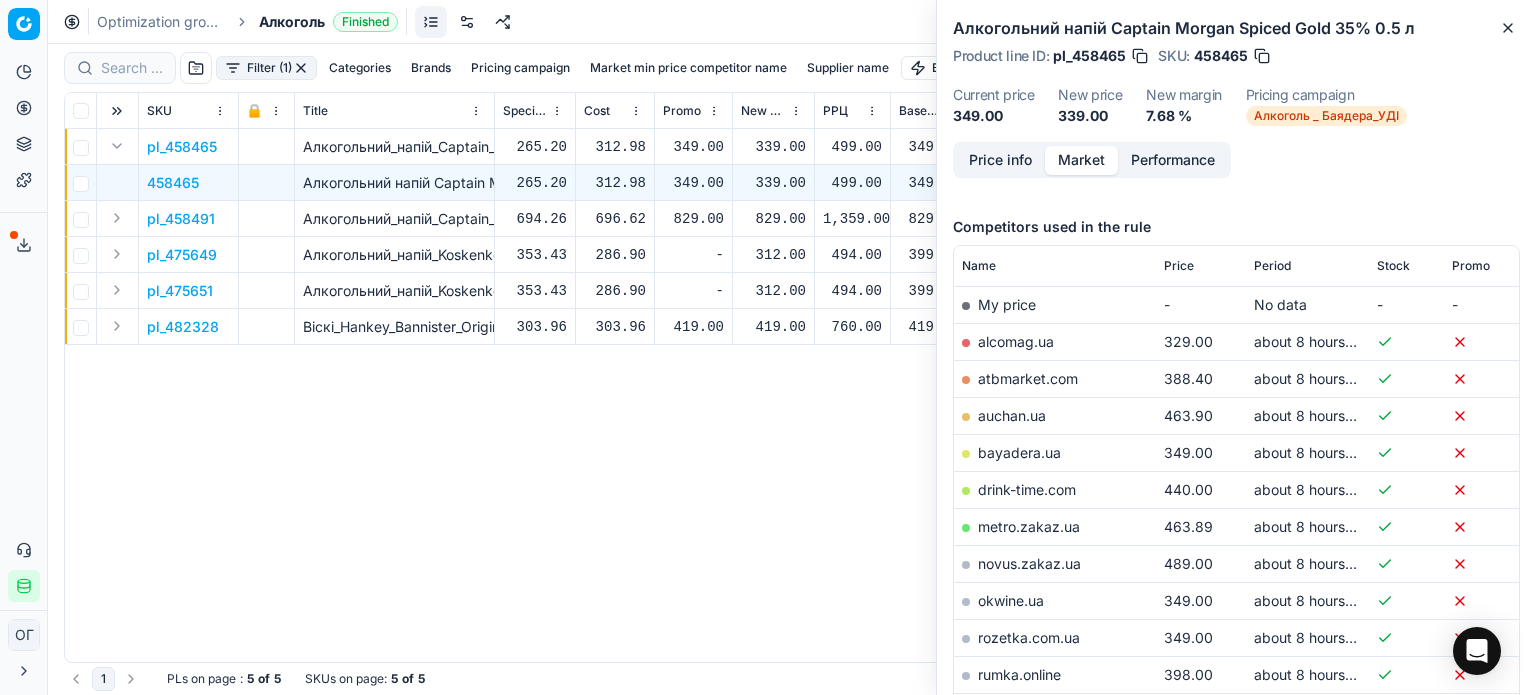 scroll, scrollTop: 250, scrollLeft: 0, axis: vertical 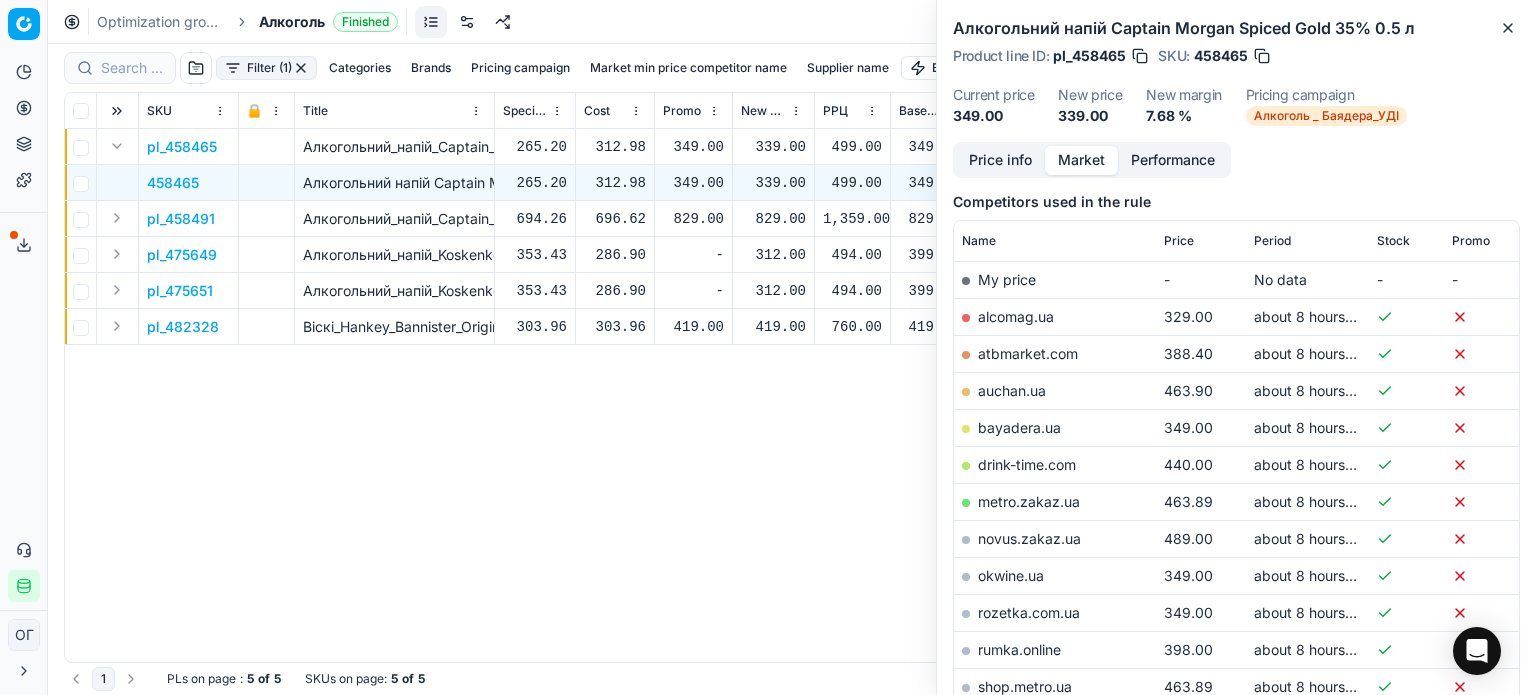 click on "Price" at bounding box center (1179, 241) 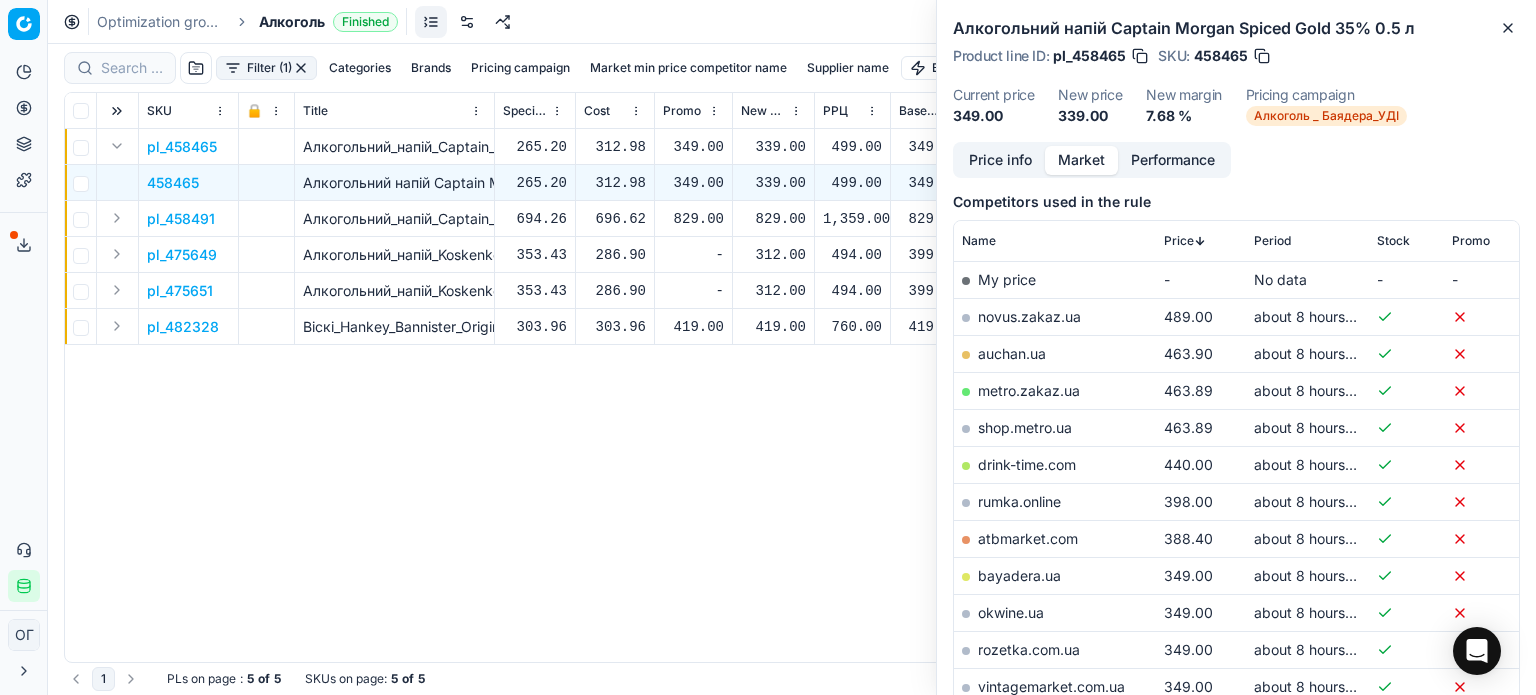 click on "Price" at bounding box center (1179, 241) 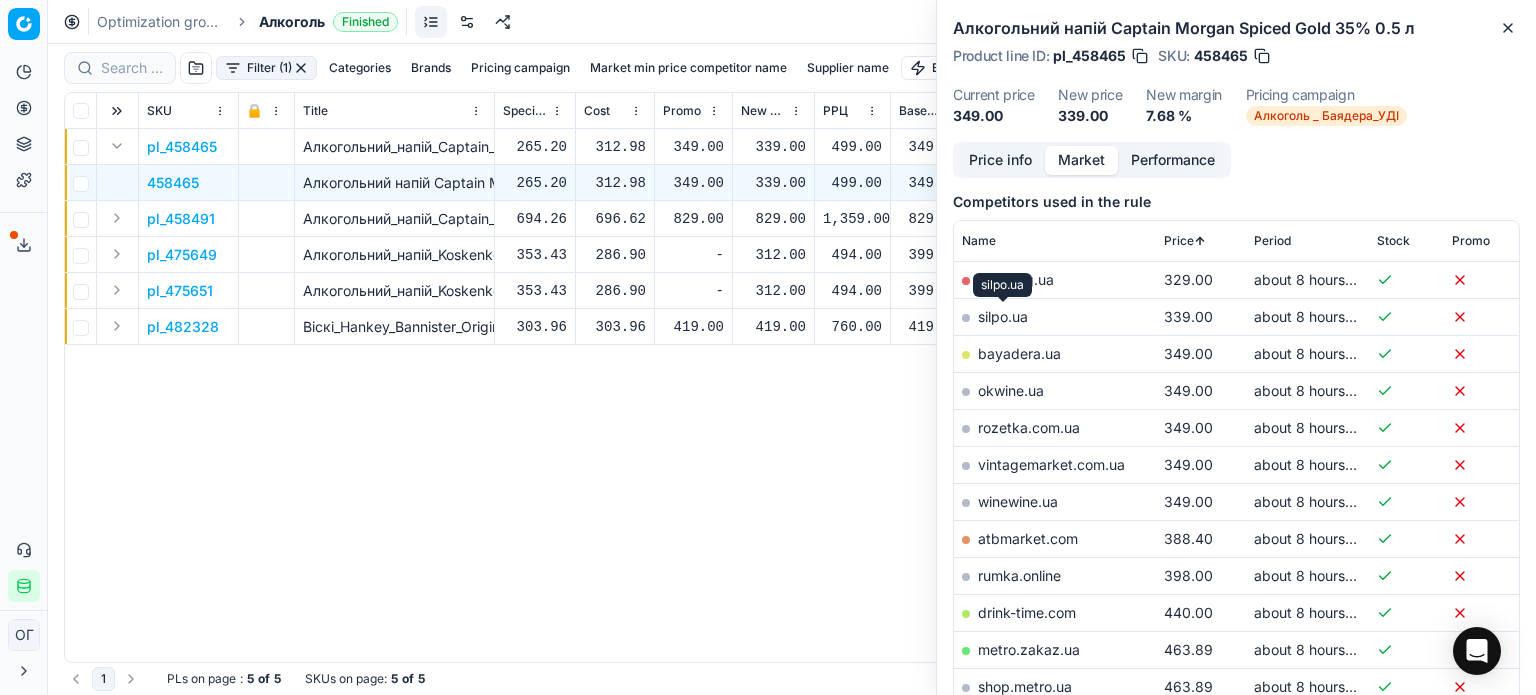 click on "silpo.ua" at bounding box center [1003, 316] 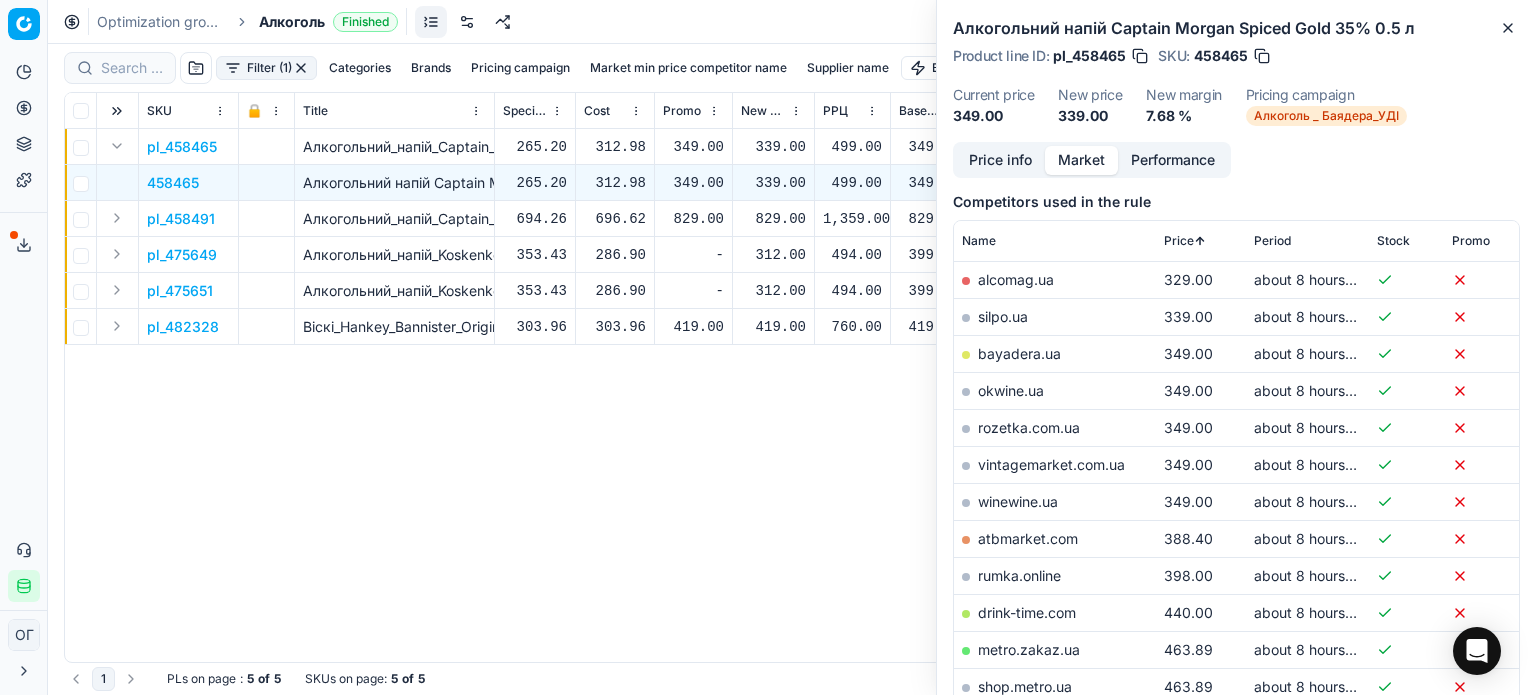click on "alcomag.ua" at bounding box center [1016, 279] 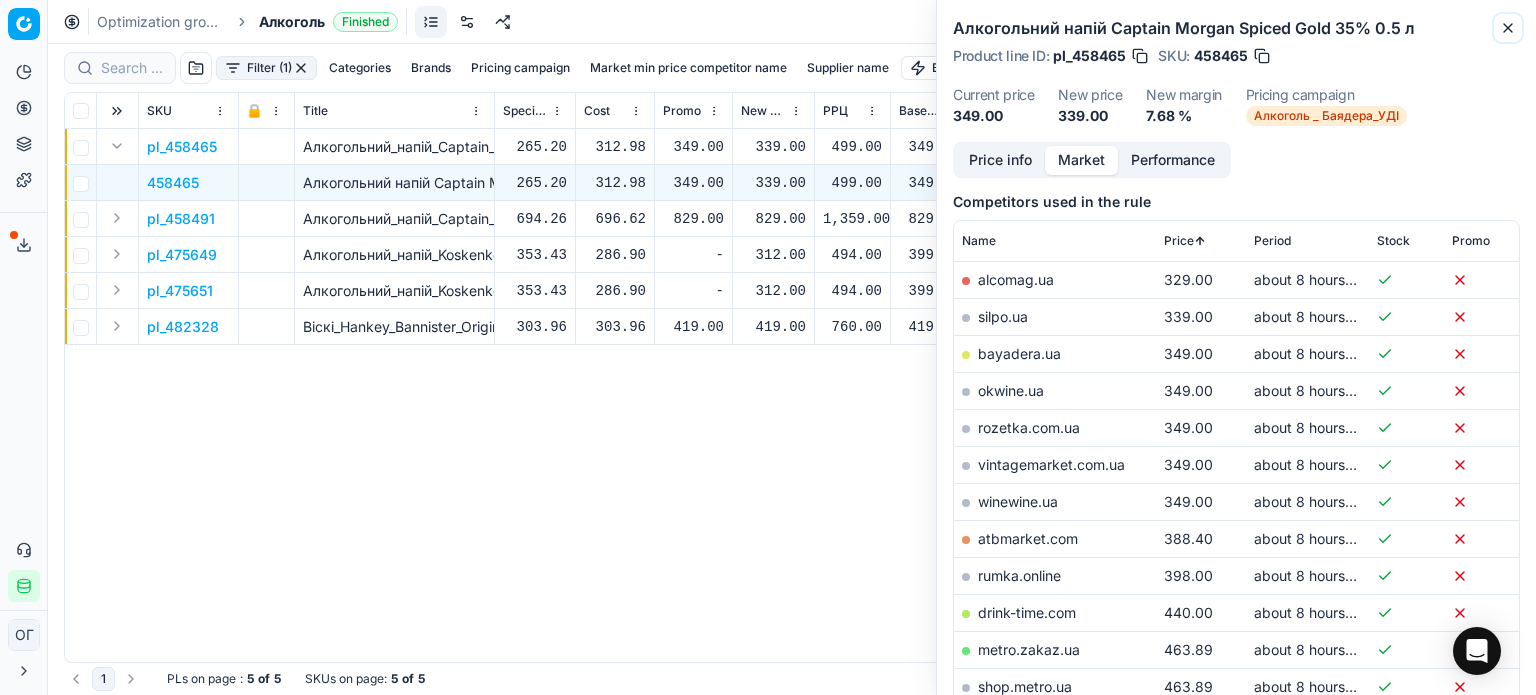 click 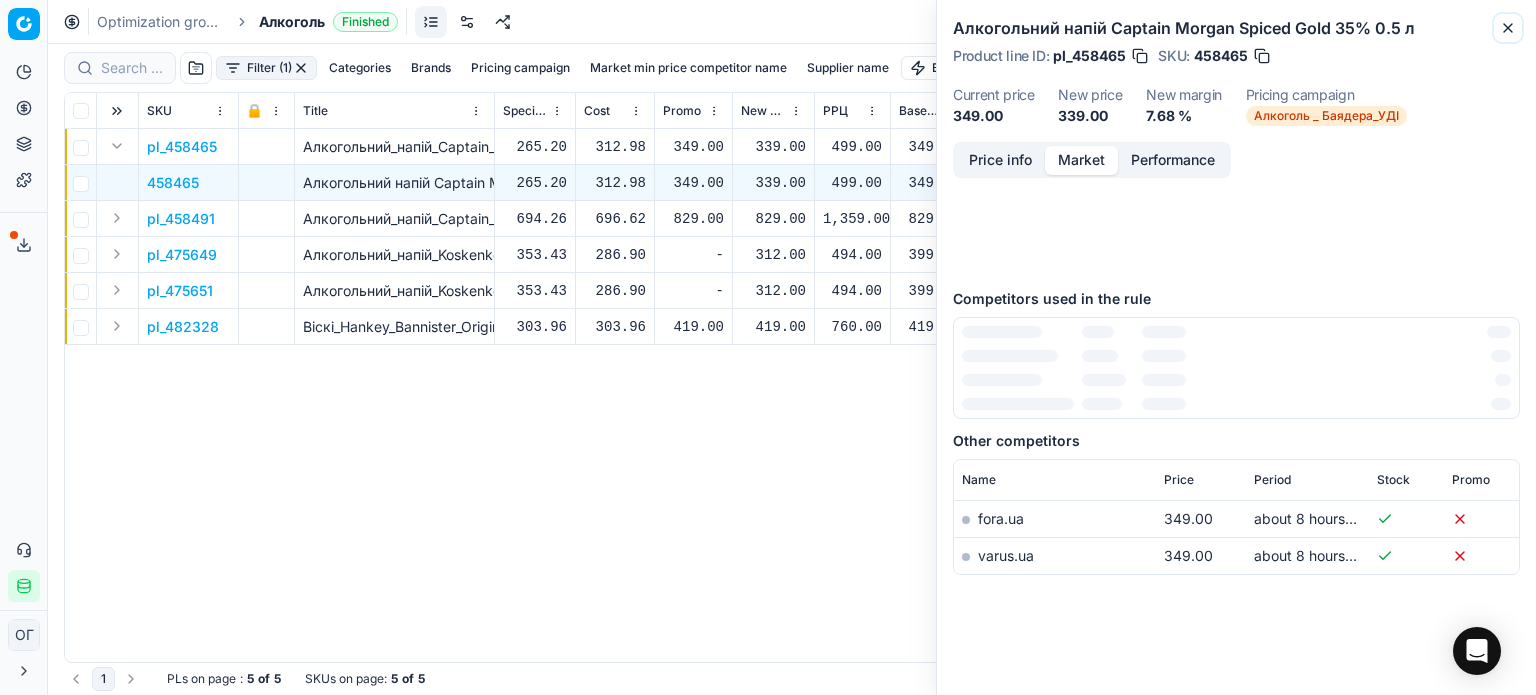 scroll, scrollTop: 159, scrollLeft: 0, axis: vertical 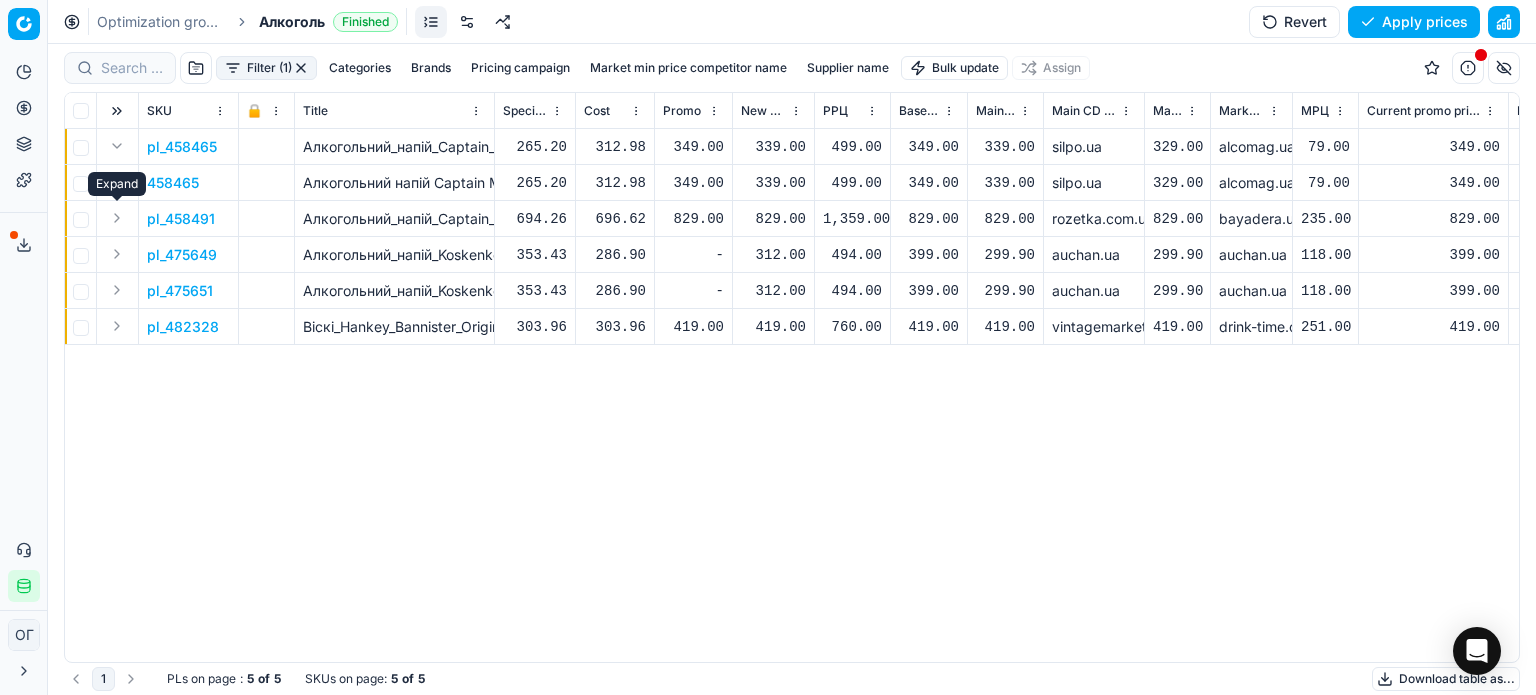 click at bounding box center [117, 218] 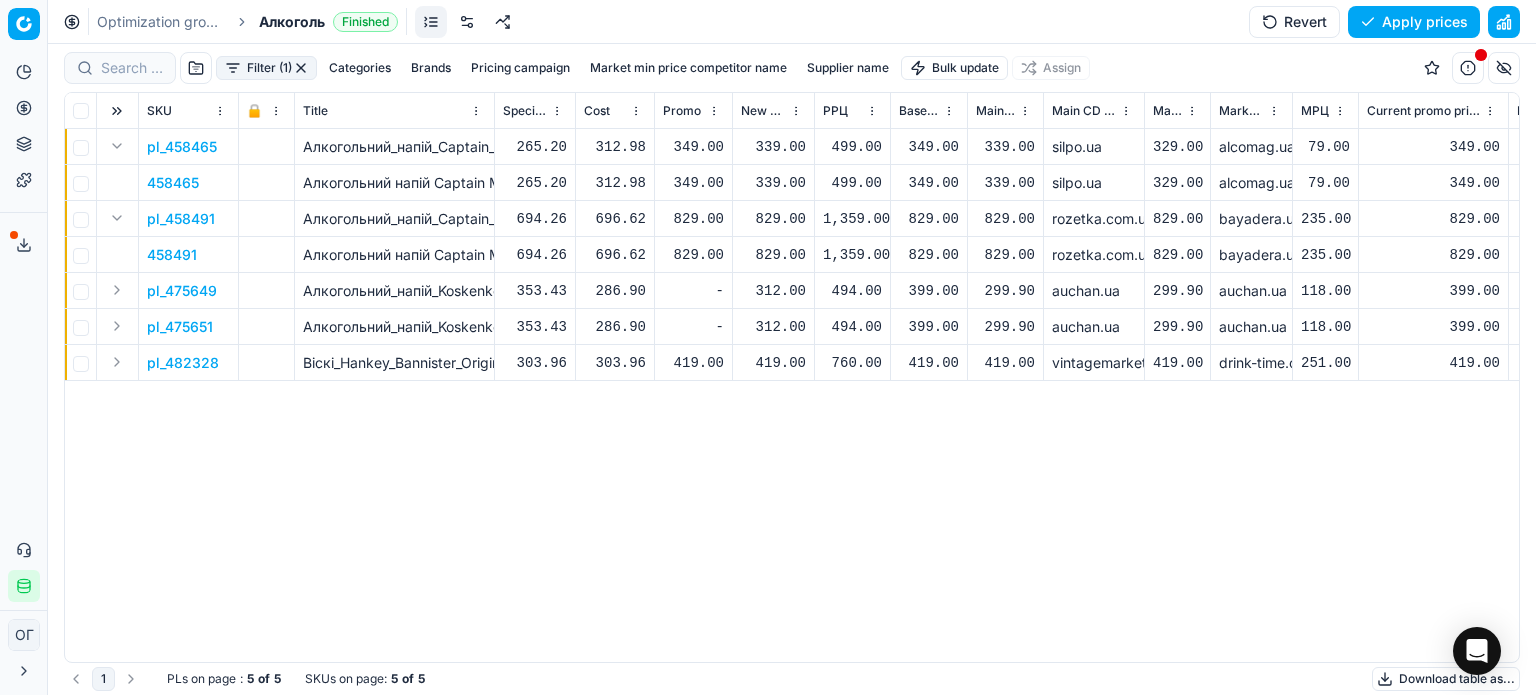 click on "458491" at bounding box center (172, 255) 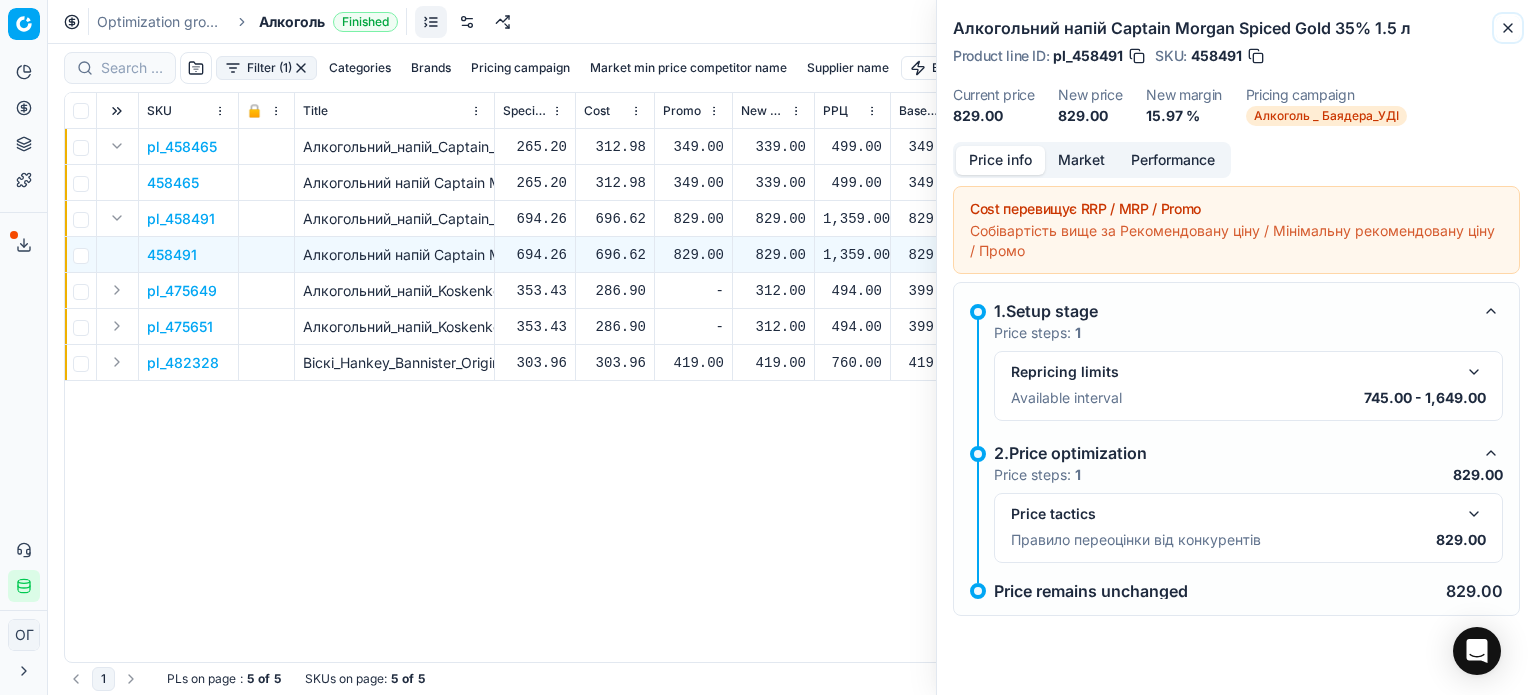 click on "Close" at bounding box center (1508, 28) 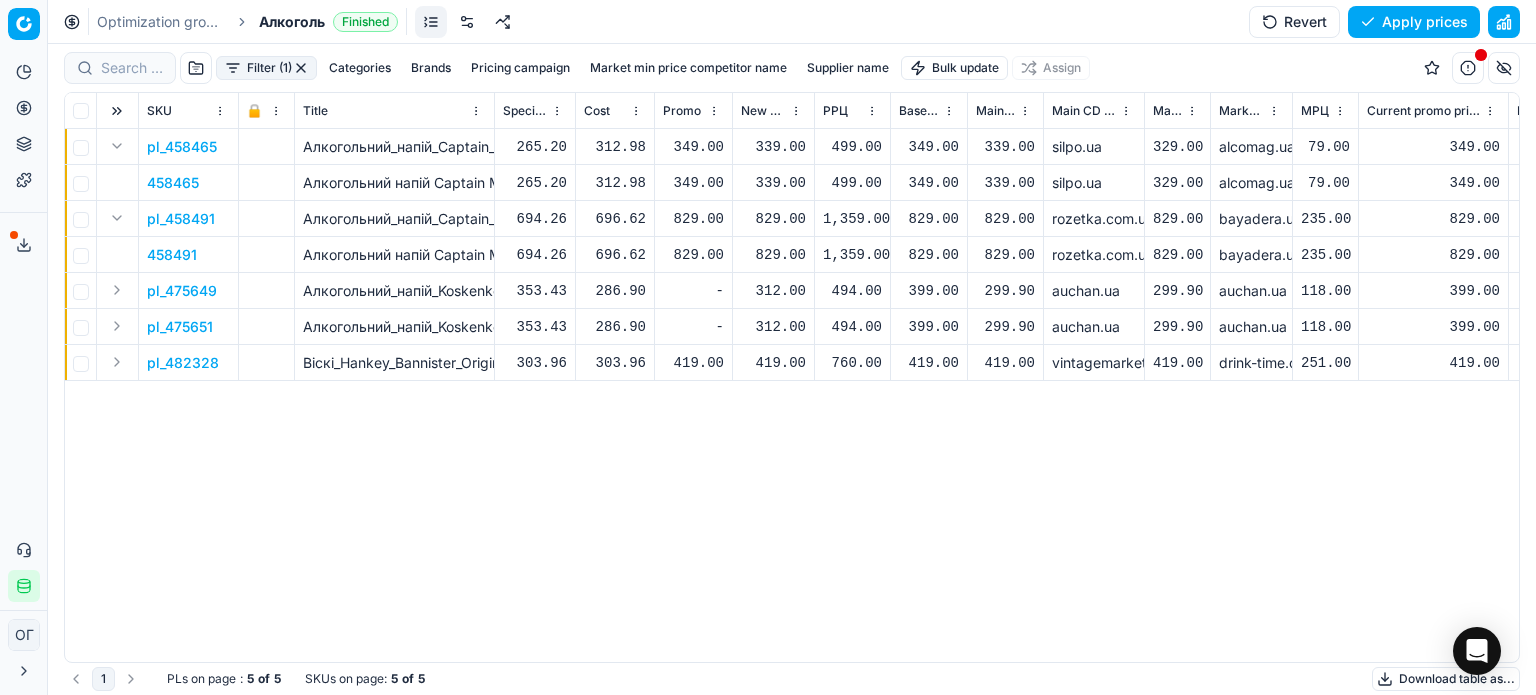 click at bounding box center [117, 218] 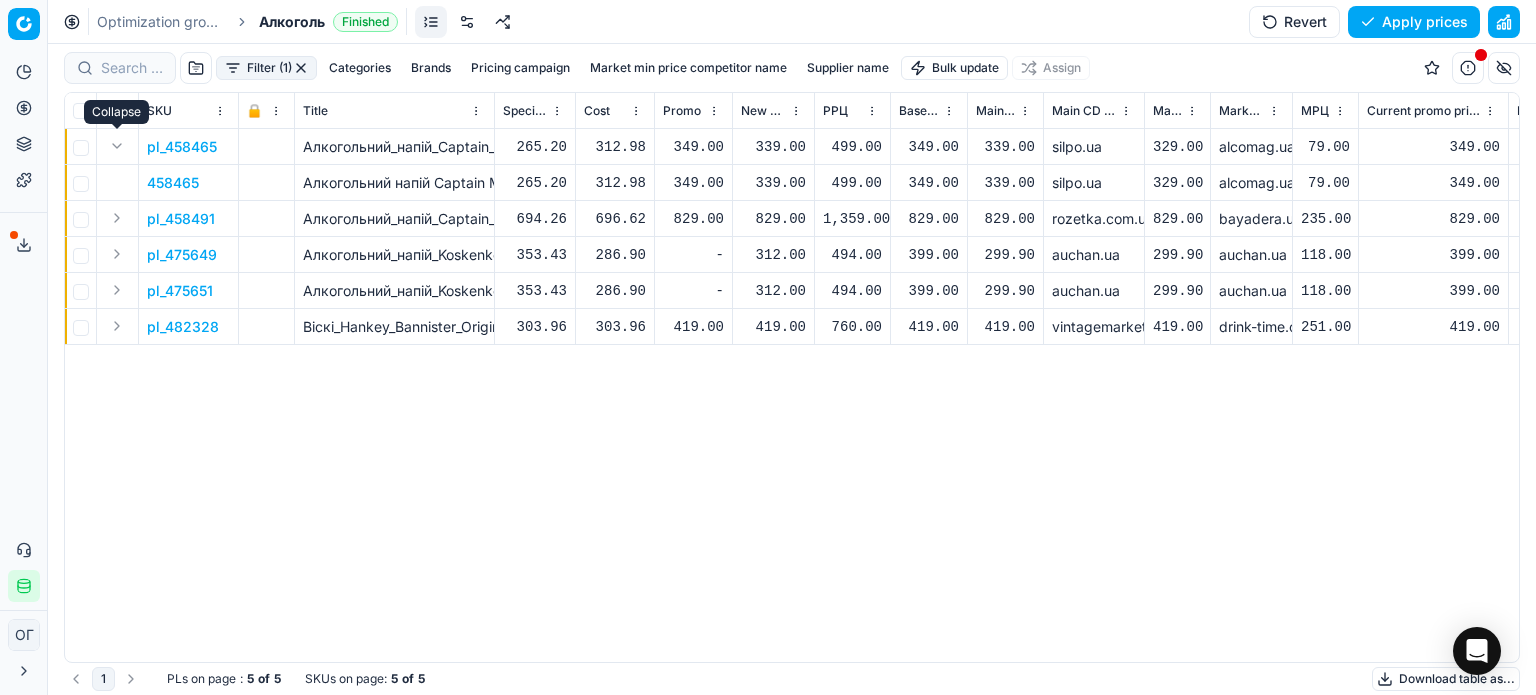 click at bounding box center (117, 146) 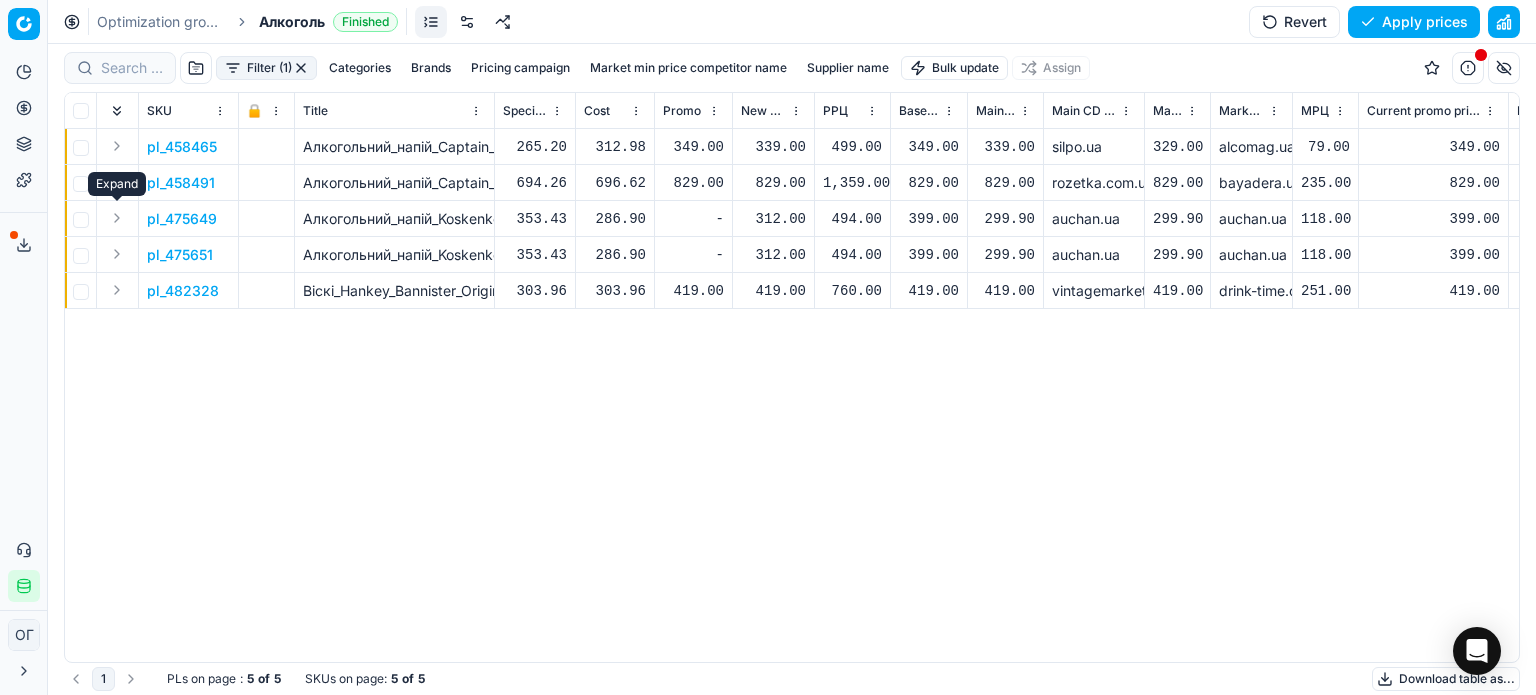 click at bounding box center (117, 218) 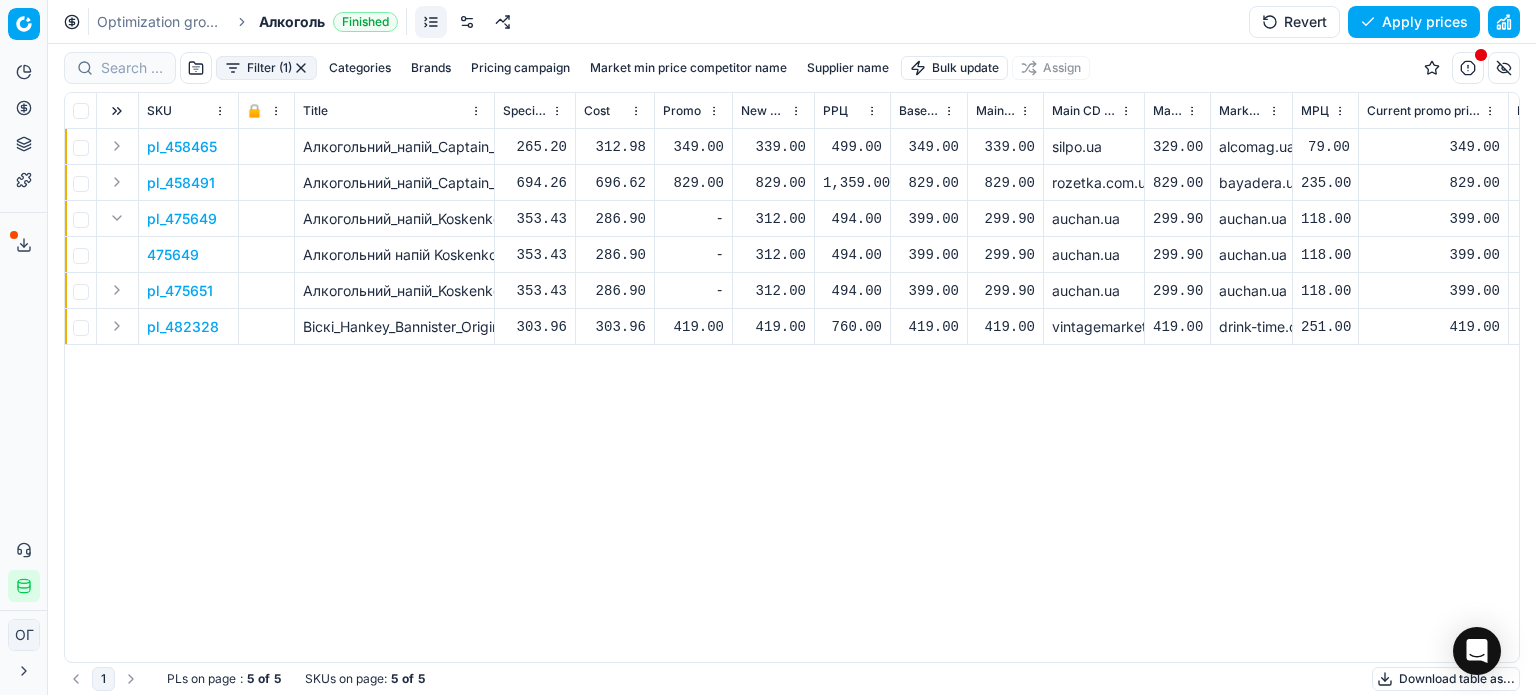 click on "475649" at bounding box center [173, 255] 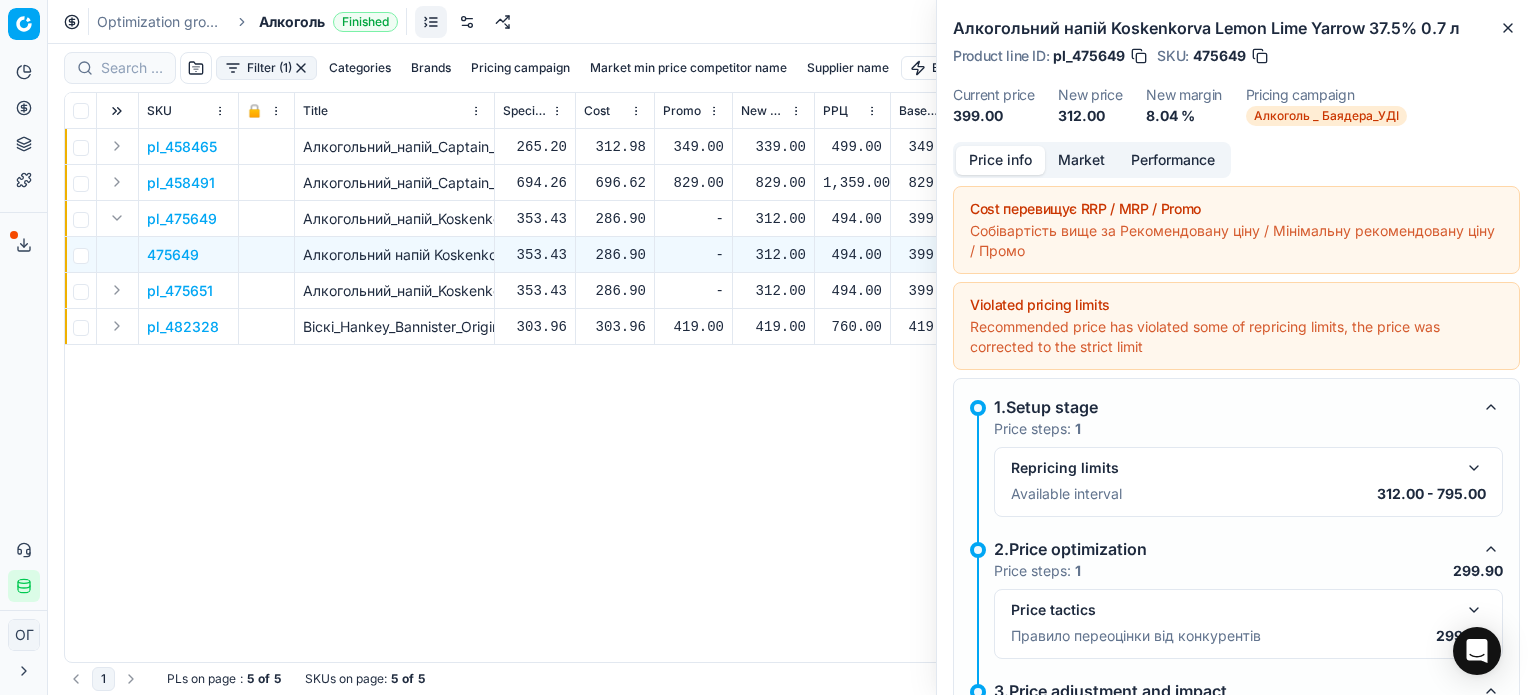 click on "Market" at bounding box center (1081, 160) 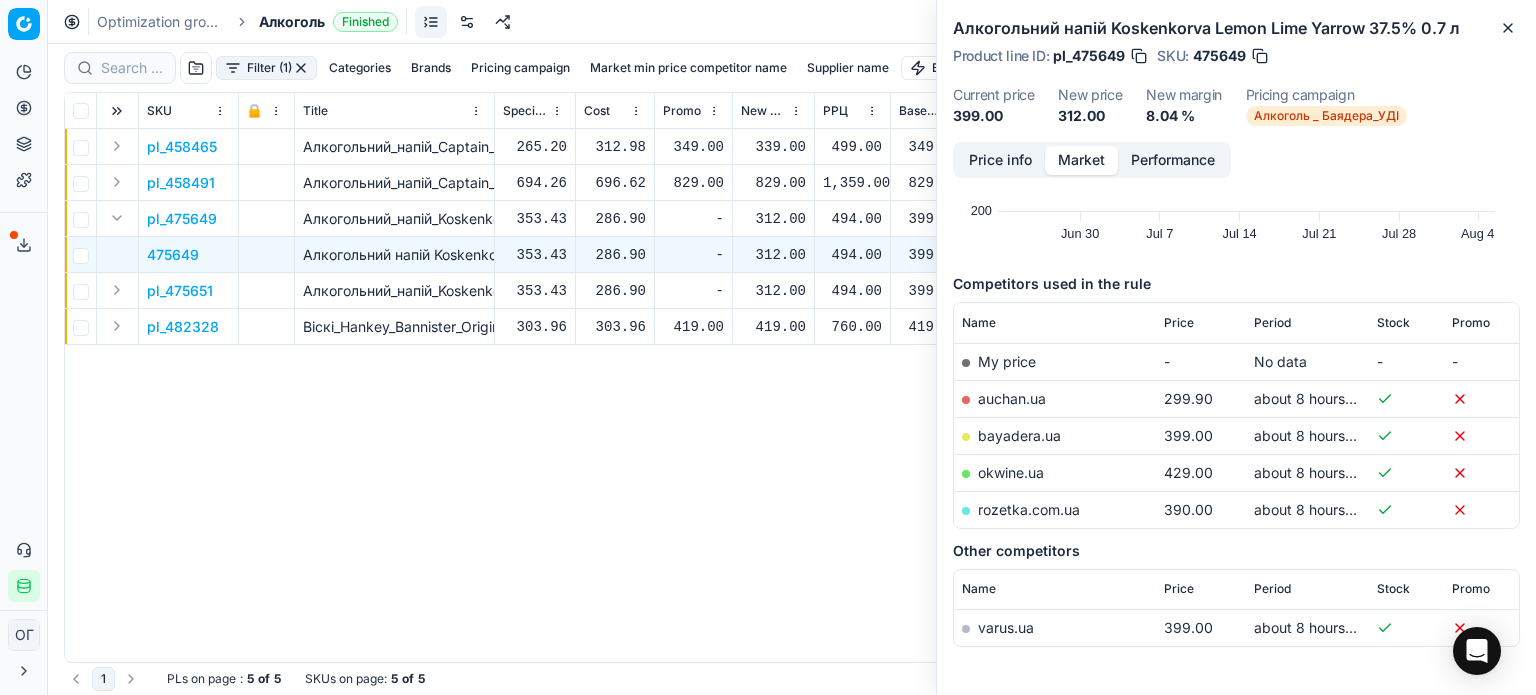 scroll, scrollTop: 204, scrollLeft: 0, axis: vertical 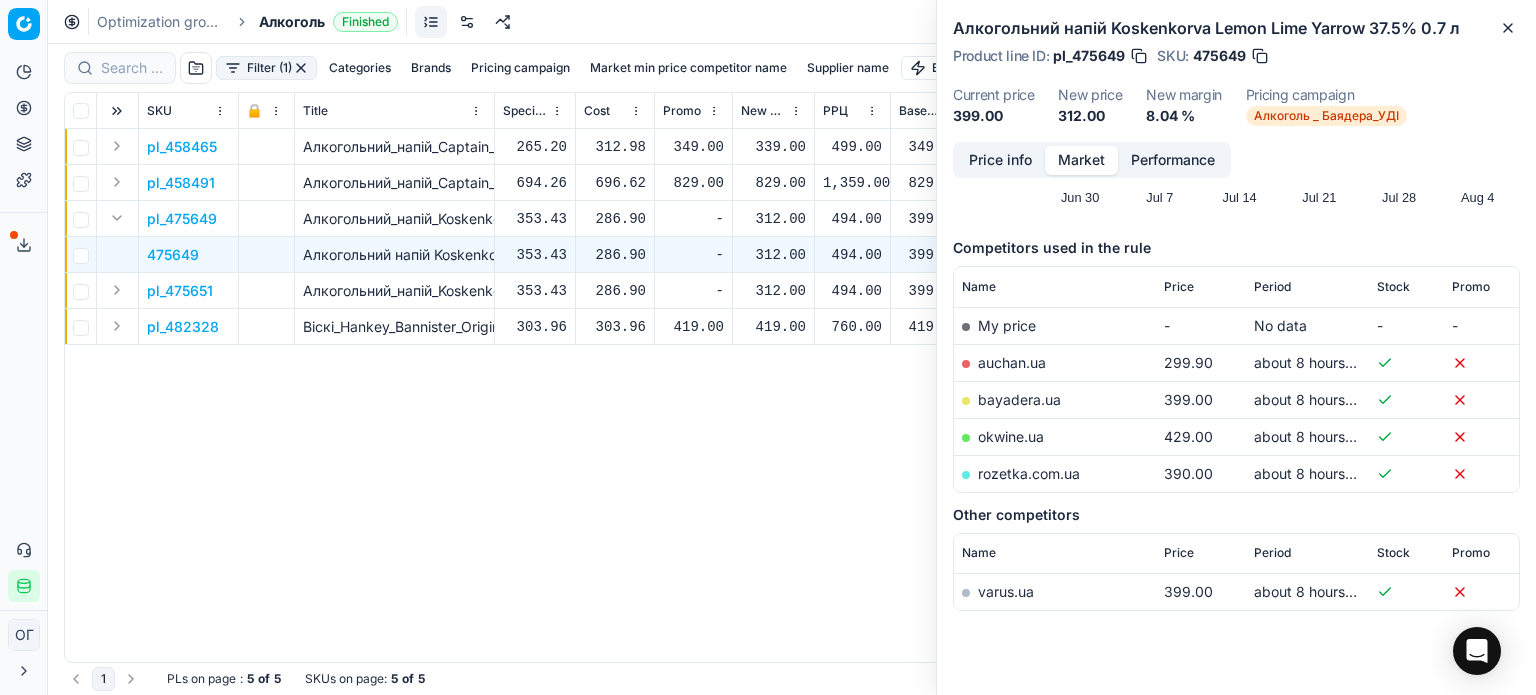 click on "Price" at bounding box center (1201, 287) 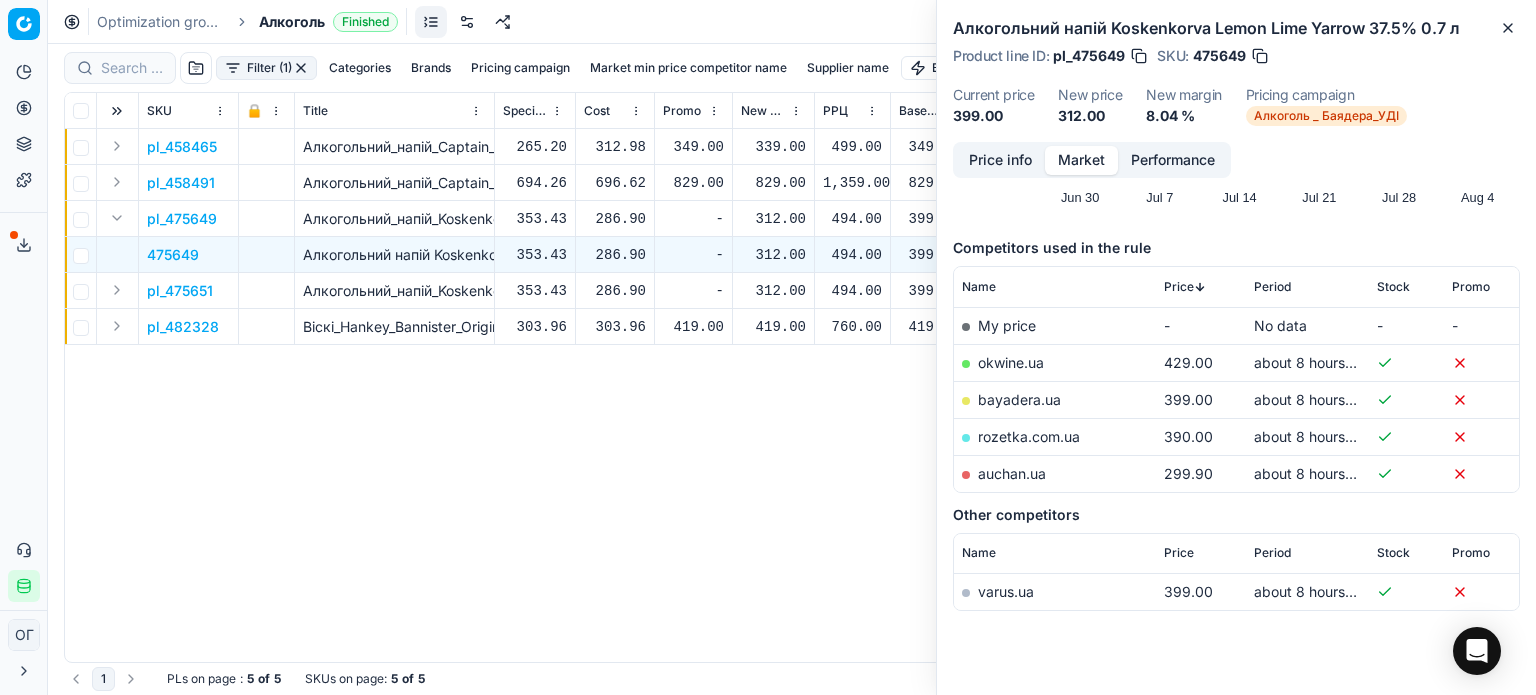 click 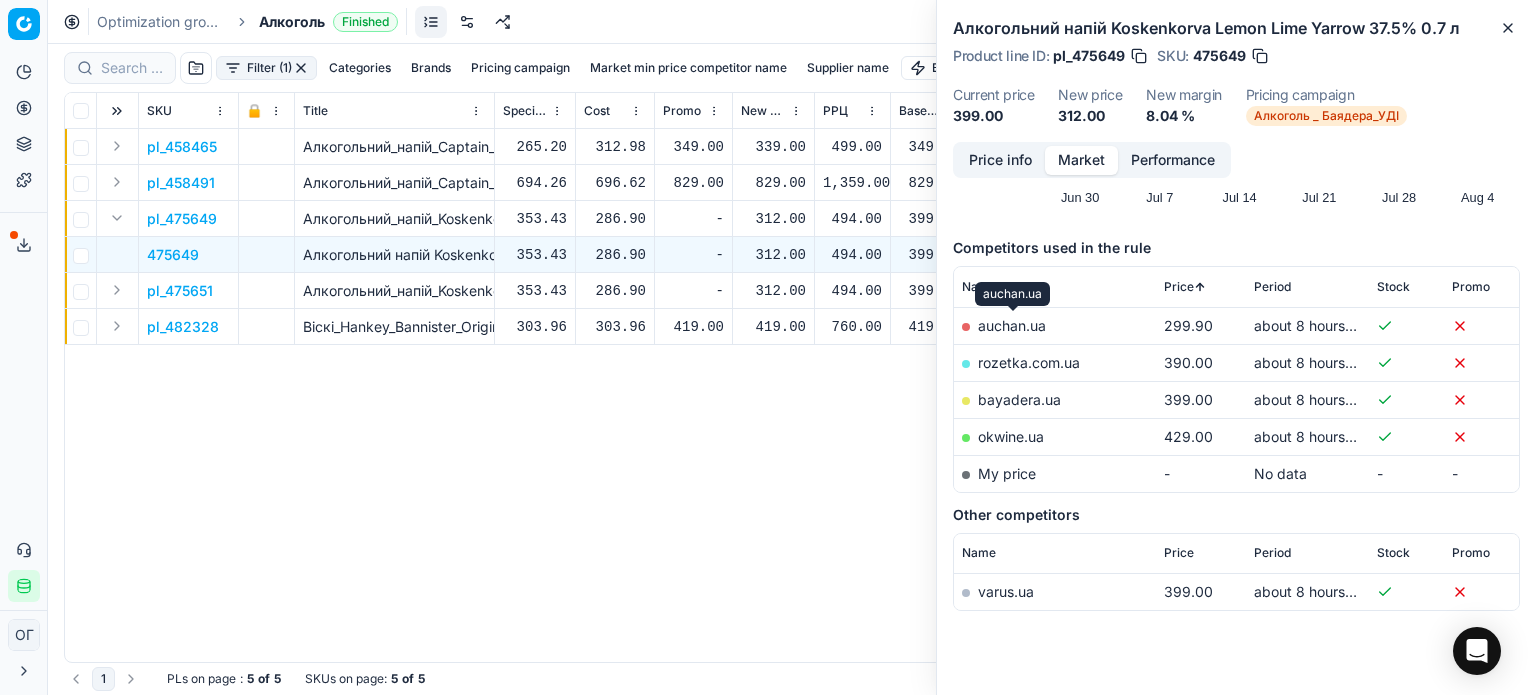 click on "auchan.ua" at bounding box center [1012, 325] 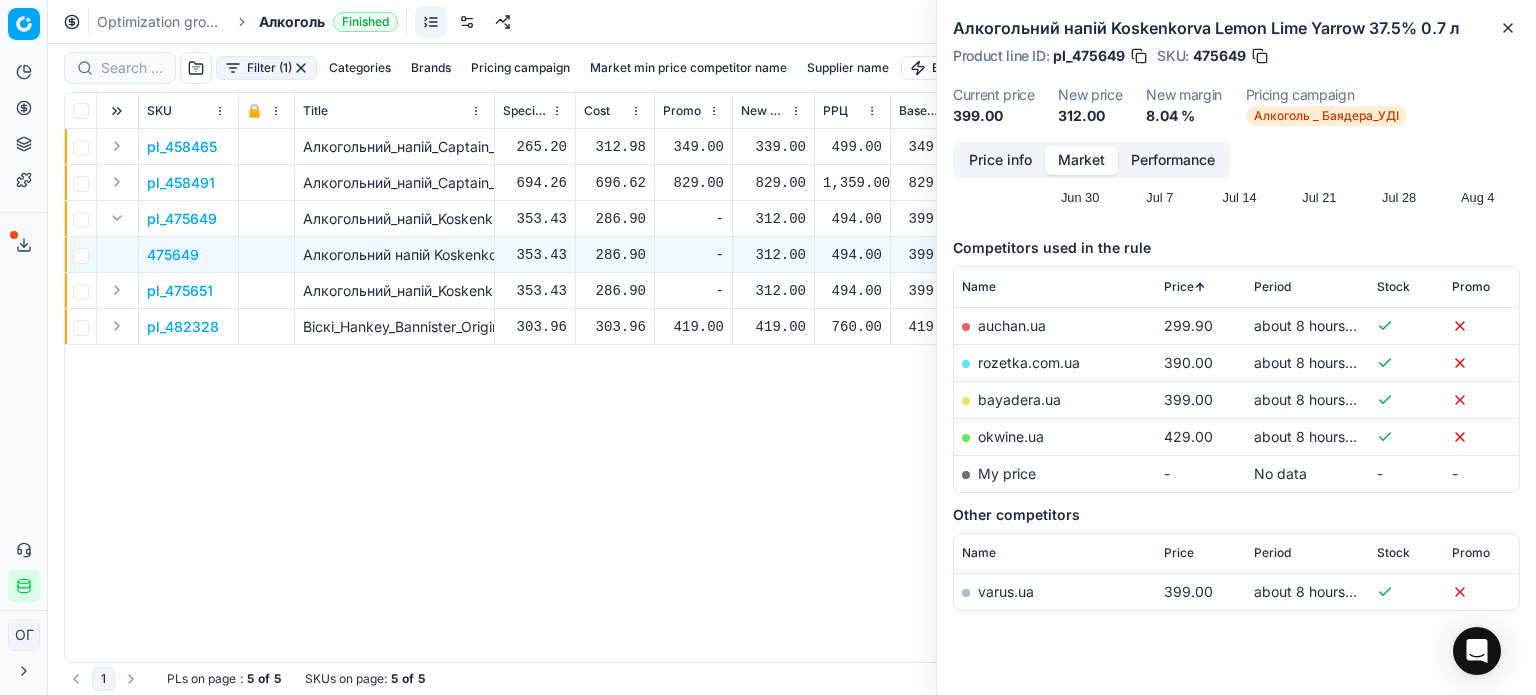 click at bounding box center [1260, 56] 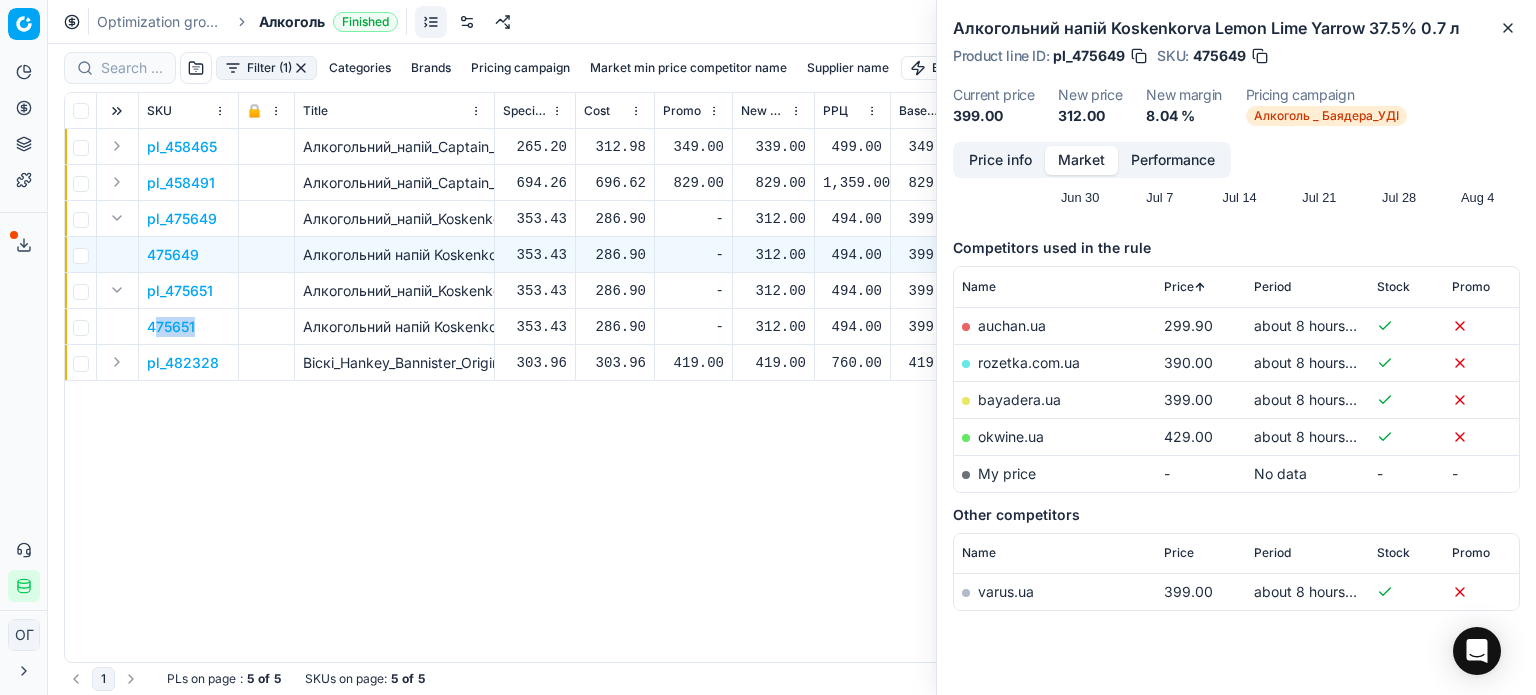 drag, startPoint x: 207, startPoint y: 331, endPoint x: 152, endPoint y: 334, distance: 55.081757 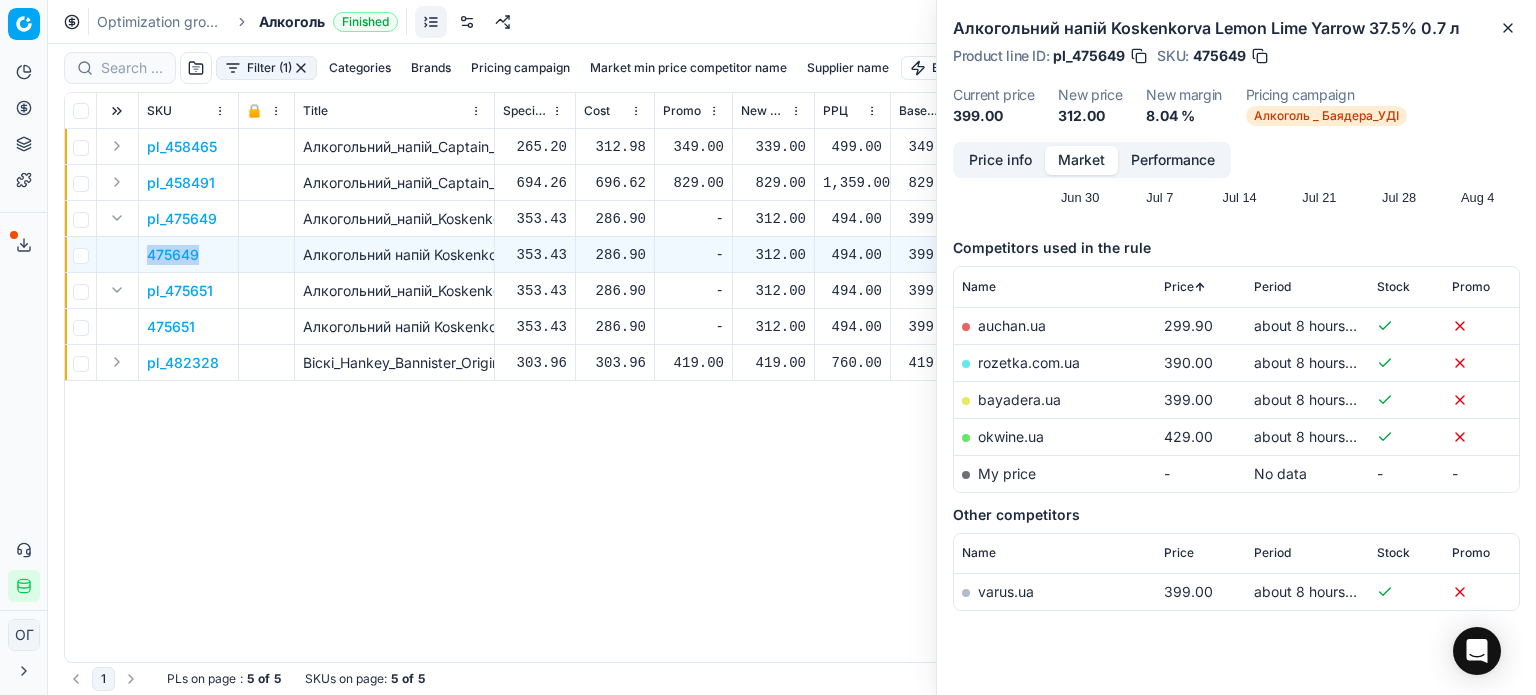 drag, startPoint x: 208, startPoint y: 259, endPoint x: 145, endPoint y: 258, distance: 63.007935 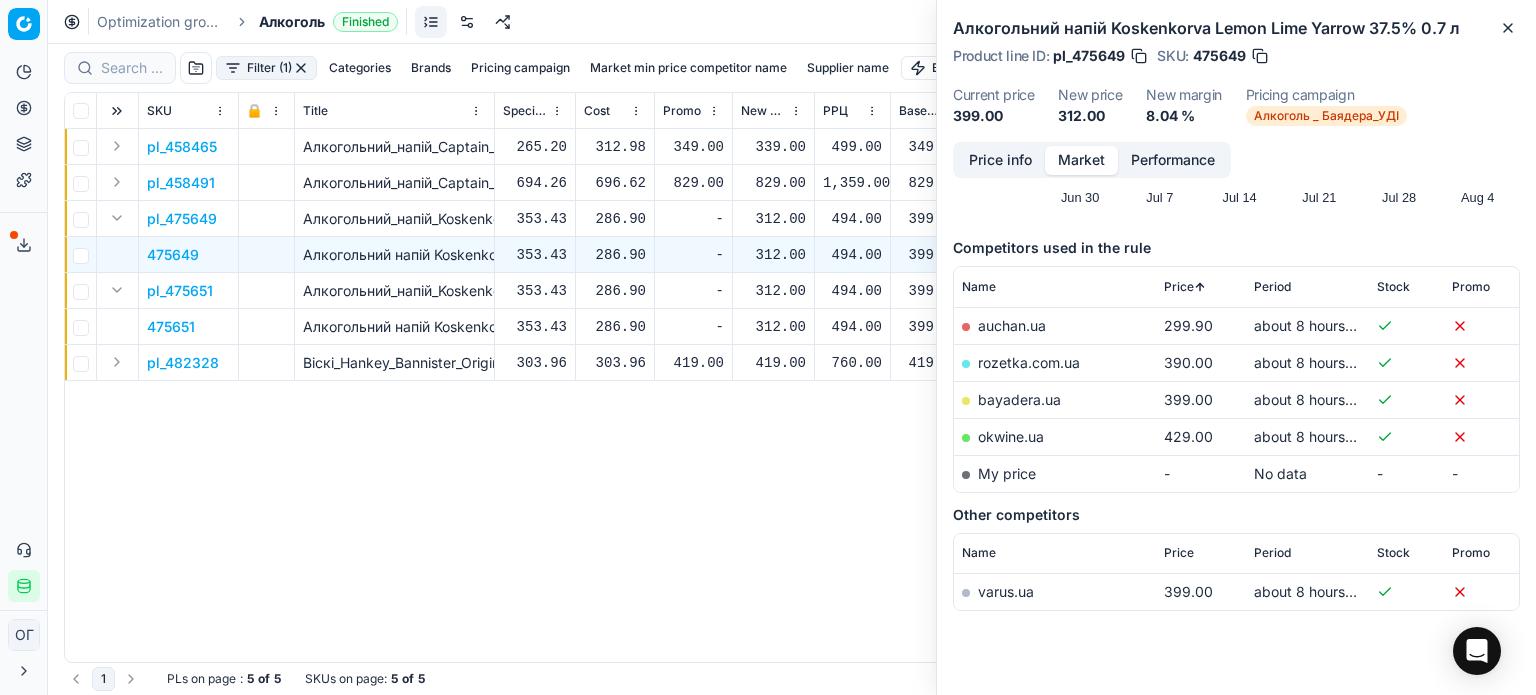 click on "pl_458465 Алкогольний_напій_Captain_Morgan_Spiced_Gold_35%_0.5_л 265.20 312.98 349.00 339.00 499.00 349.00 339.00 silpo.ua 329.00 alcomag.ua 79.00 349.00 666 349.00 pl_458491 Алкогольний_напій_Captain_Morgan_Spiced_Gold_35%_1.5_л 694.26 696.62 829.00 829.00 1,359.00 829.00 829.00 rozetka.com.ua, bayadera.ua 829.00 bayadera.ua 235.00 829.00 426 829.00 pl_475649 Алкогольний_напій_Koskenkorva_Lemon_Lime_Yarrow_37.5%_0.7_л 353.43 286.90 - 312.00 494.00 399.00 299.90 auchan.ua 299.90 auchan.ua 118.00 399.00 26 399.00 475649 Алкогольний напій Koskenkorva Lemon Lime Yarrow 37.5% 0.7 л 353.43 286.90 - 312.00 494.00 399.00 299.90 auchan.ua 299.90 auchan.ua 118.00 399.00 26 399.00 pl_475651 Алкогольний_напій_Koskenkorva_Sauna_Barrel_37.5%_0.7_л 353.43 286.90 - 312.00 494.00 399.00 299.90 auchan.ua 299.90 auchan.ua 118.00 399.00 10 399.00 475651 Алкогольний напій Koskenkorva Sauna Barrel 37.5% 0.7 л 353.43 286.90 - 10" at bounding box center [792, 395] 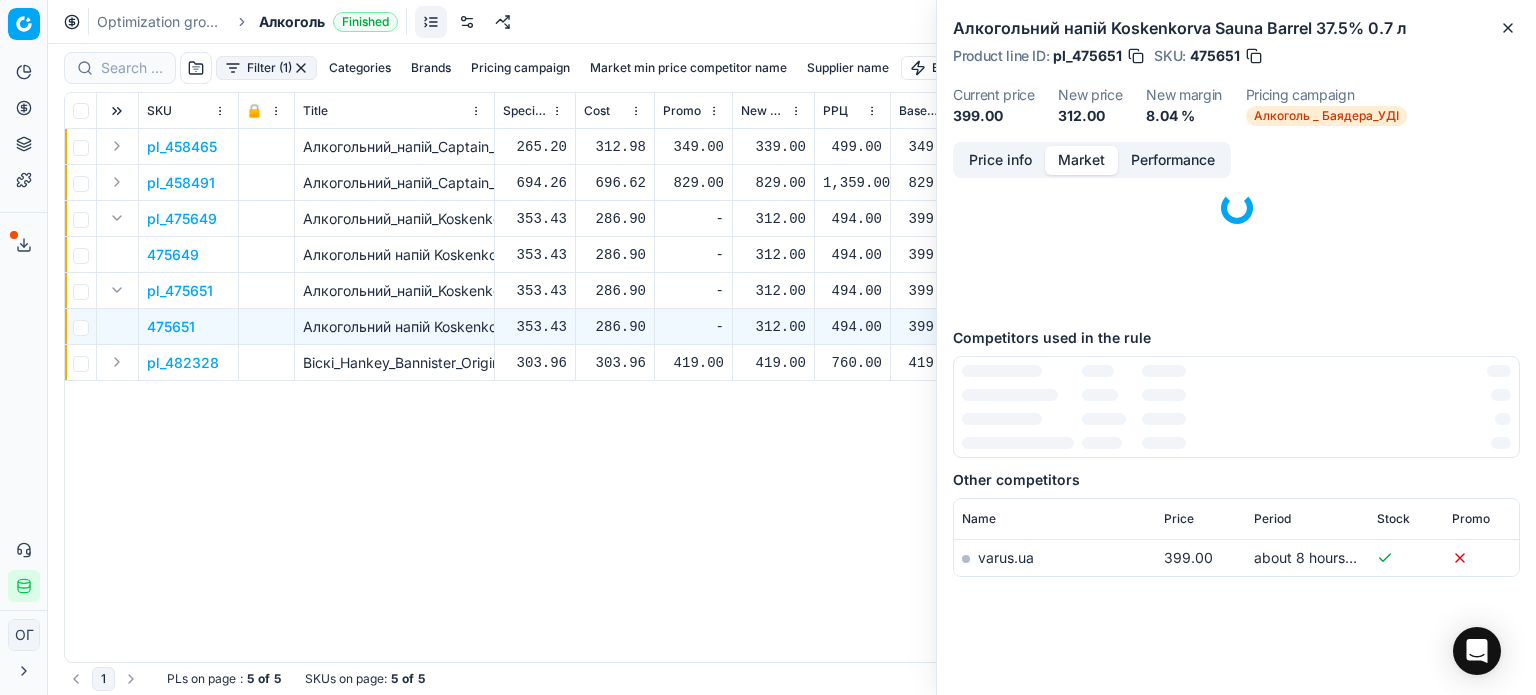 scroll, scrollTop: 204, scrollLeft: 0, axis: vertical 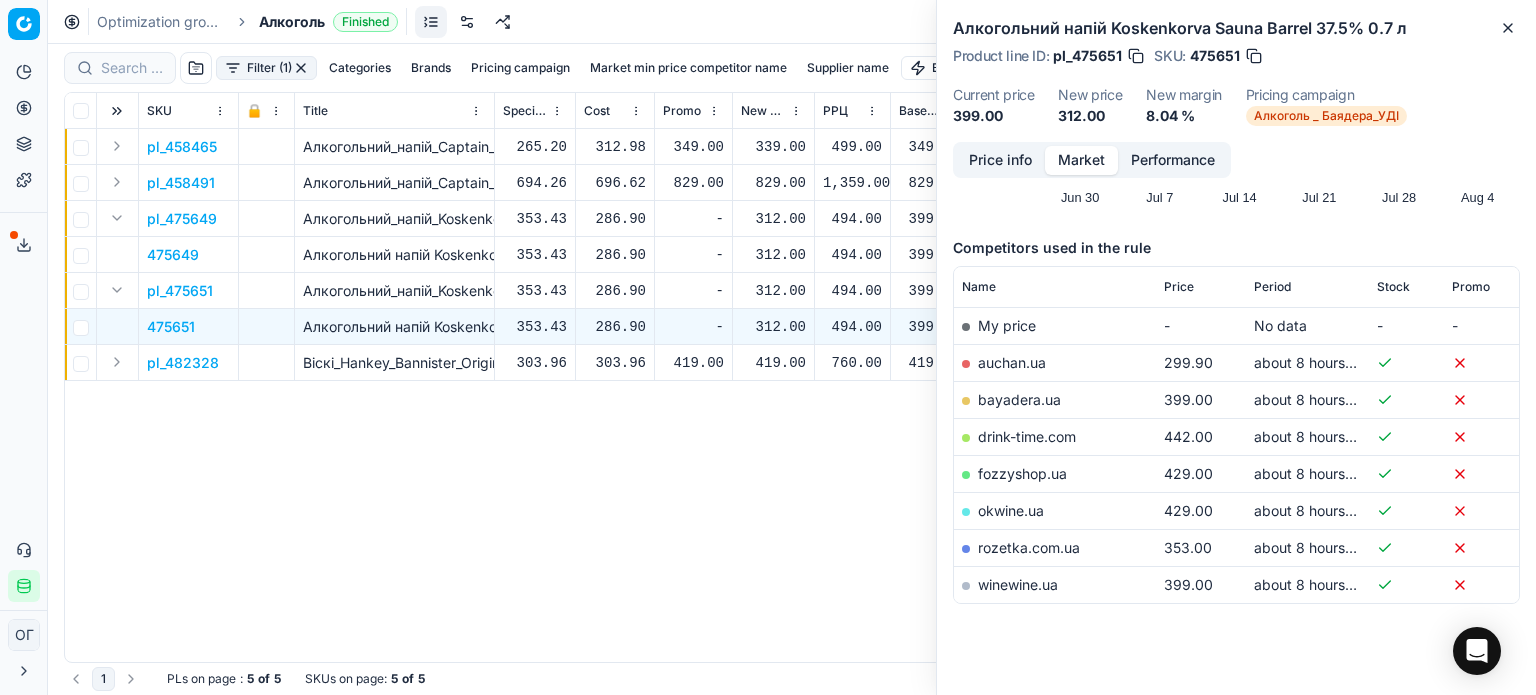 click on "475651" at bounding box center (171, 327) 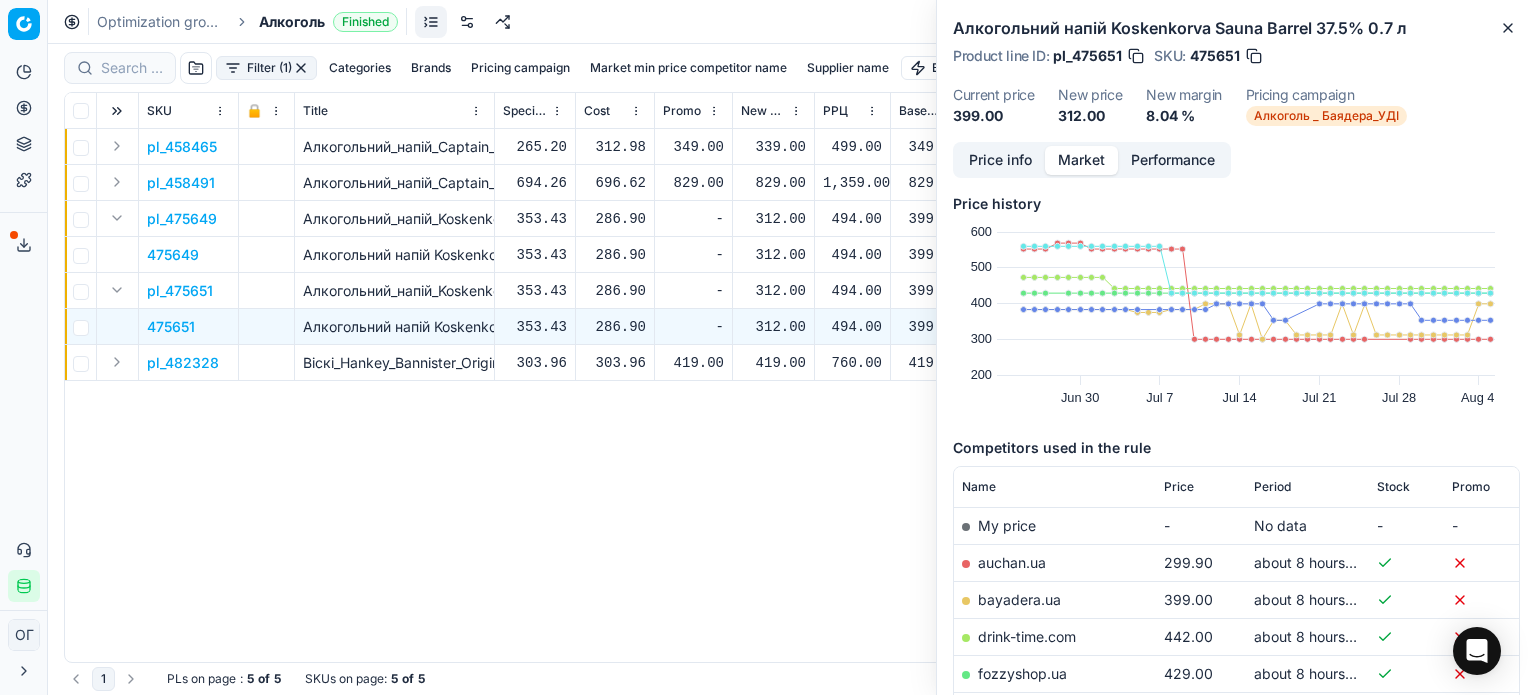 scroll, scrollTop: 204, scrollLeft: 0, axis: vertical 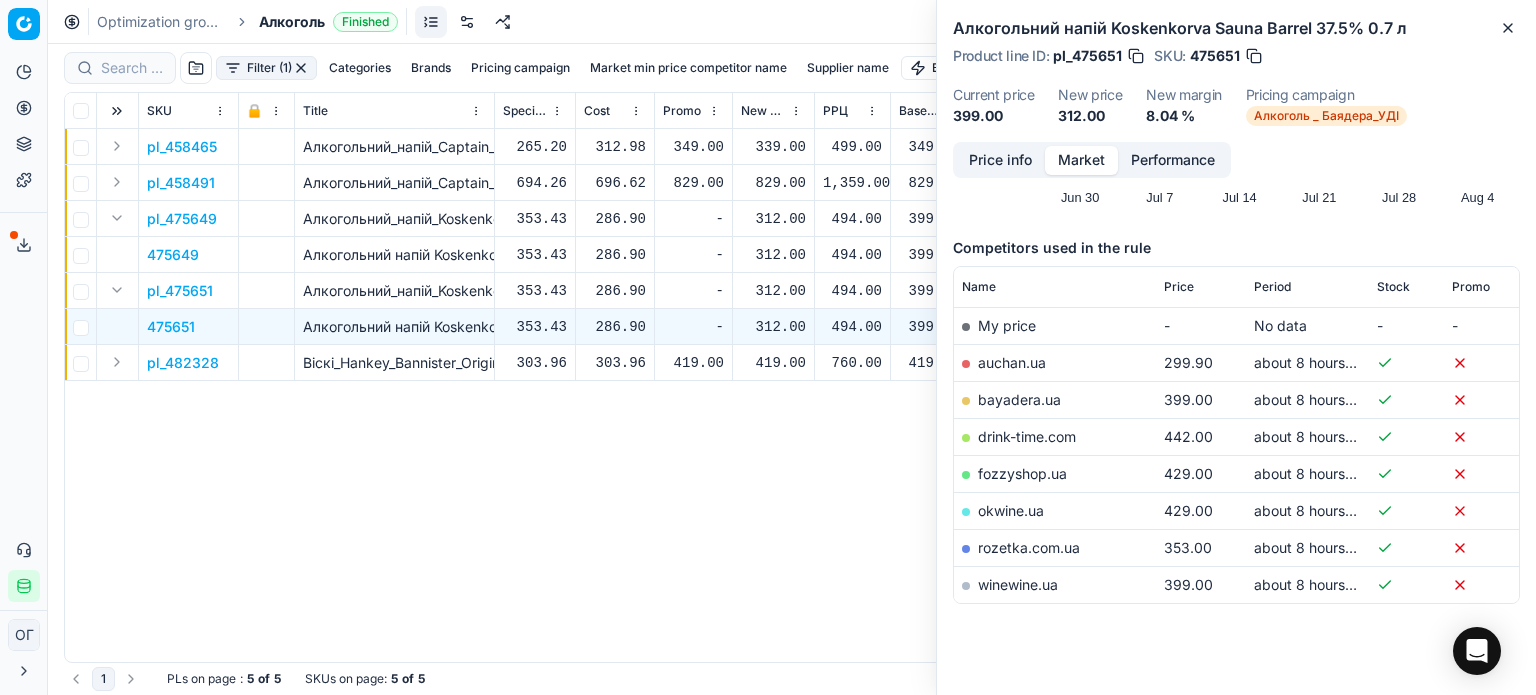 click on "475649" at bounding box center [173, 255] 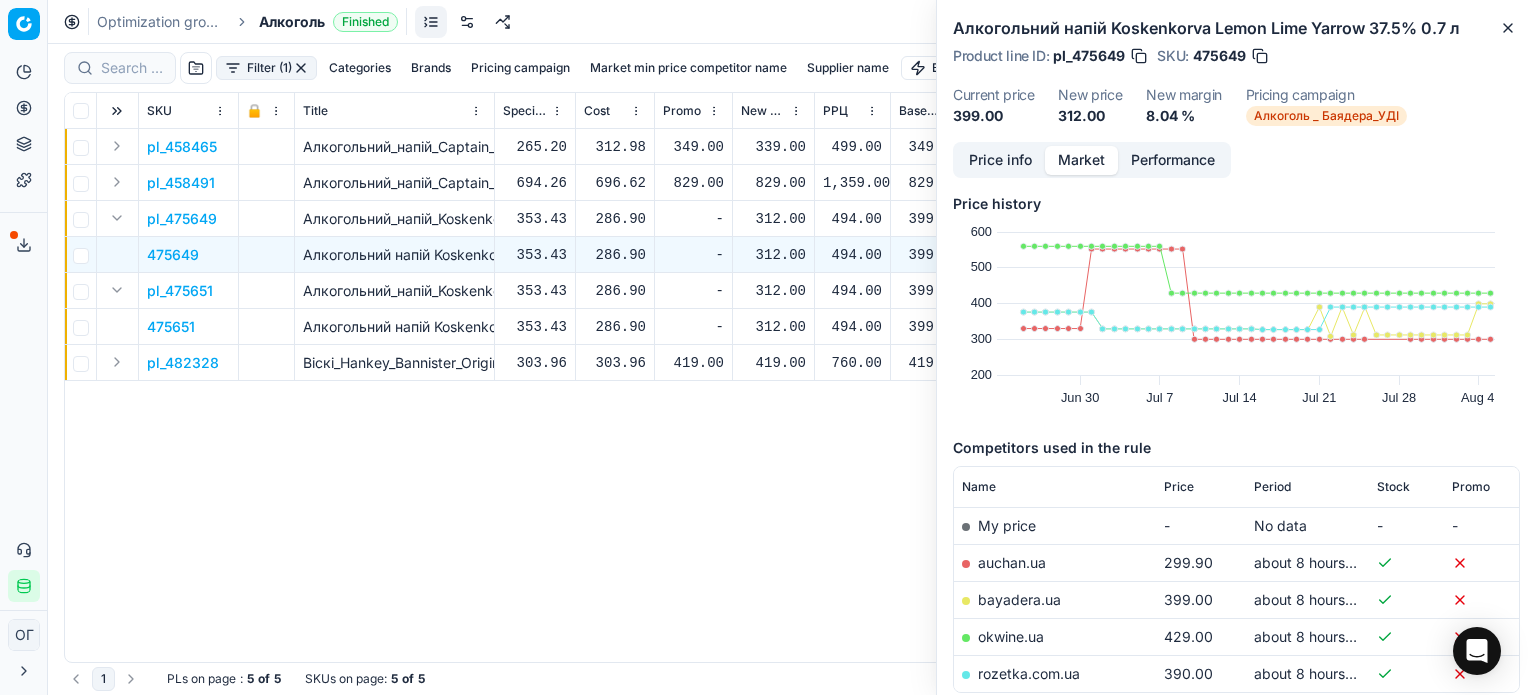scroll, scrollTop: 204, scrollLeft: 0, axis: vertical 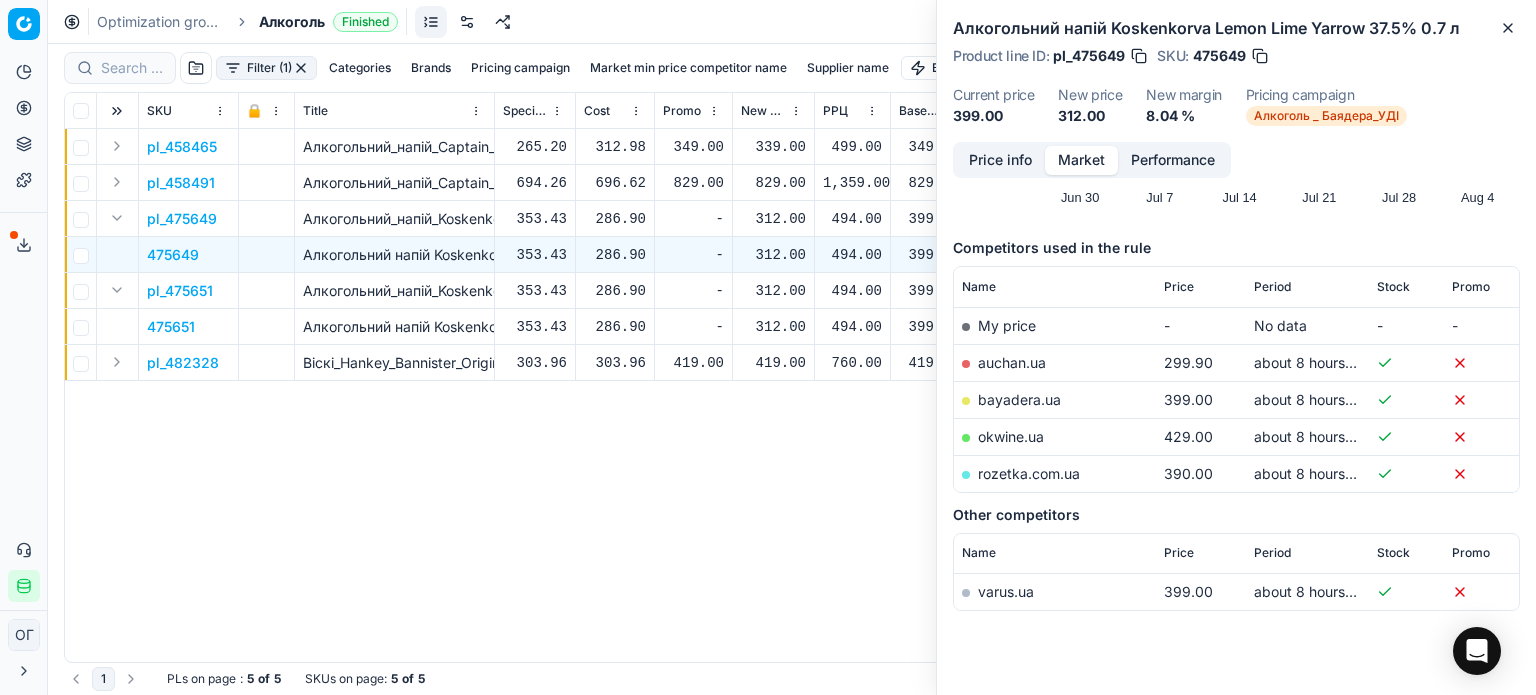 click on "475651" at bounding box center (171, 327) 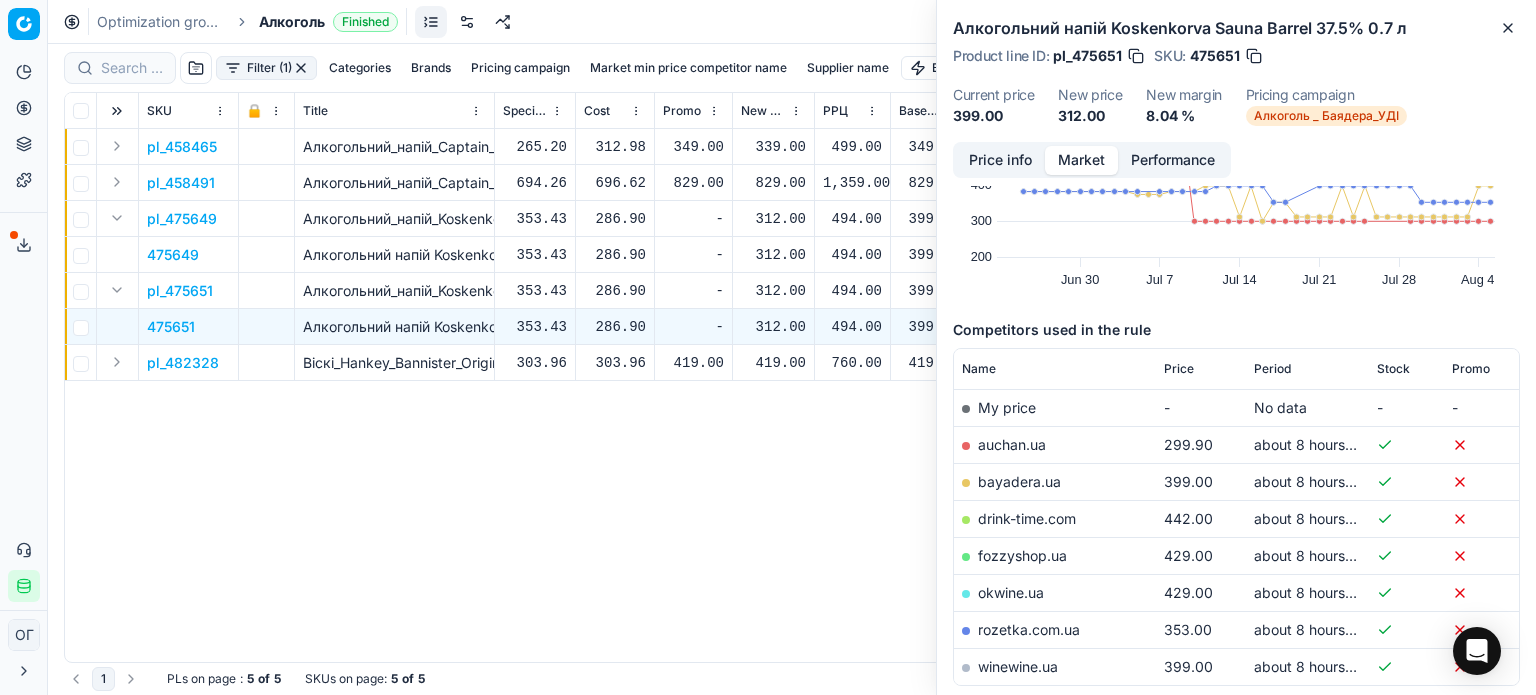 scroll, scrollTop: 204, scrollLeft: 0, axis: vertical 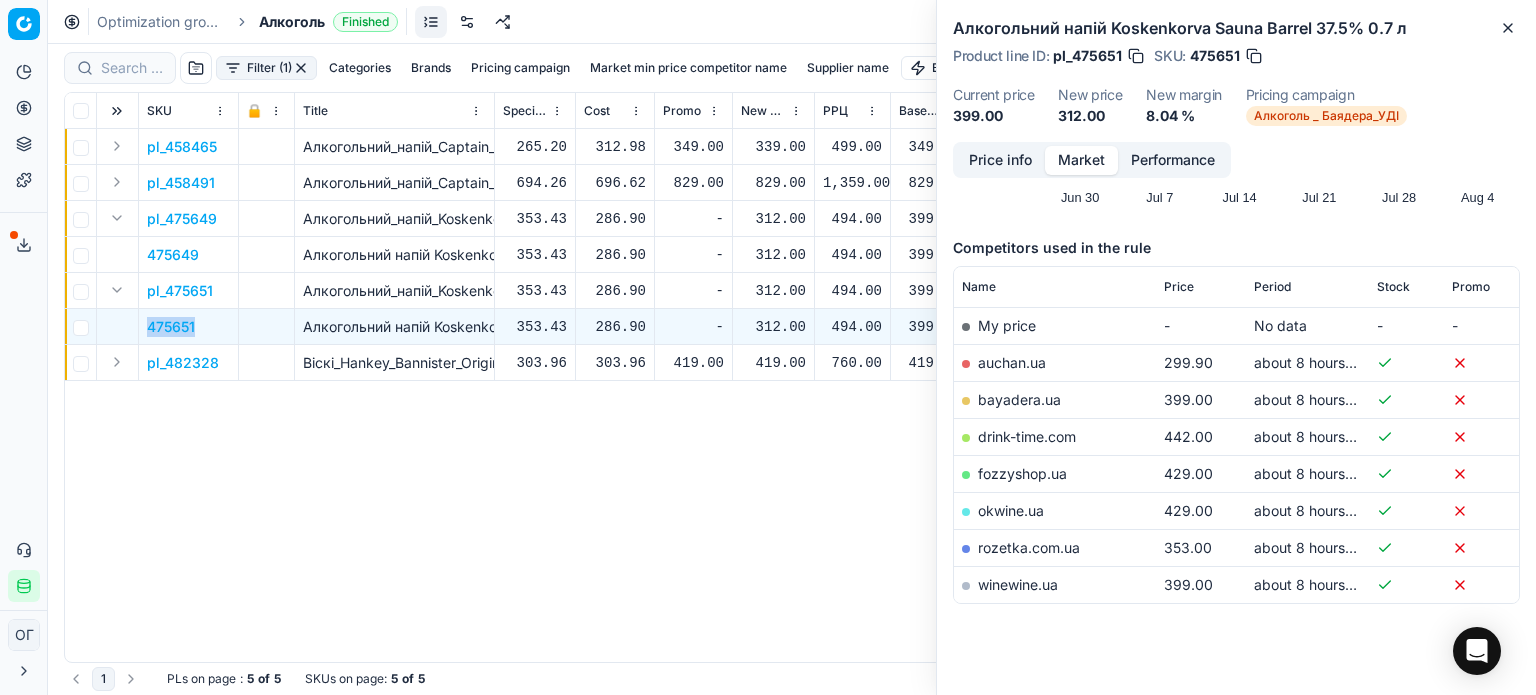 drag, startPoint x: 200, startPoint y: 332, endPoint x: 145, endPoint y: 327, distance: 55.226807 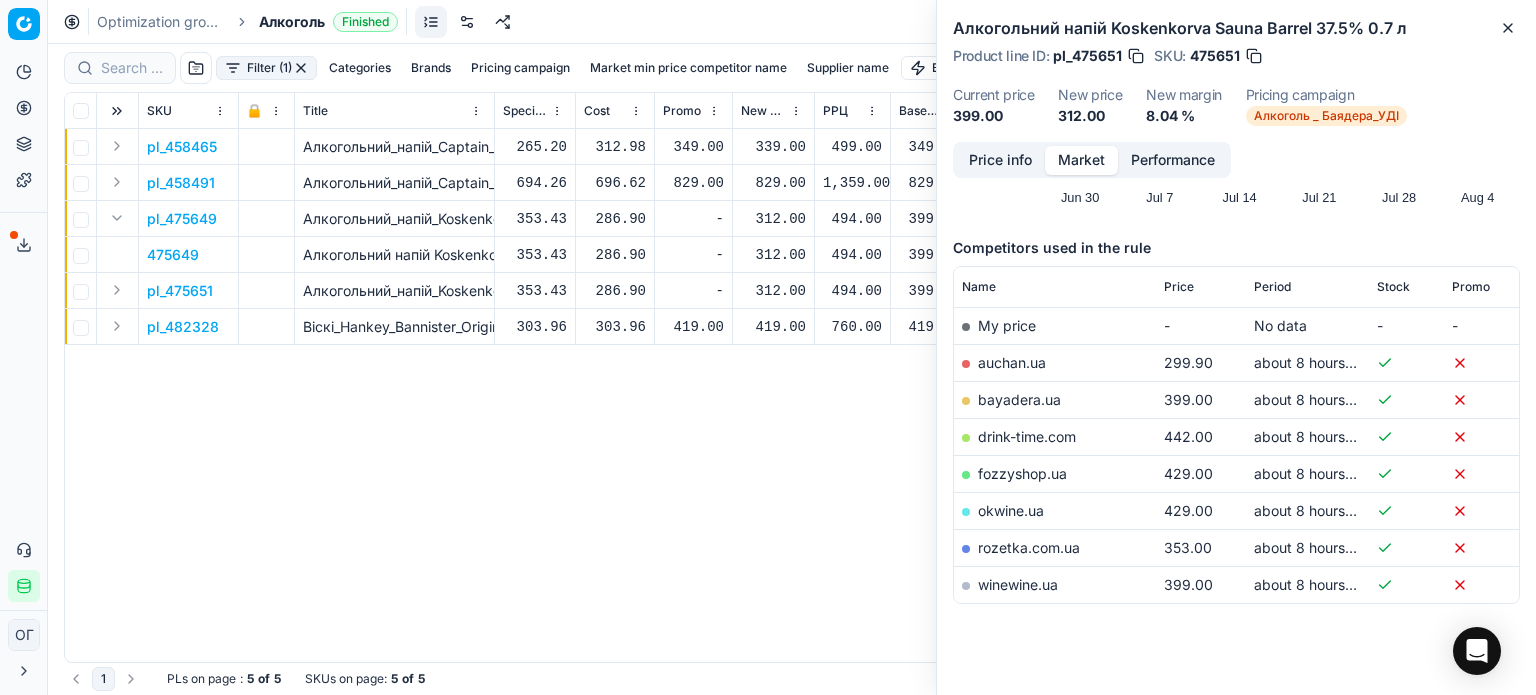 click at bounding box center [117, 218] 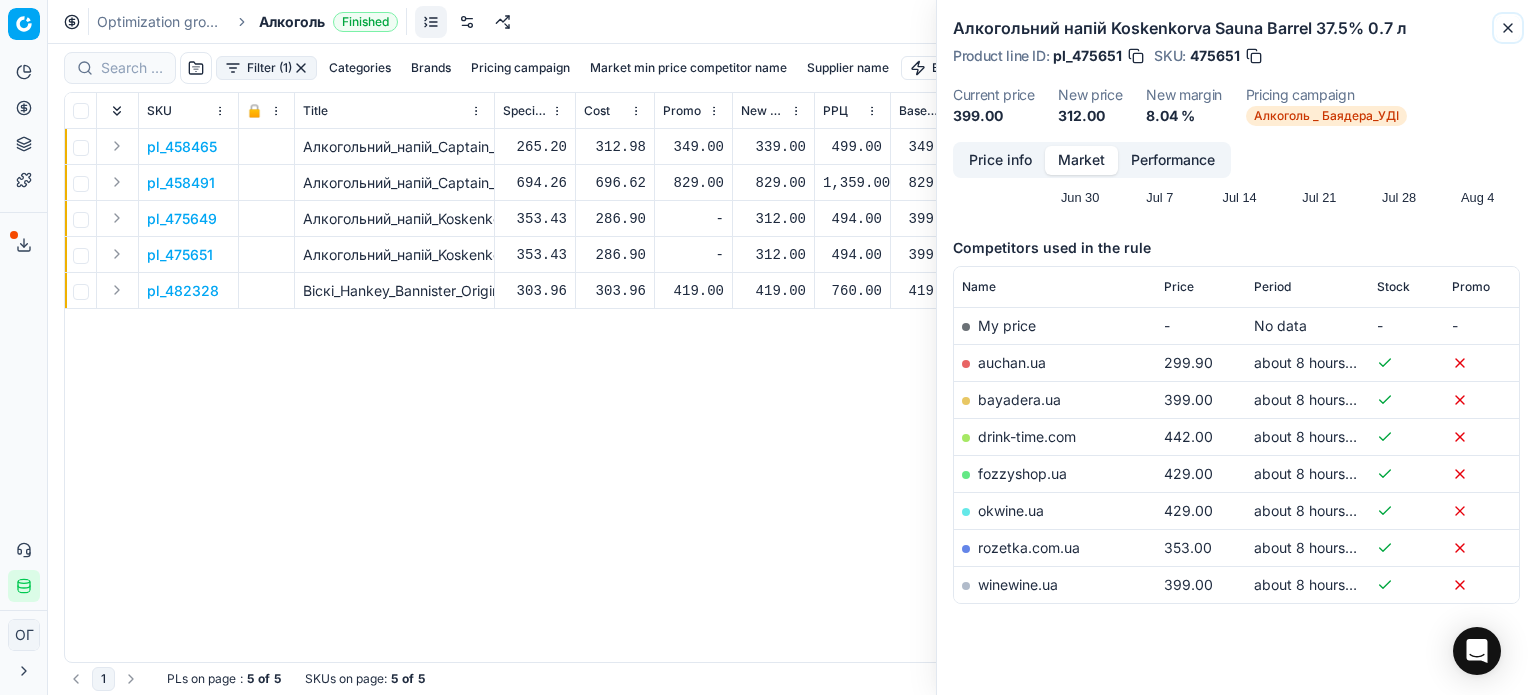 click 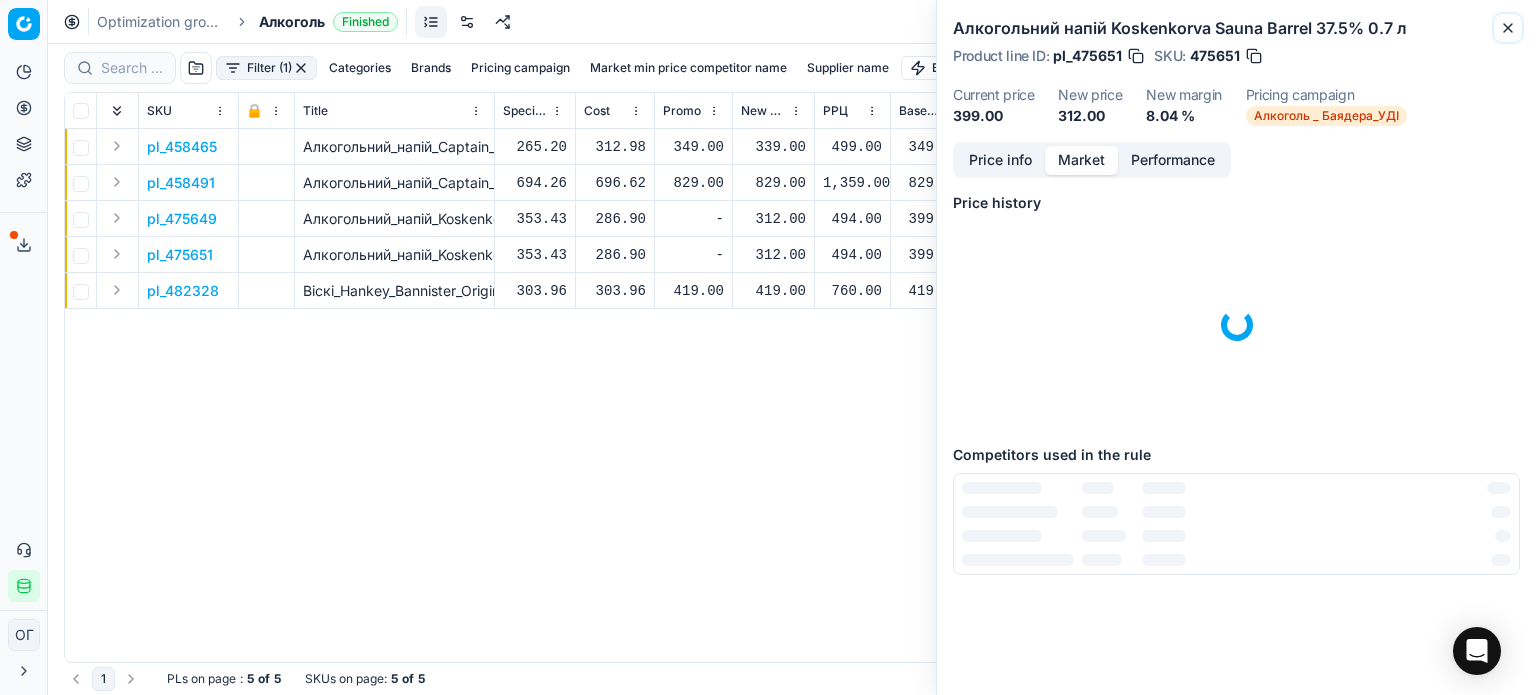 scroll, scrollTop: 4, scrollLeft: 0, axis: vertical 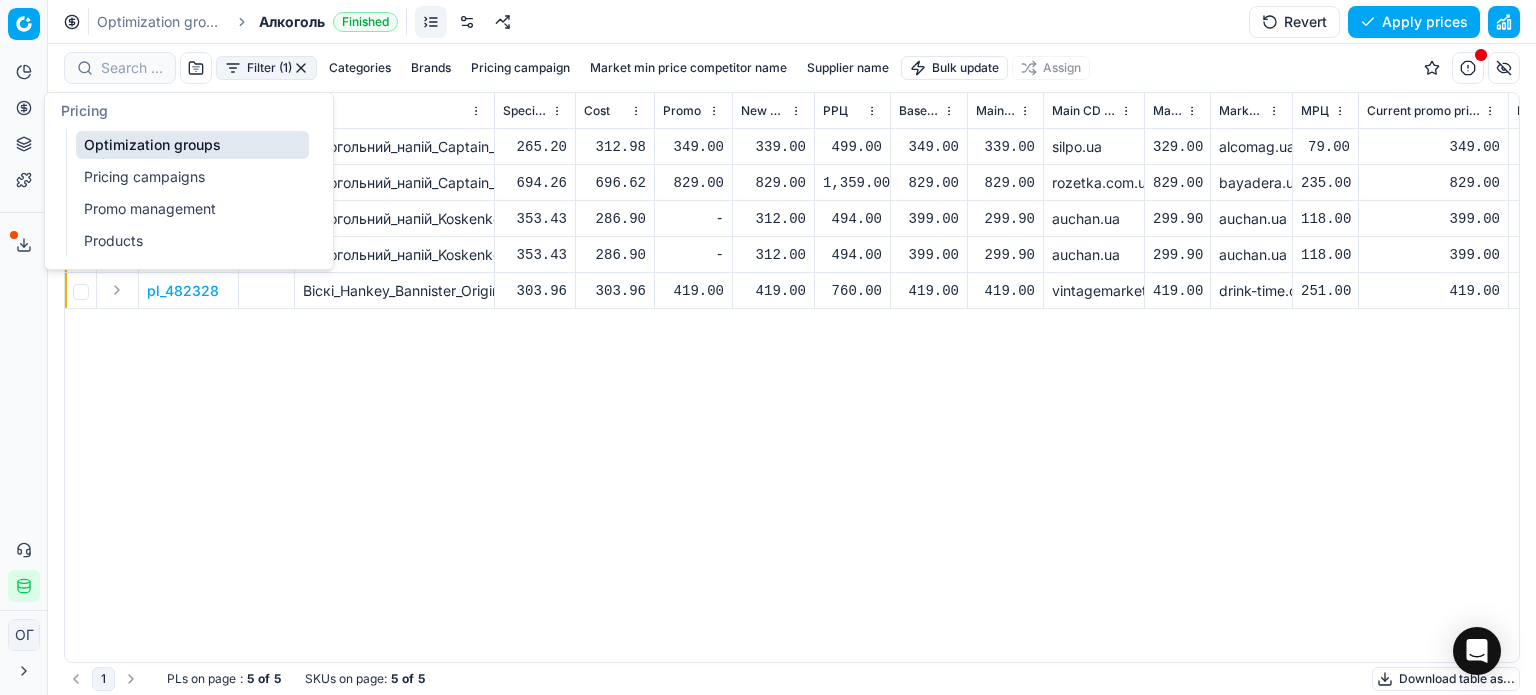 click on "Optimization groups" at bounding box center [192, 145] 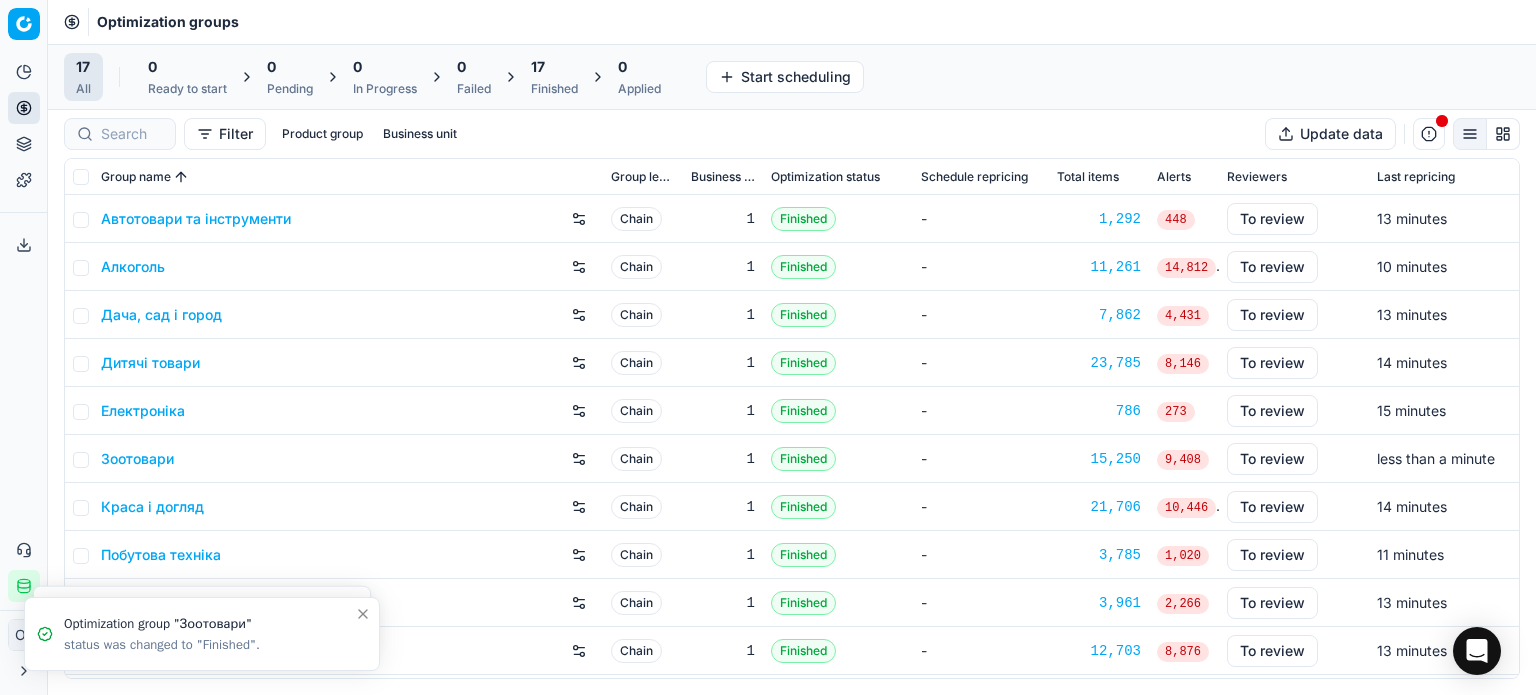 click on "17" at bounding box center [554, 67] 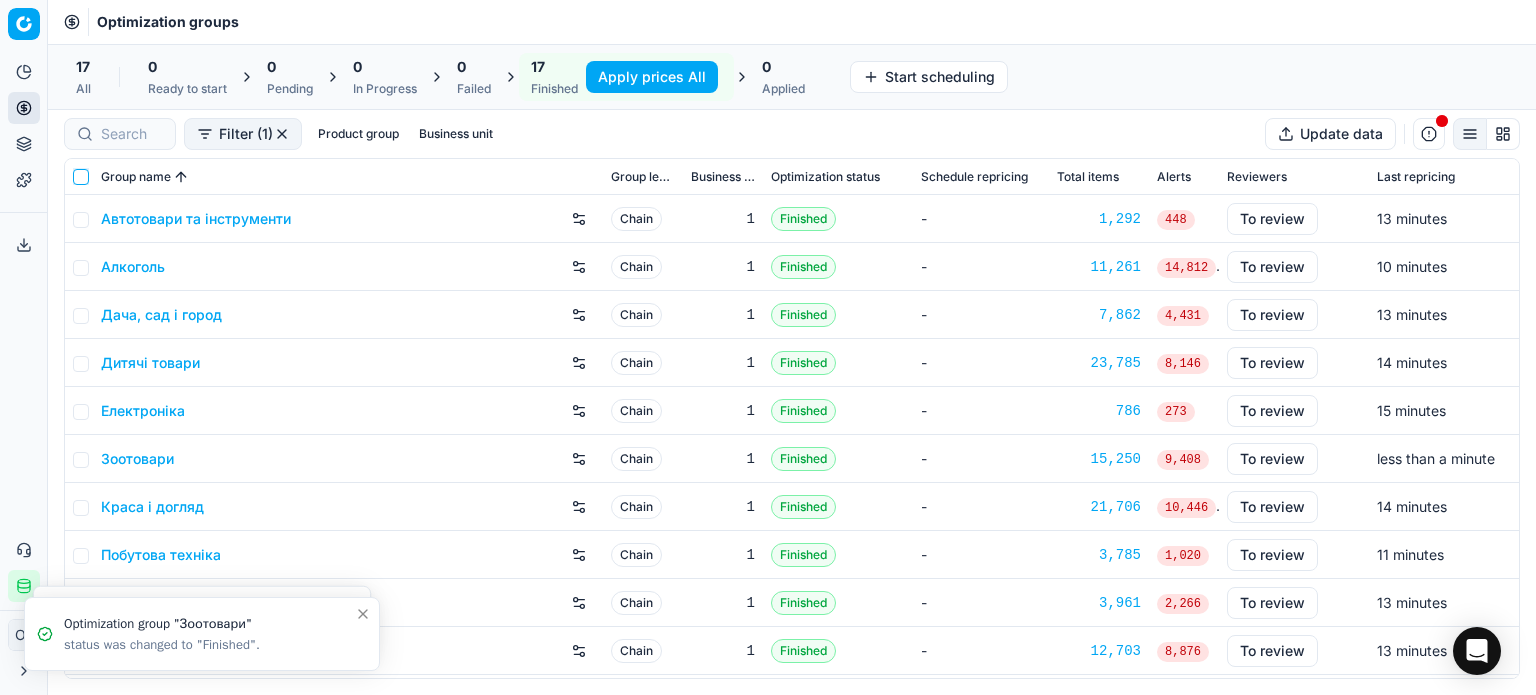 click at bounding box center (81, 177) 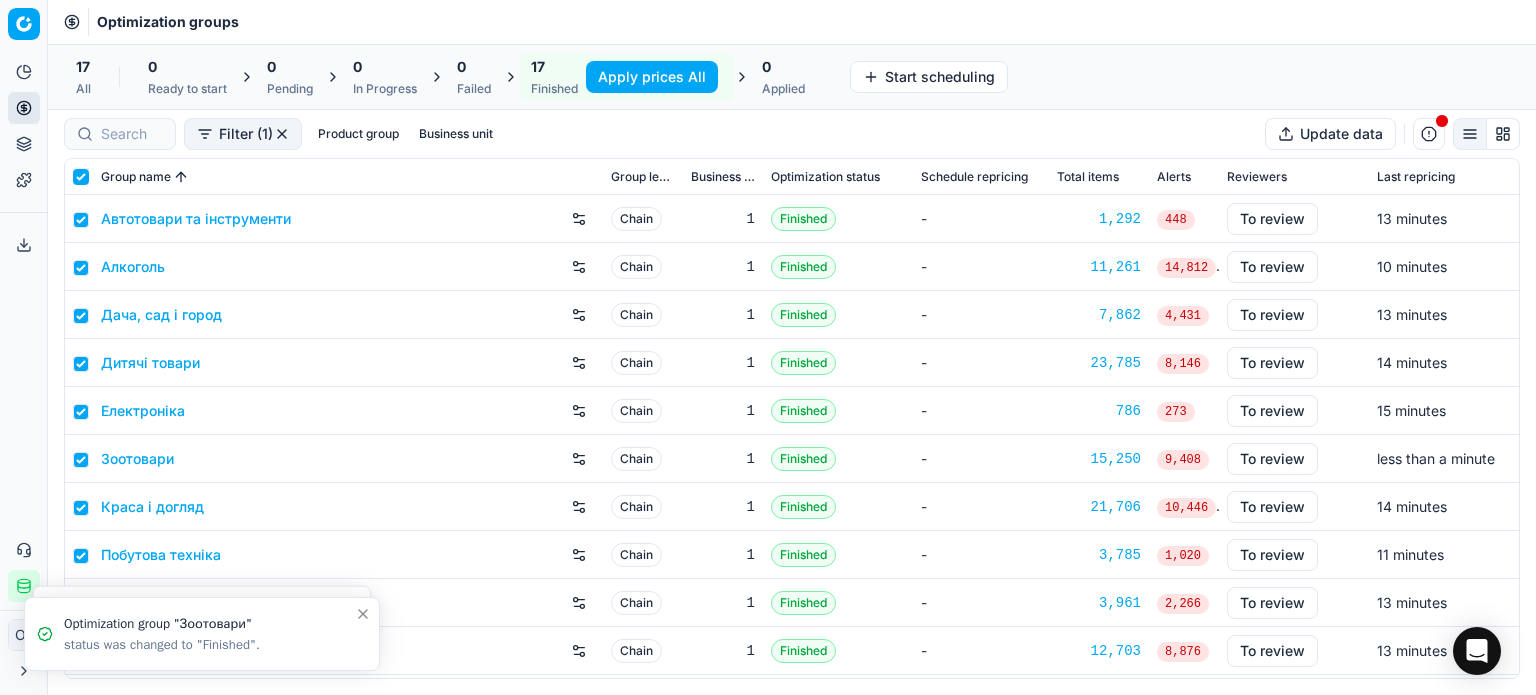 checkbox on "true" 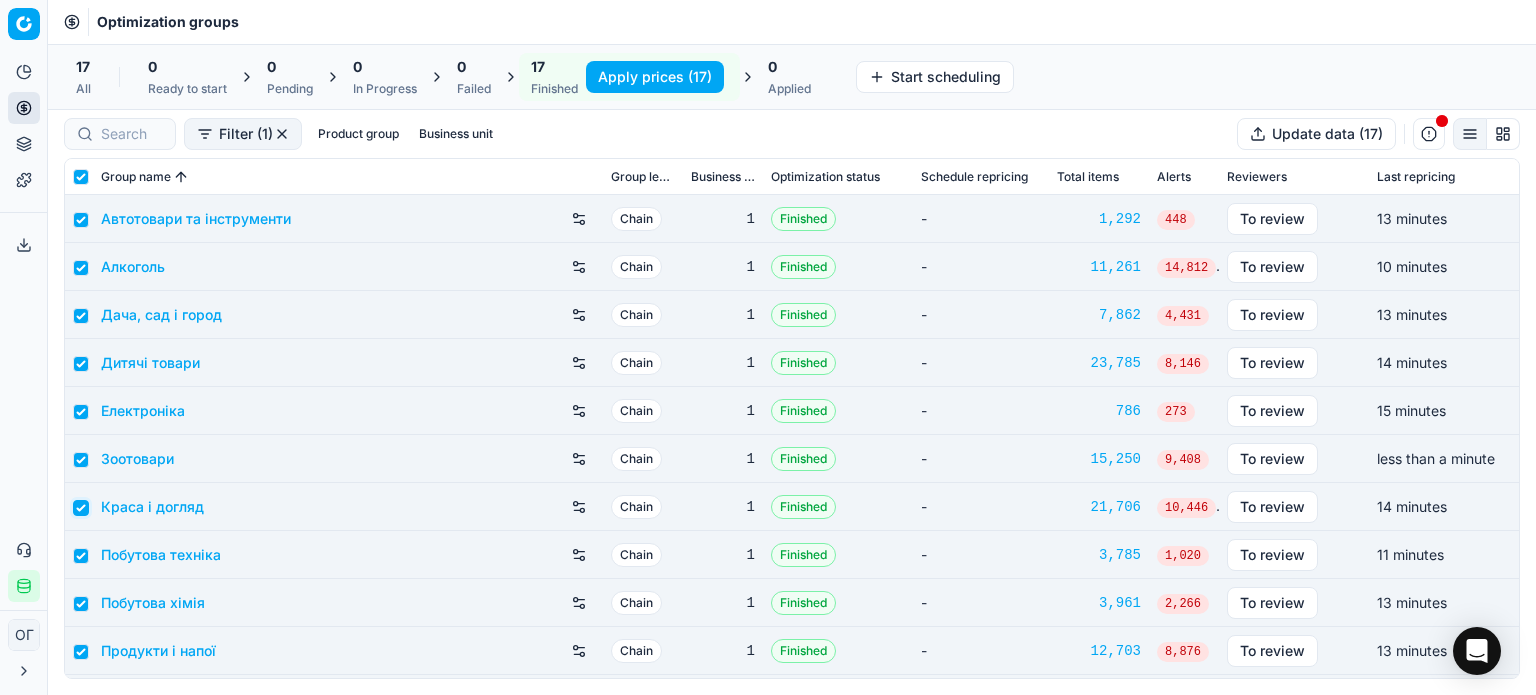 click at bounding box center (81, 508) 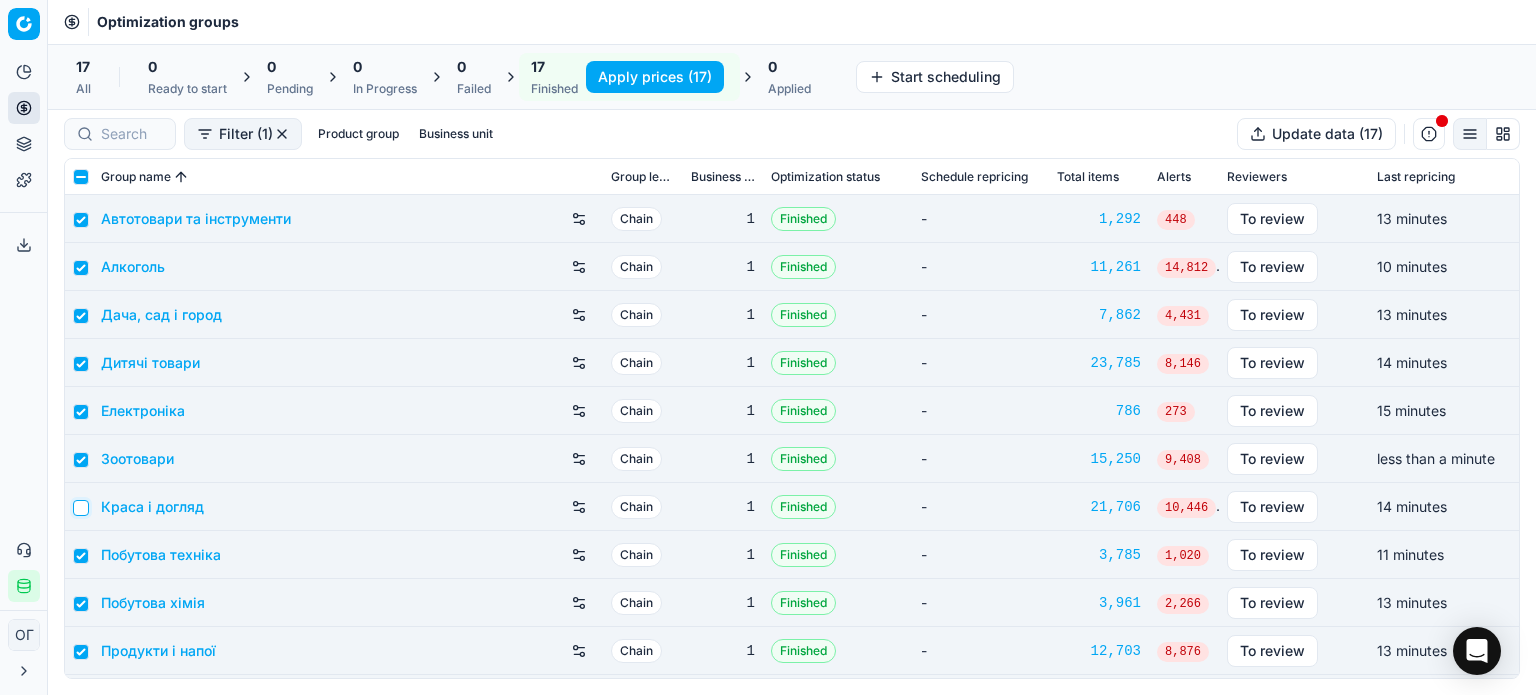 checkbox on "false" 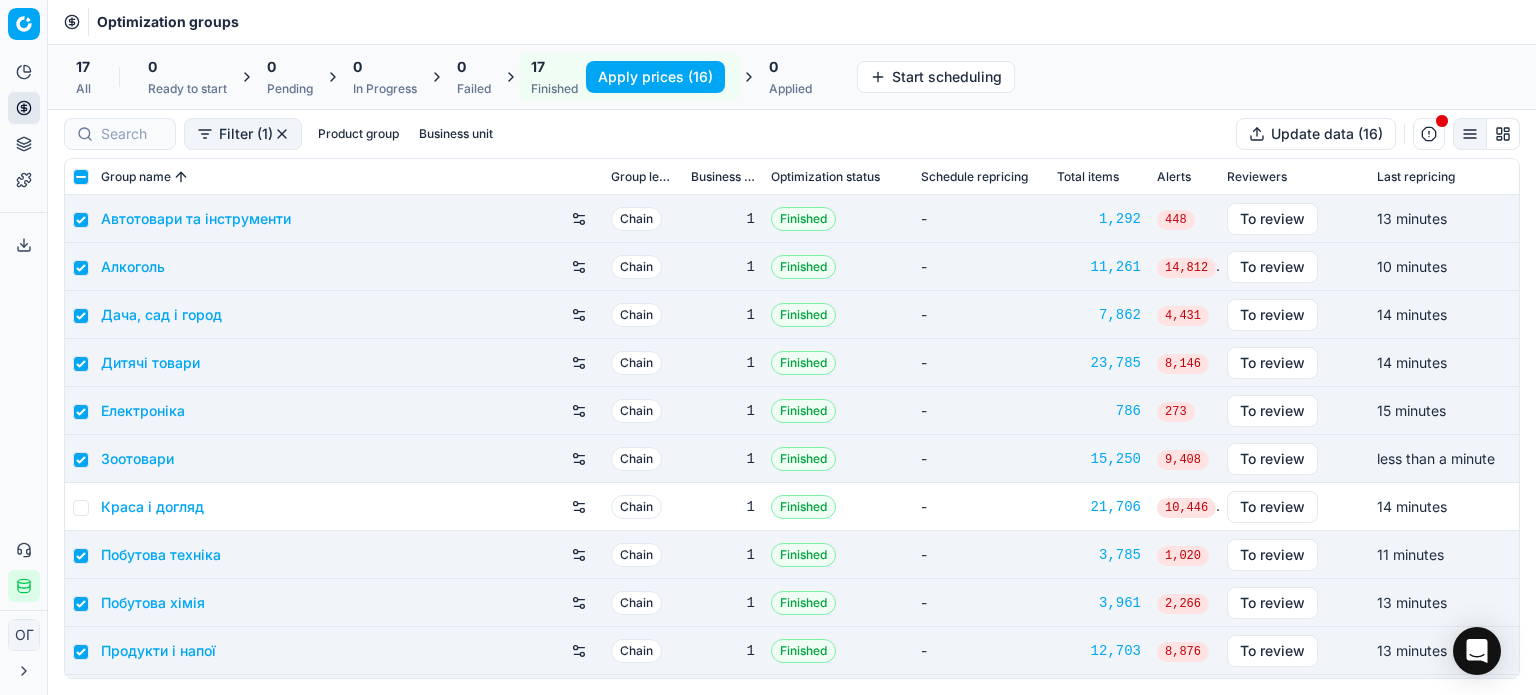 click on "Apply prices   (16)" at bounding box center (655, 77) 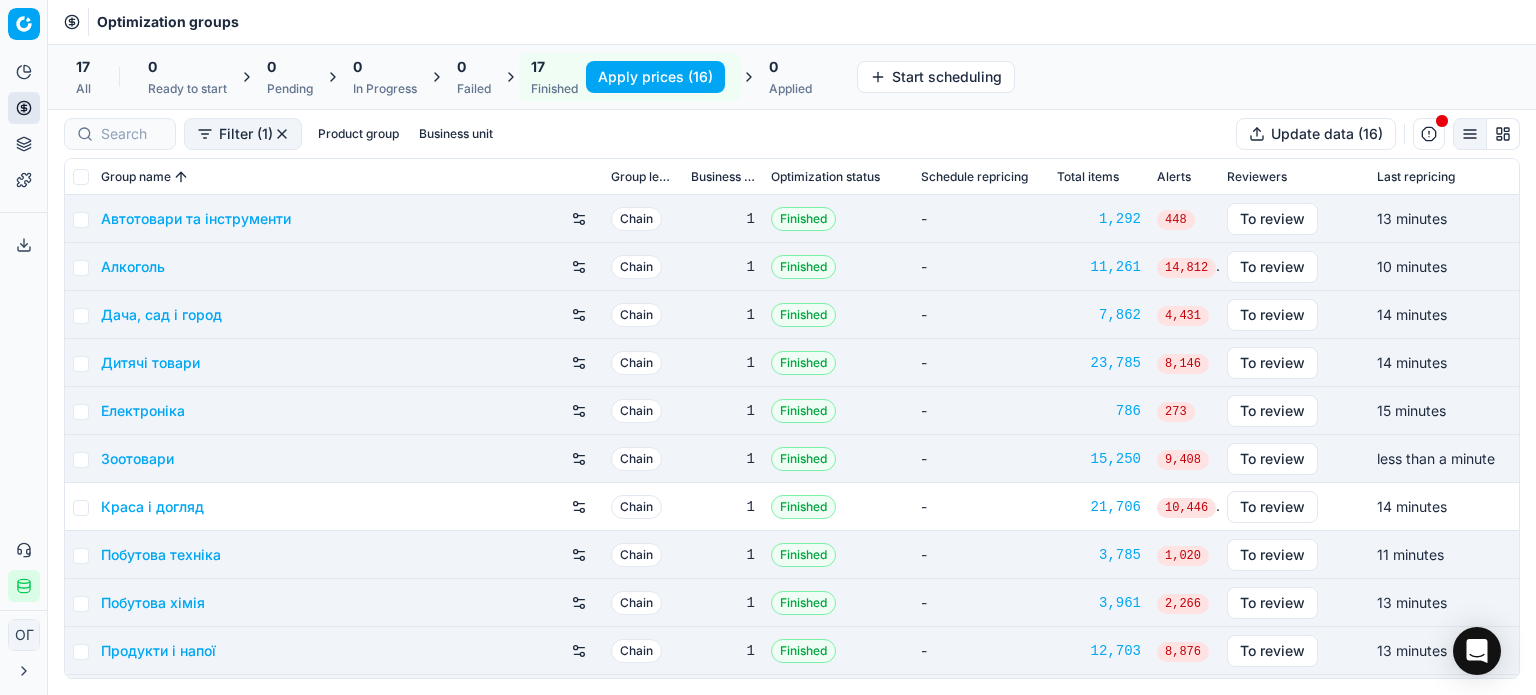 checkbox on "false" 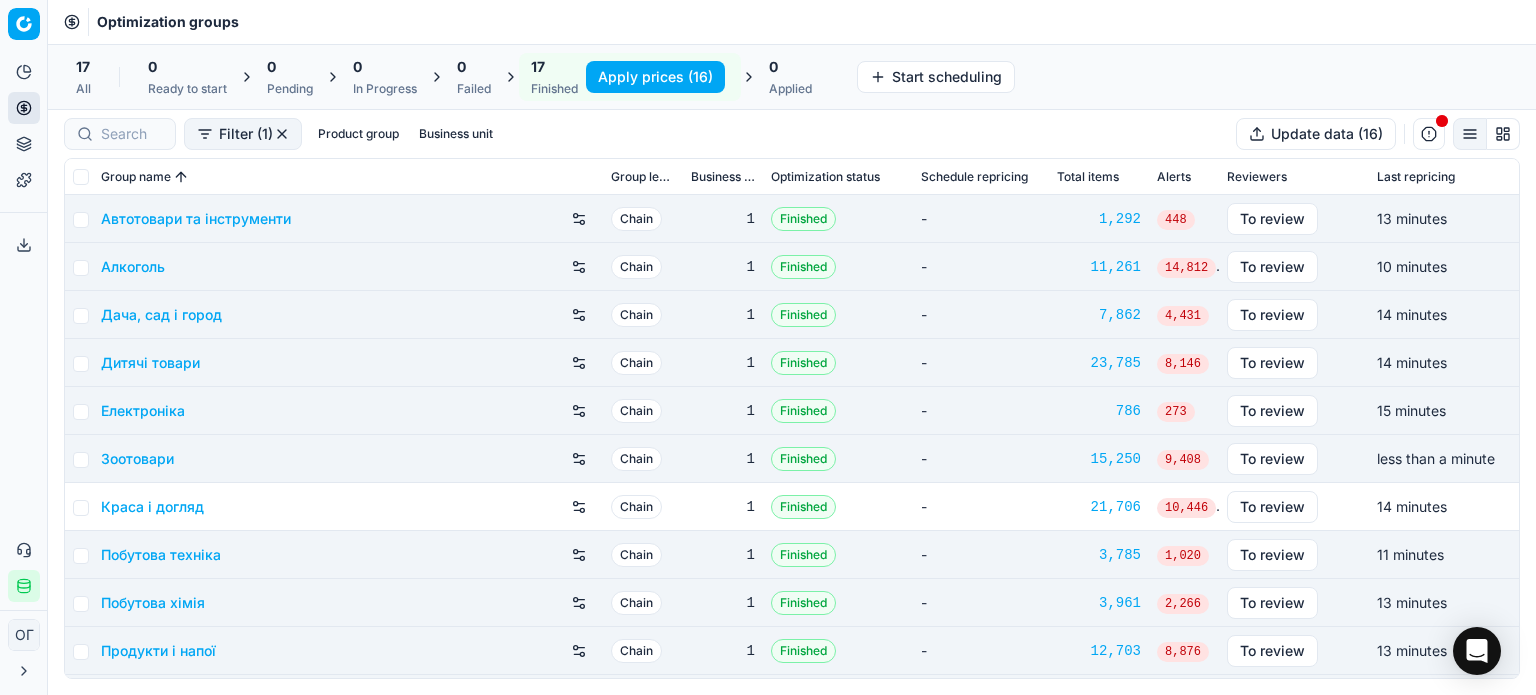 checkbox on "false" 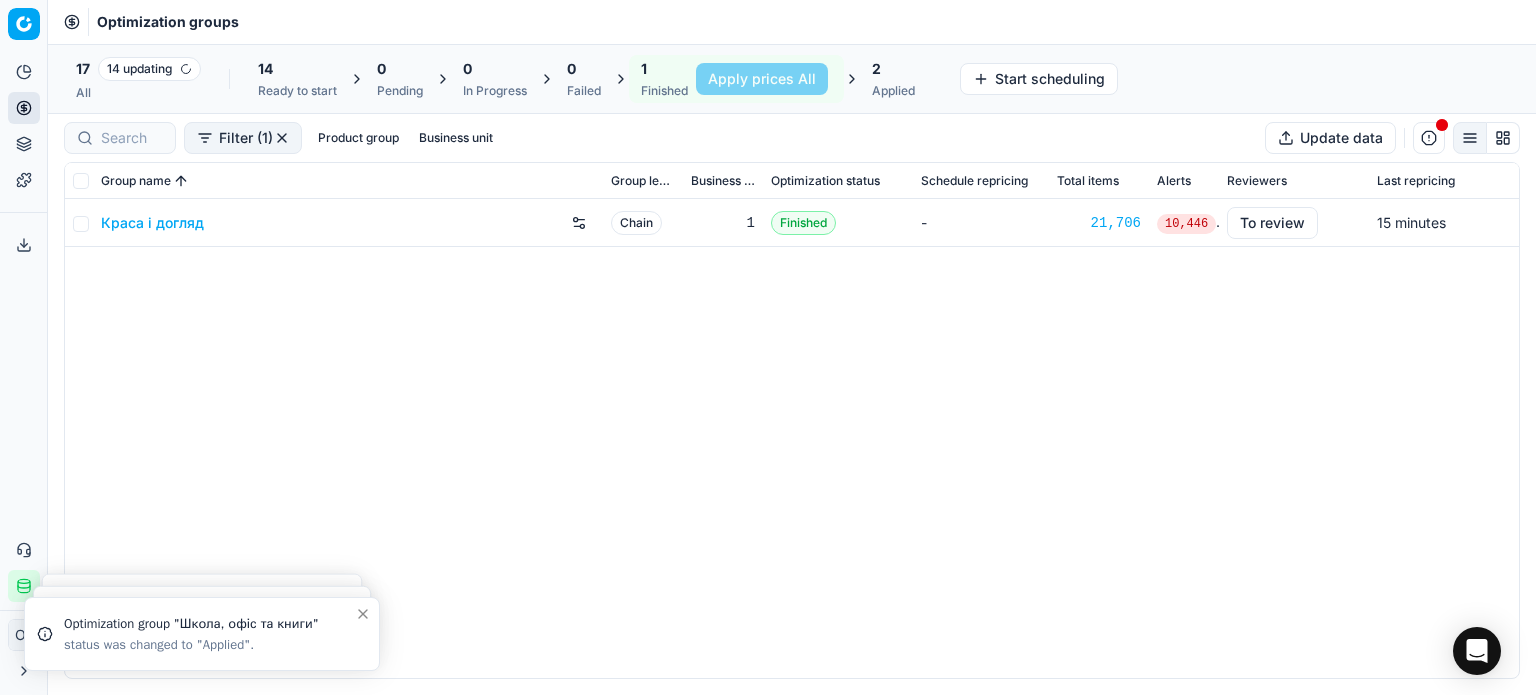 click on "Краса і догляд" at bounding box center [152, 223] 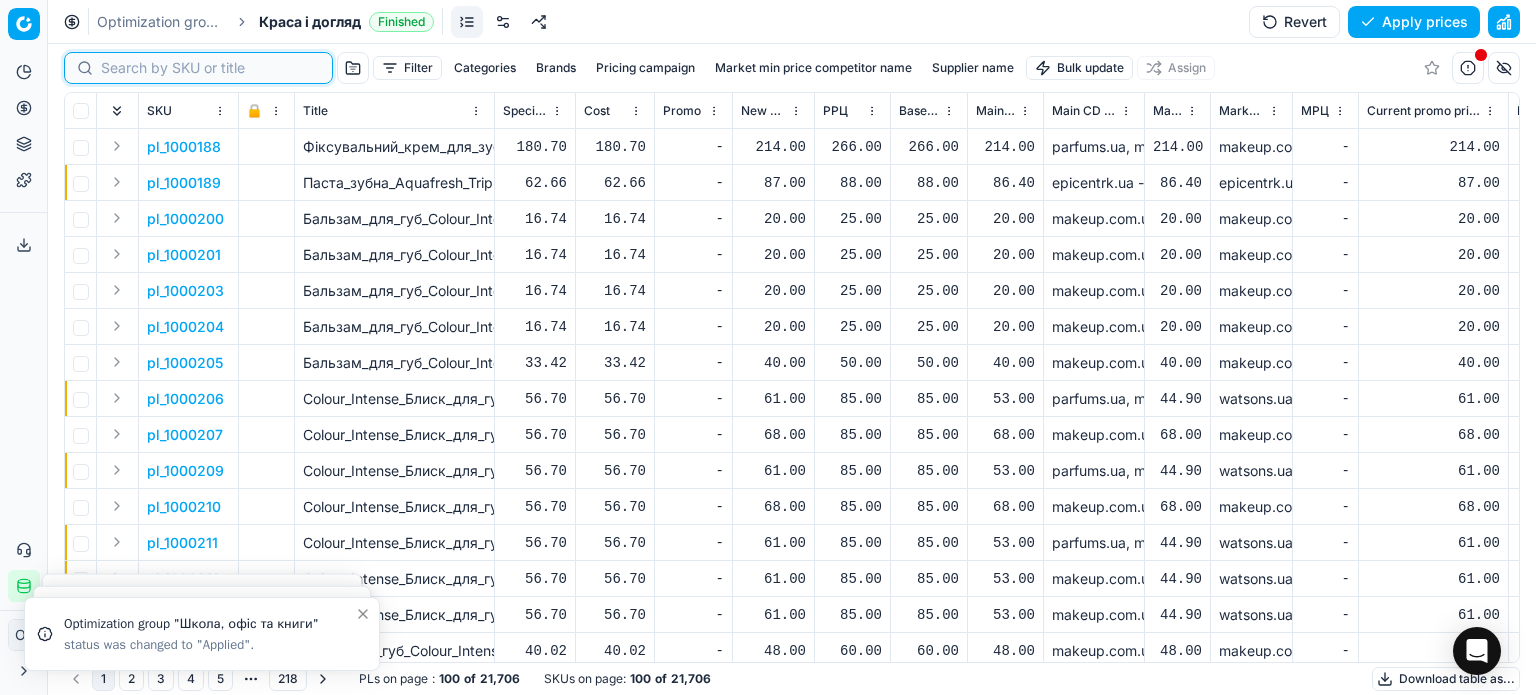 click at bounding box center (210, 68) 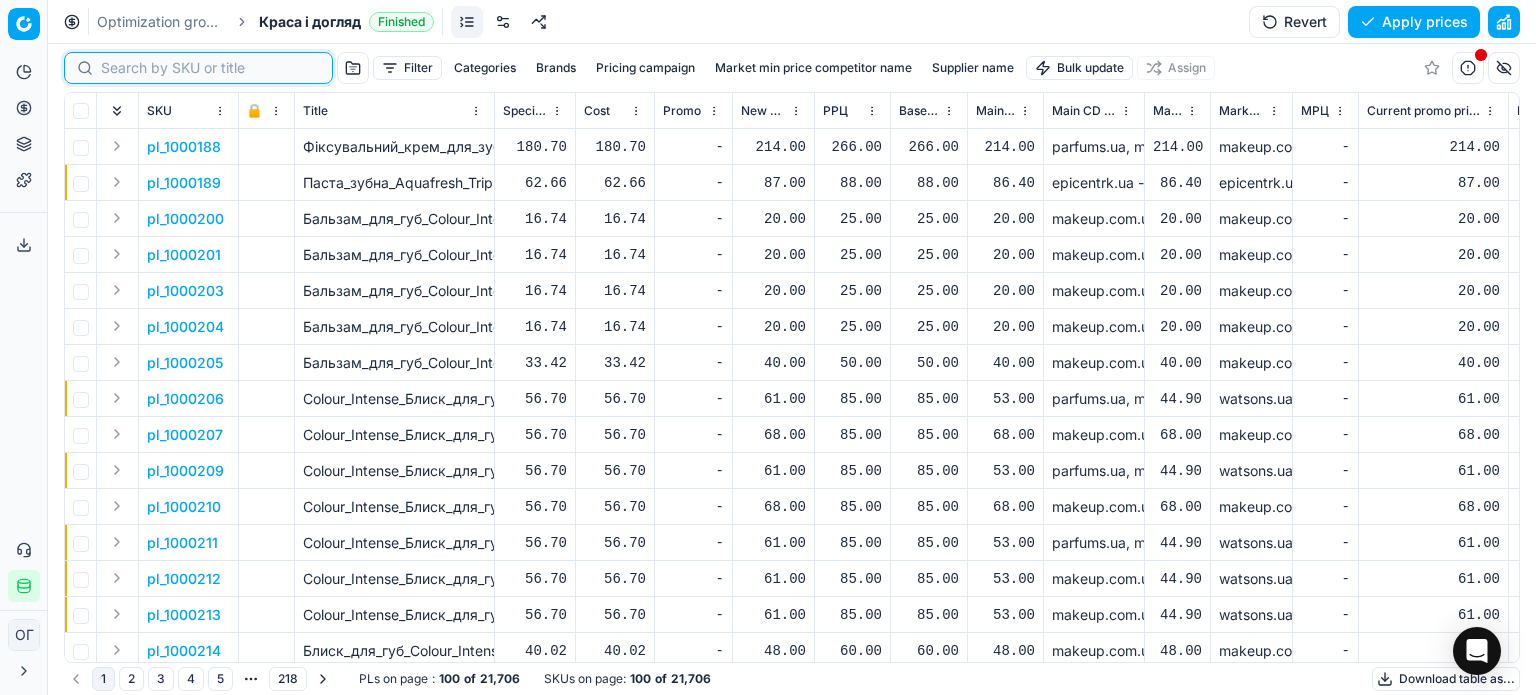 paste on "511711" 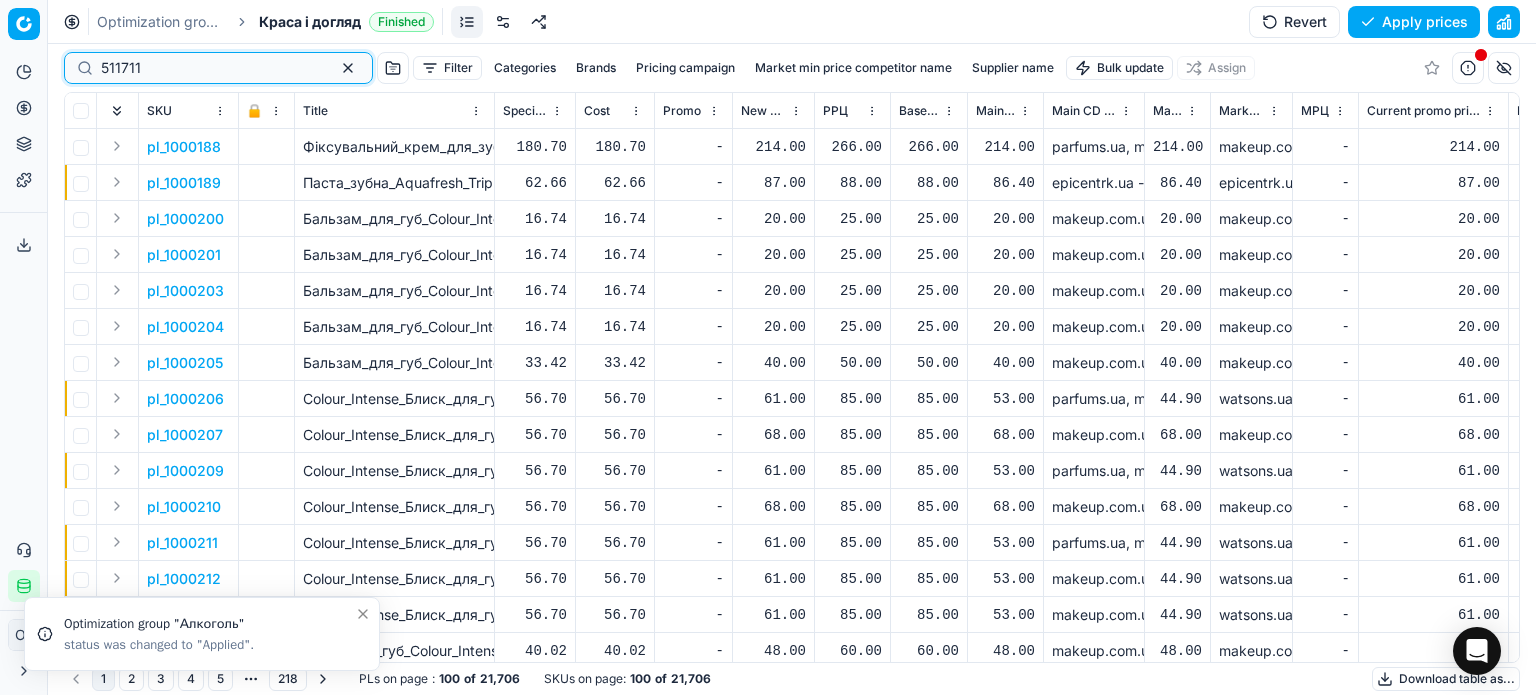 type on "511711" 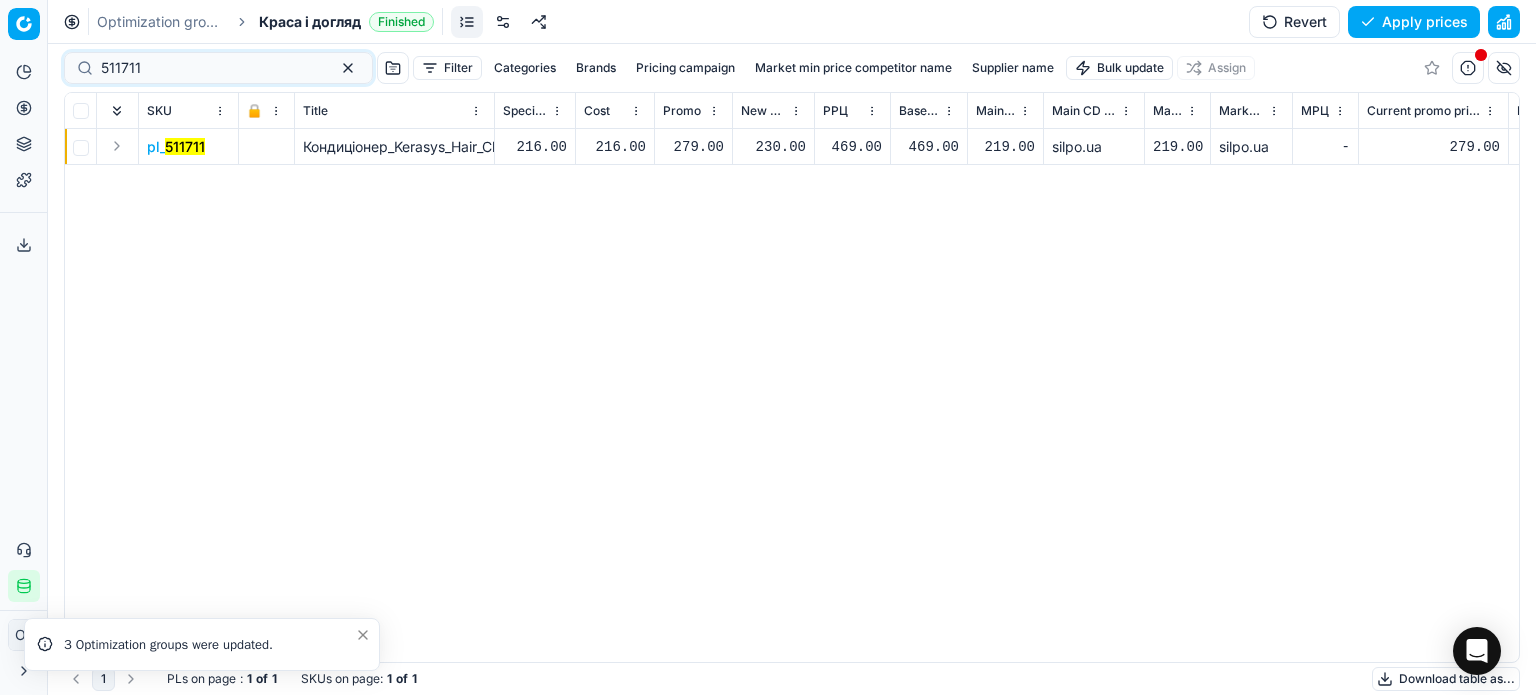 click on "230.00" at bounding box center (773, 147) 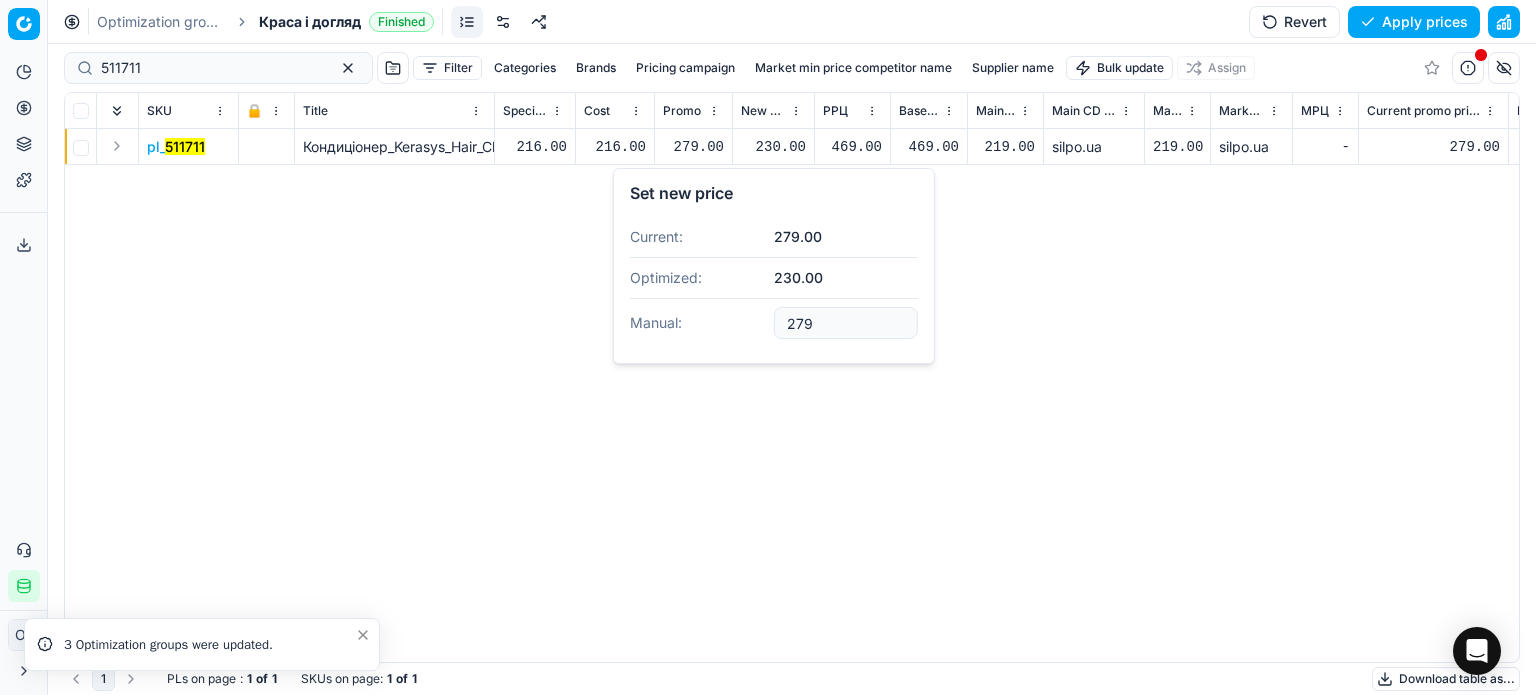 type on "279.00" 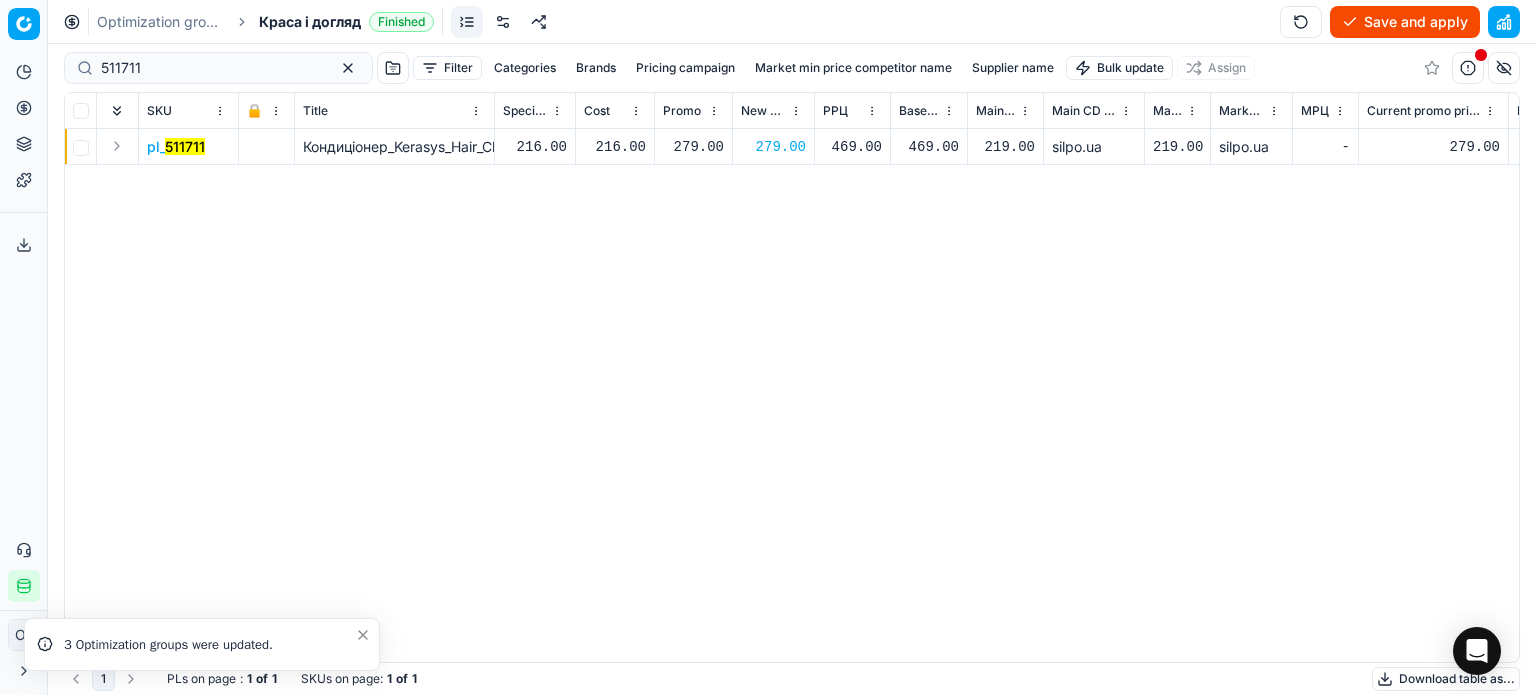 click on "Save and apply" at bounding box center [1405, 22] 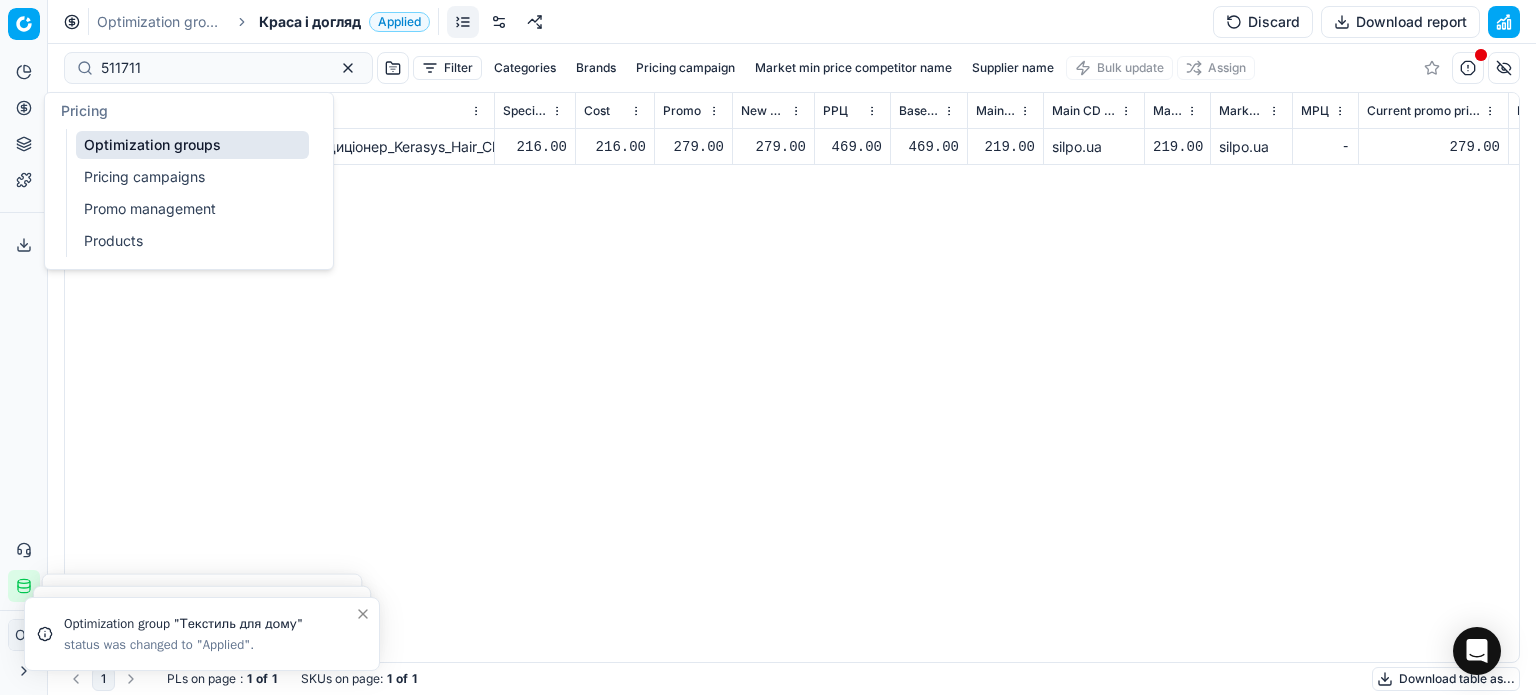 click 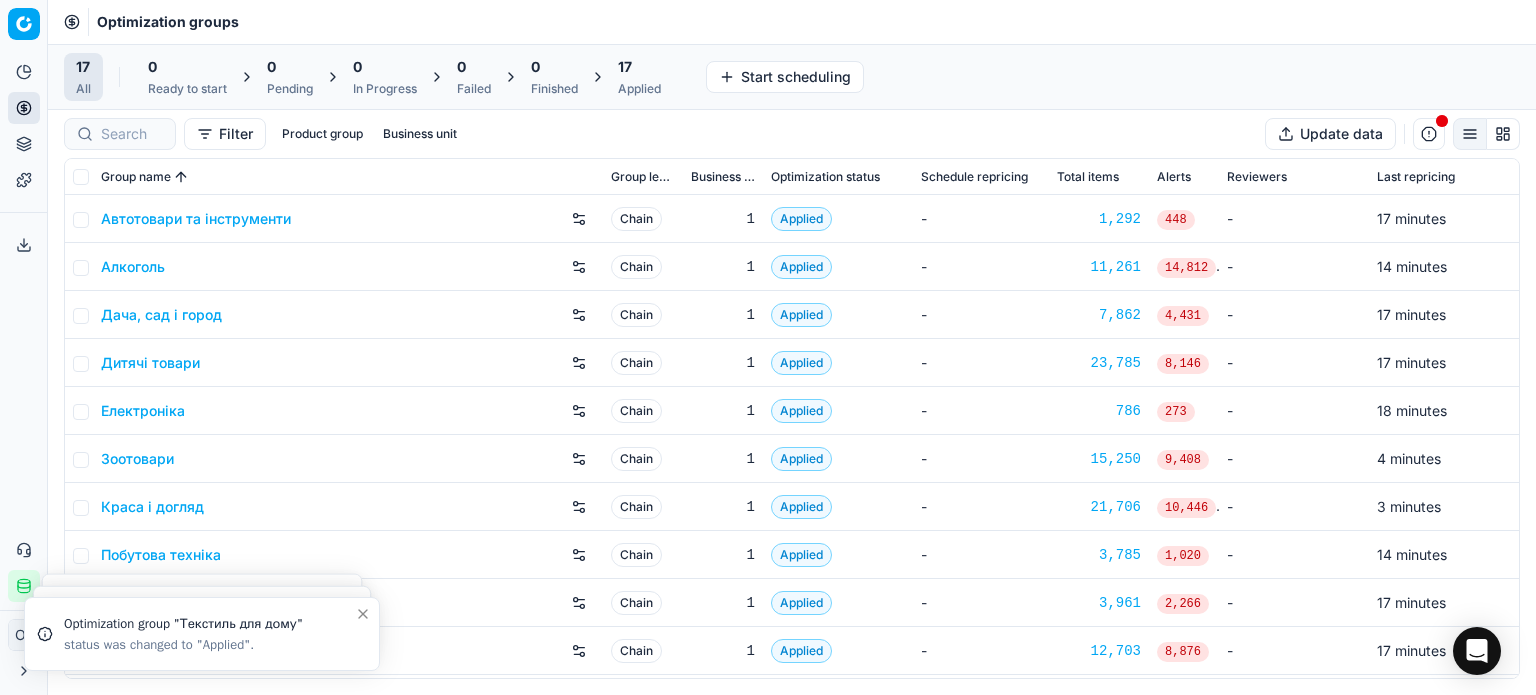 click on "Finished" at bounding box center [554, 89] 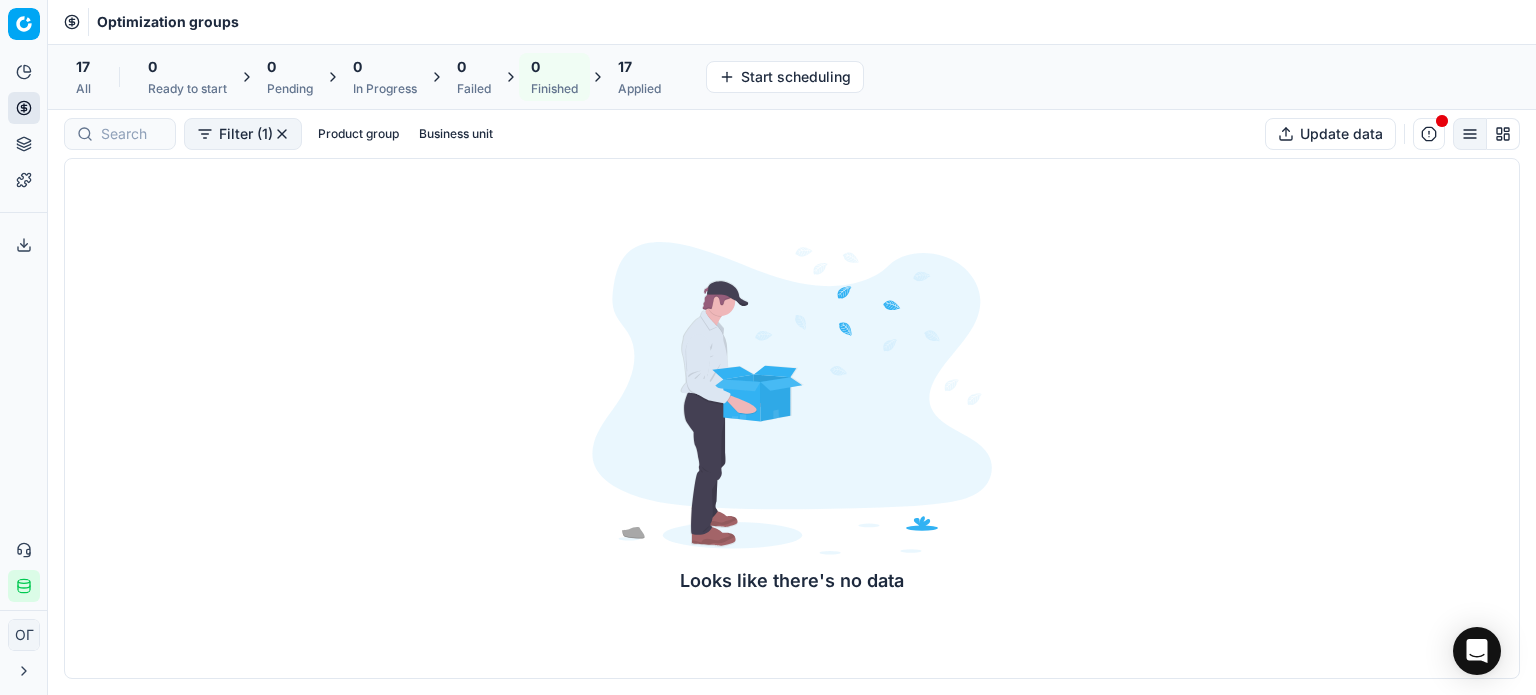 click on "Applied" at bounding box center (639, 89) 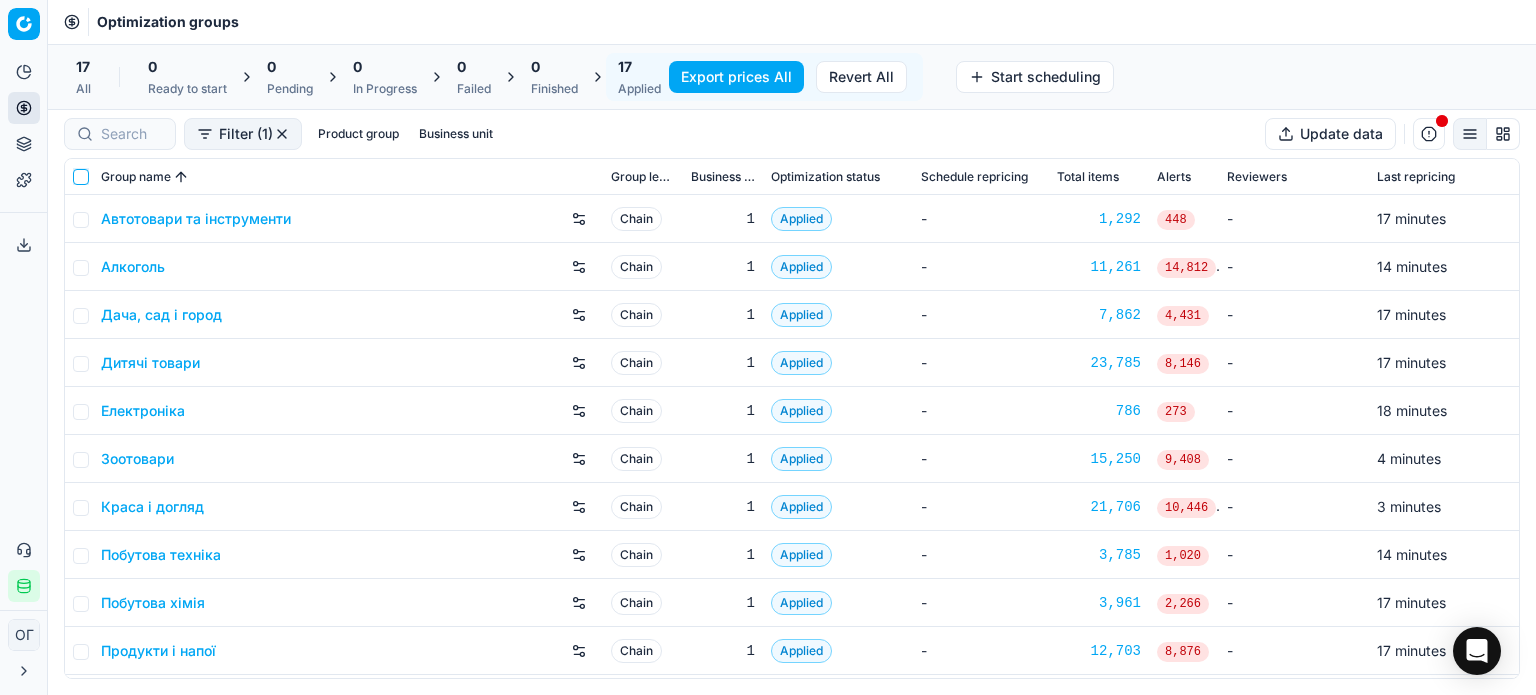 click at bounding box center (81, 177) 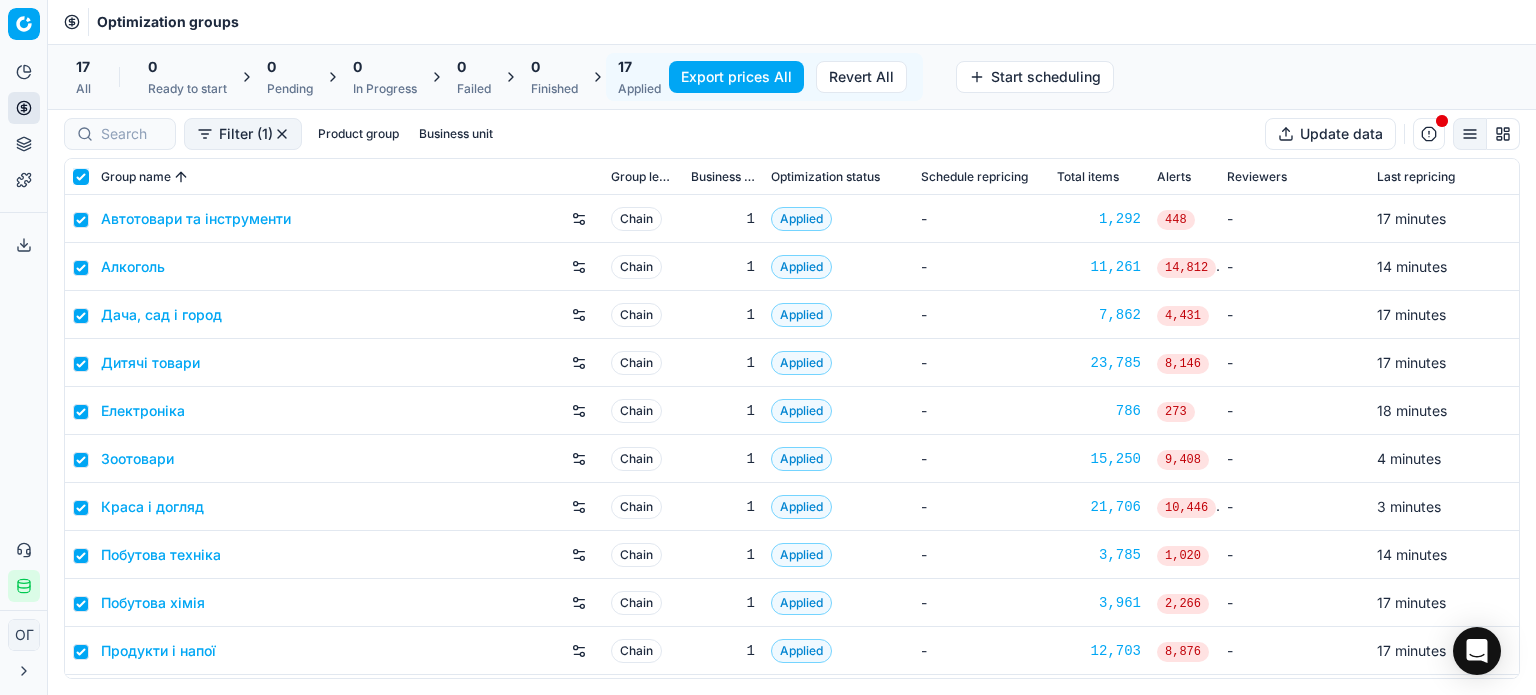 checkbox on "true" 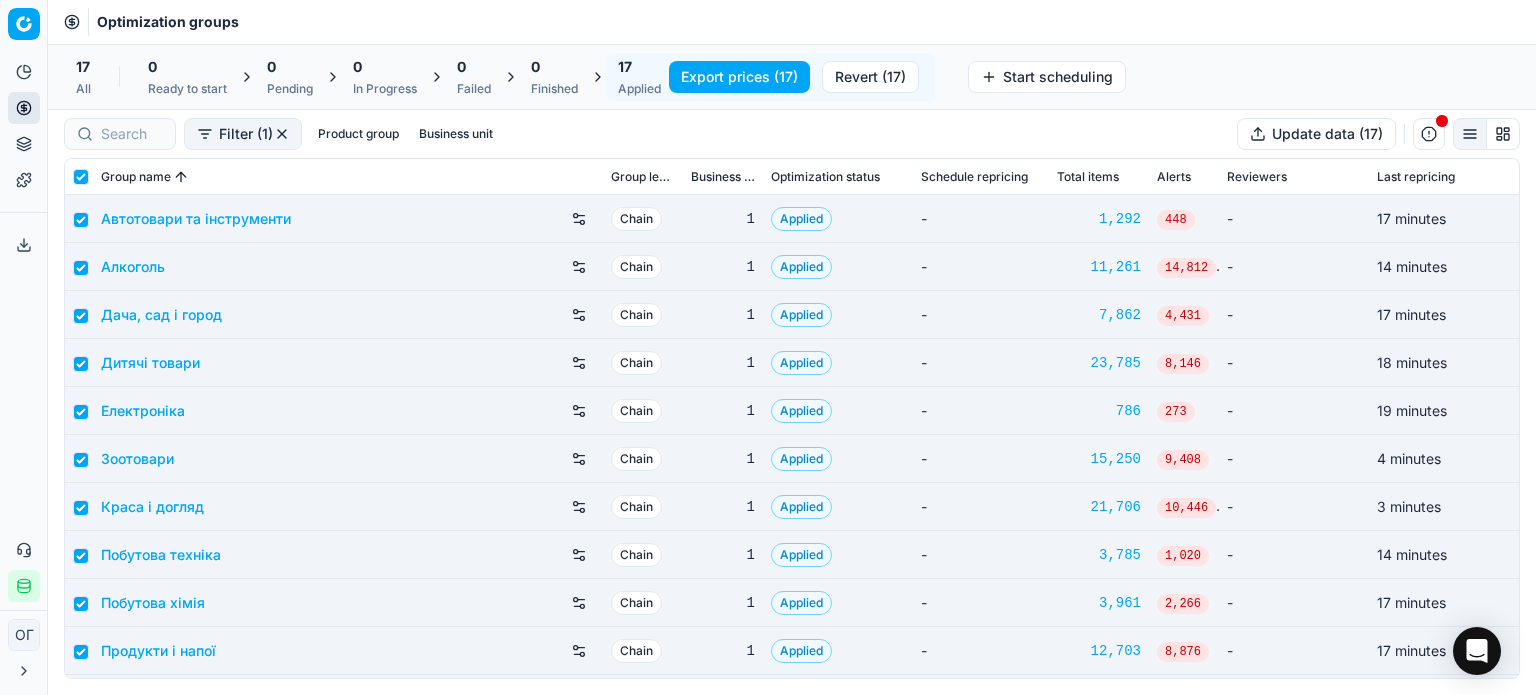click on "Export prices   (17)" at bounding box center [739, 77] 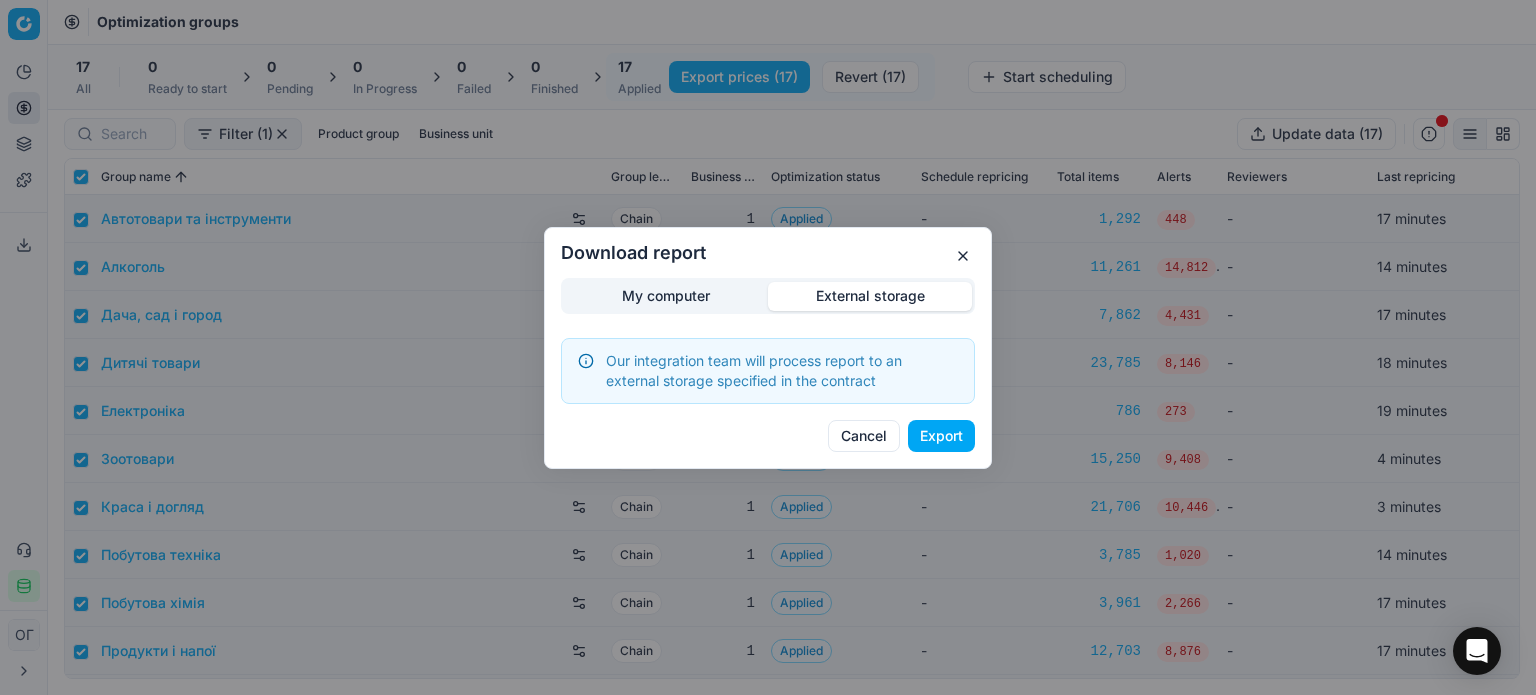 click on "Download report My computer External storage Our integration team will process report to an external storage specified in the contract Cancel Export" at bounding box center [768, 347] 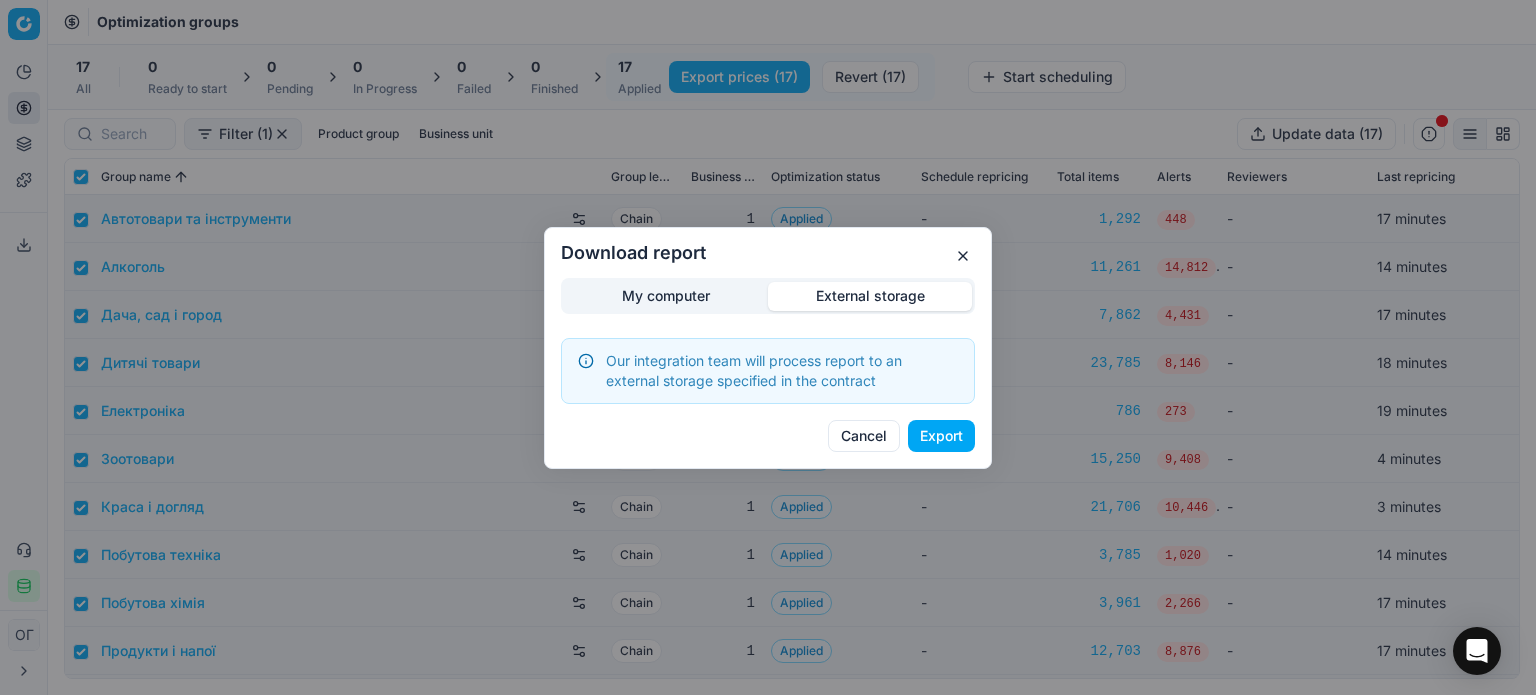 click on "Export" at bounding box center (941, 436) 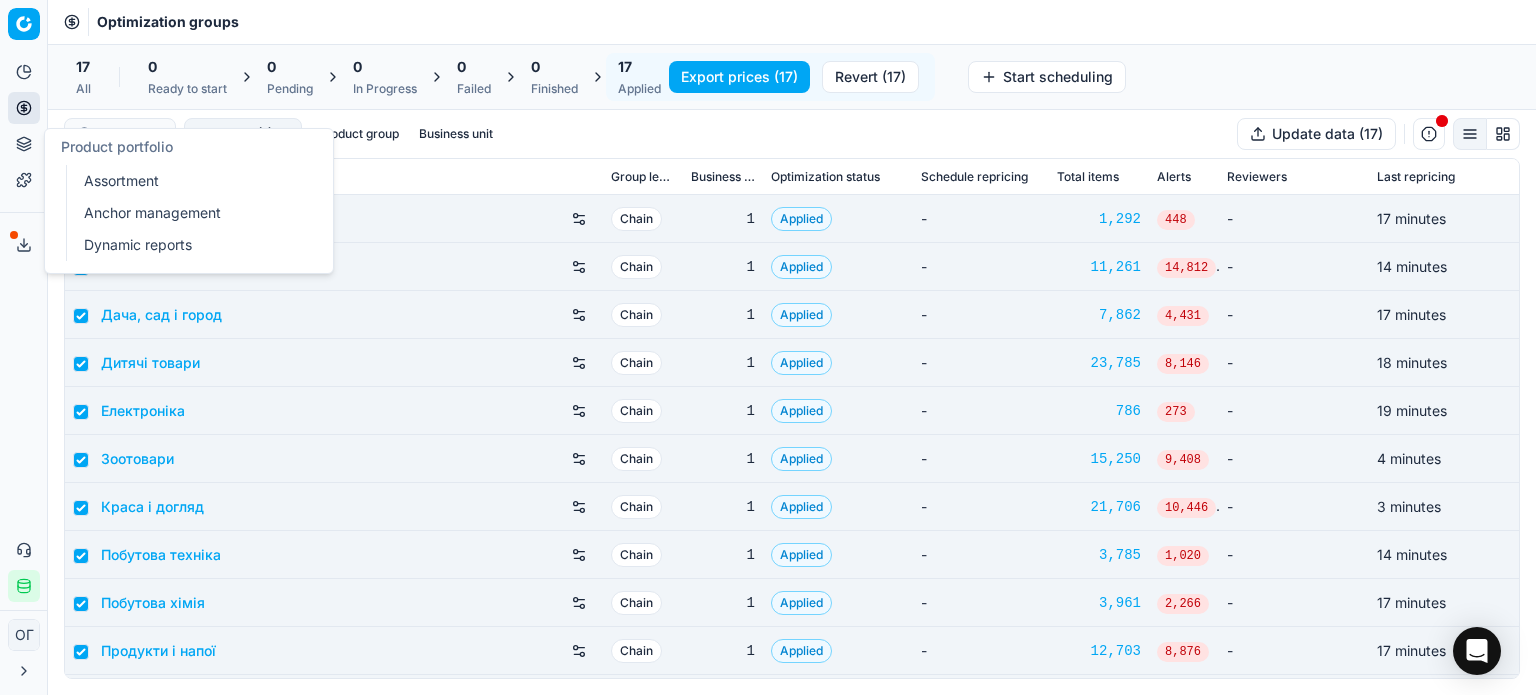 click on "Product portfolio" at bounding box center [24, 144] 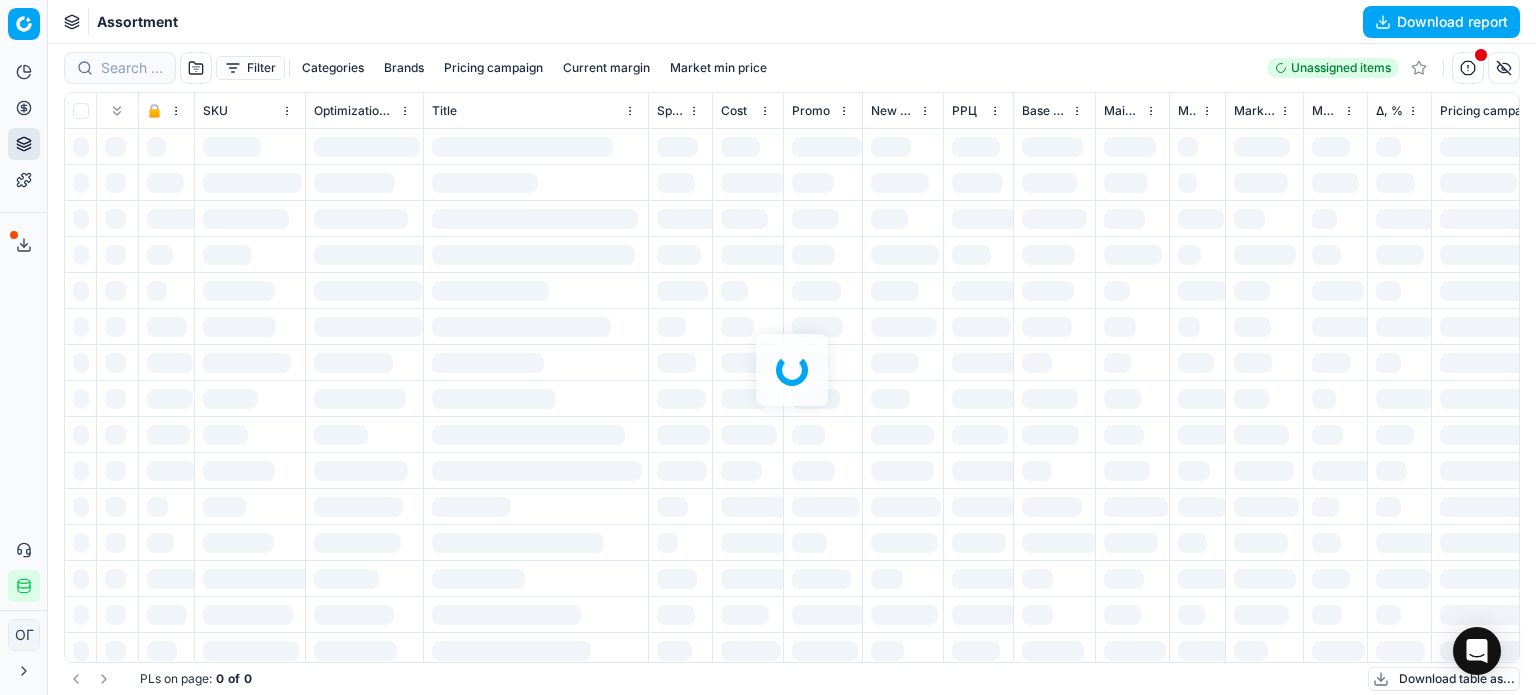 click at bounding box center (792, 369) 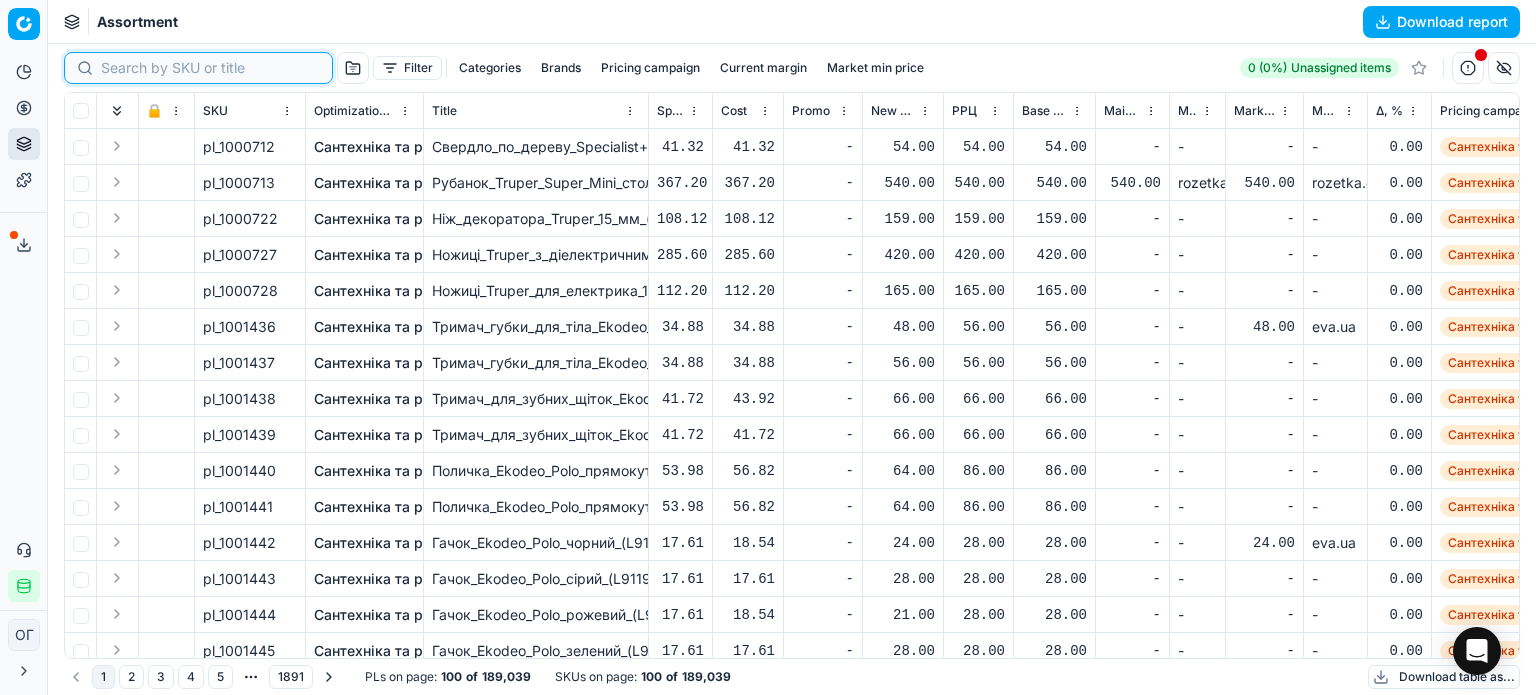 click at bounding box center [210, 68] 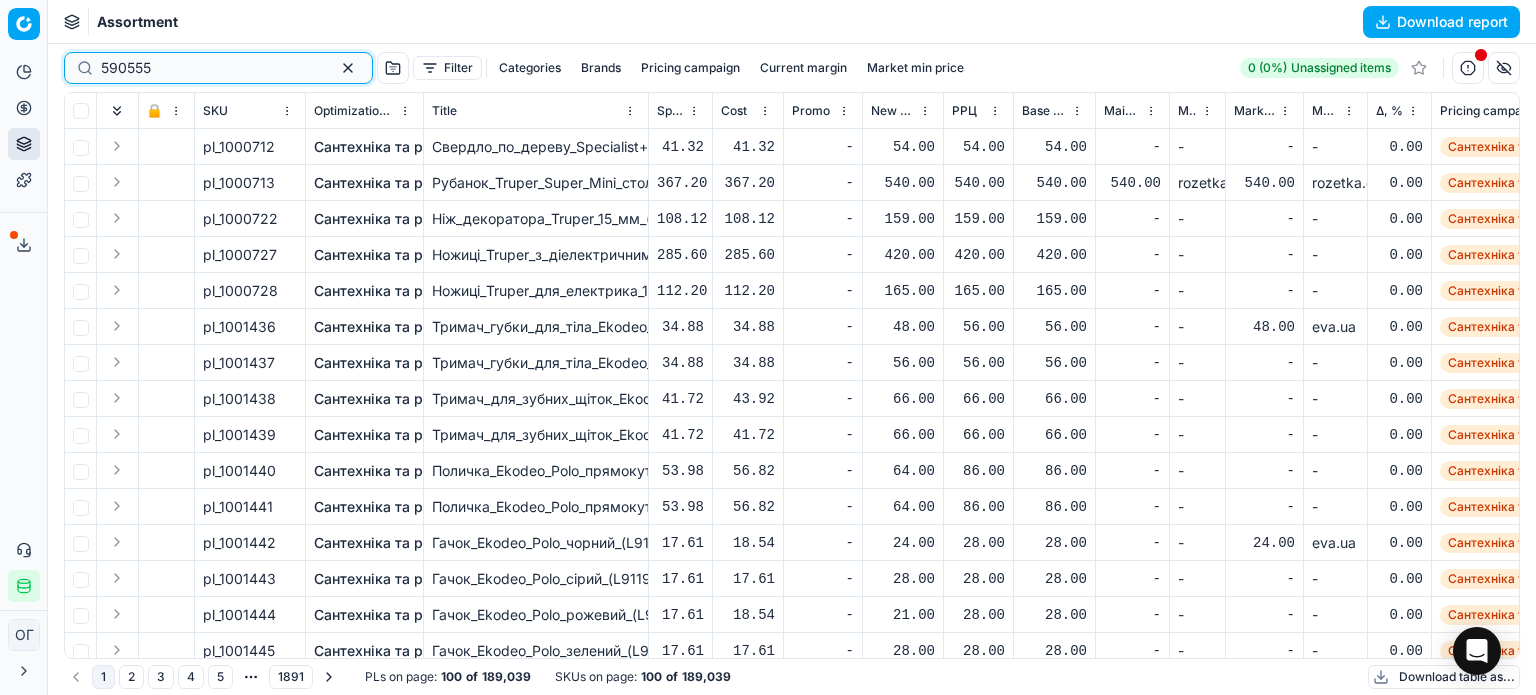 type on "590555" 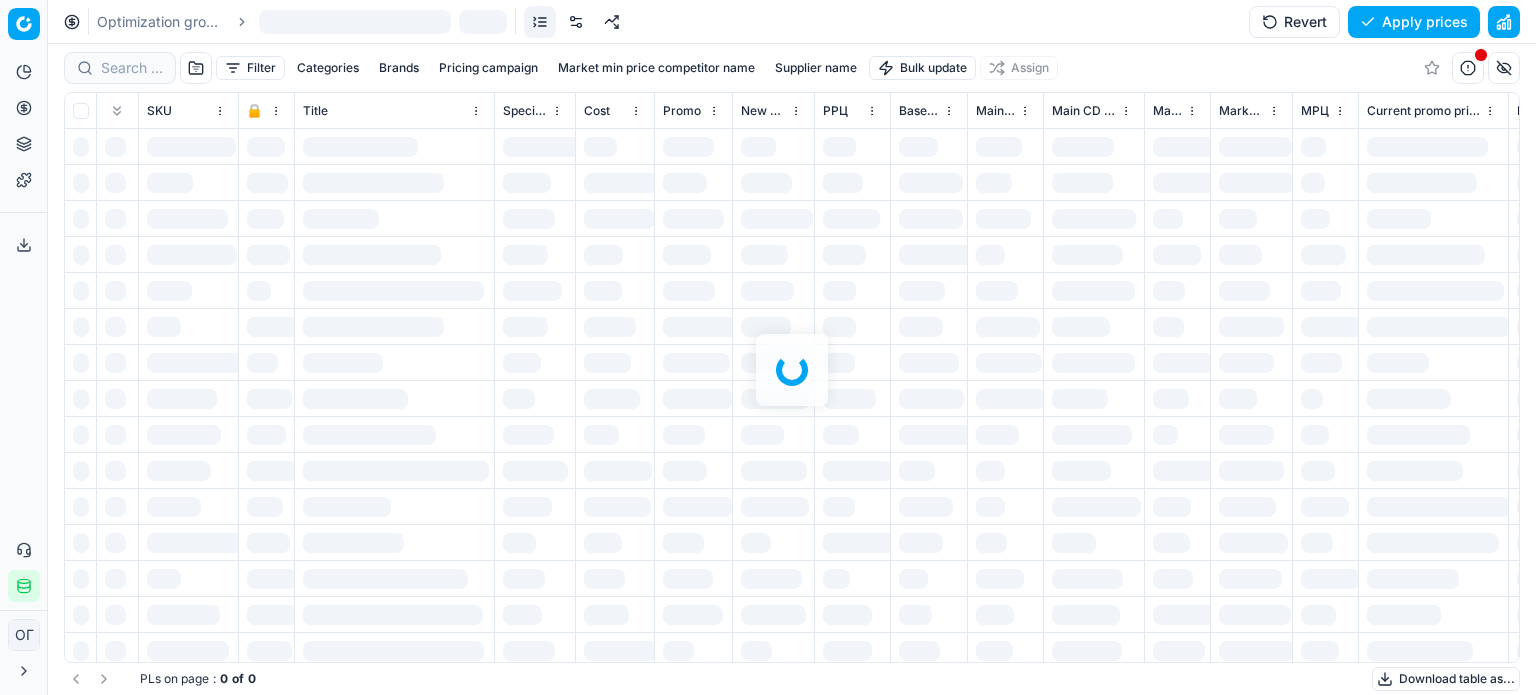 scroll, scrollTop: 0, scrollLeft: 0, axis: both 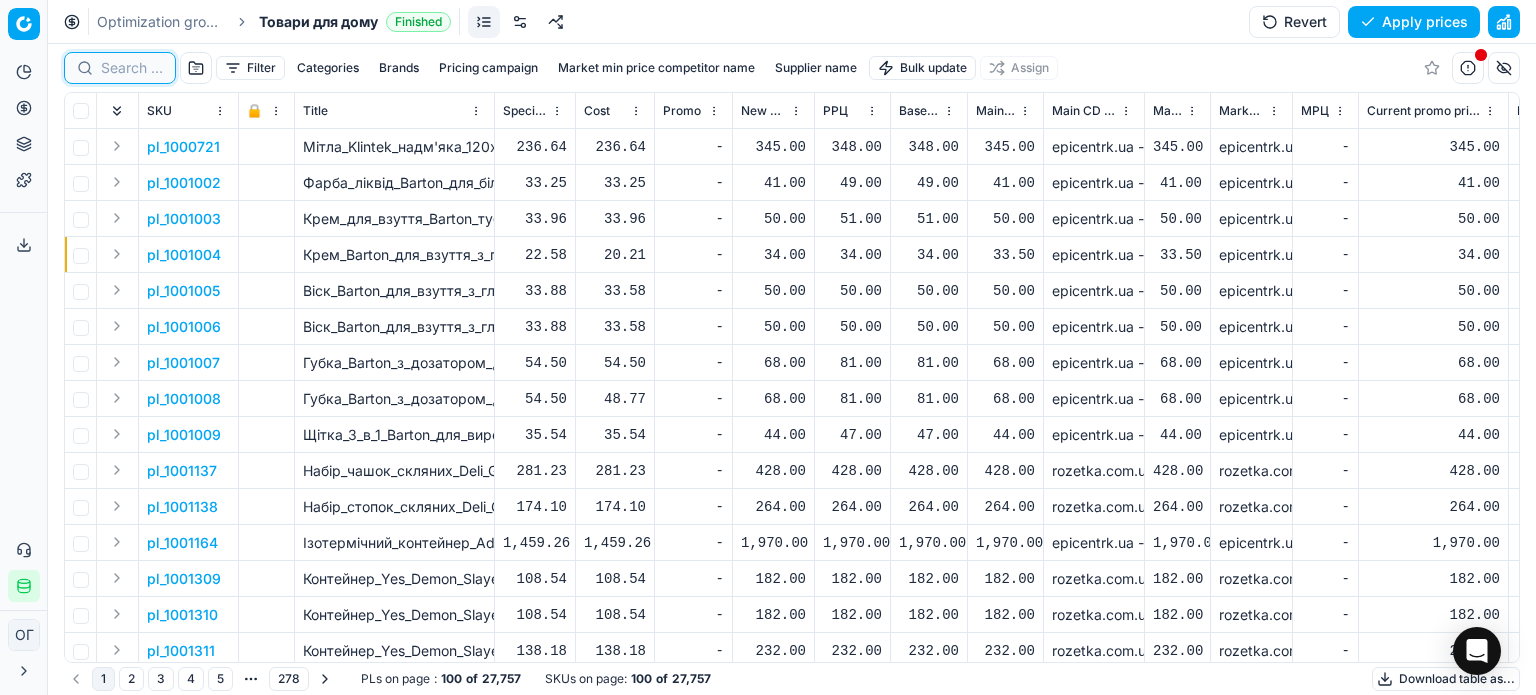 click at bounding box center [132, 68] 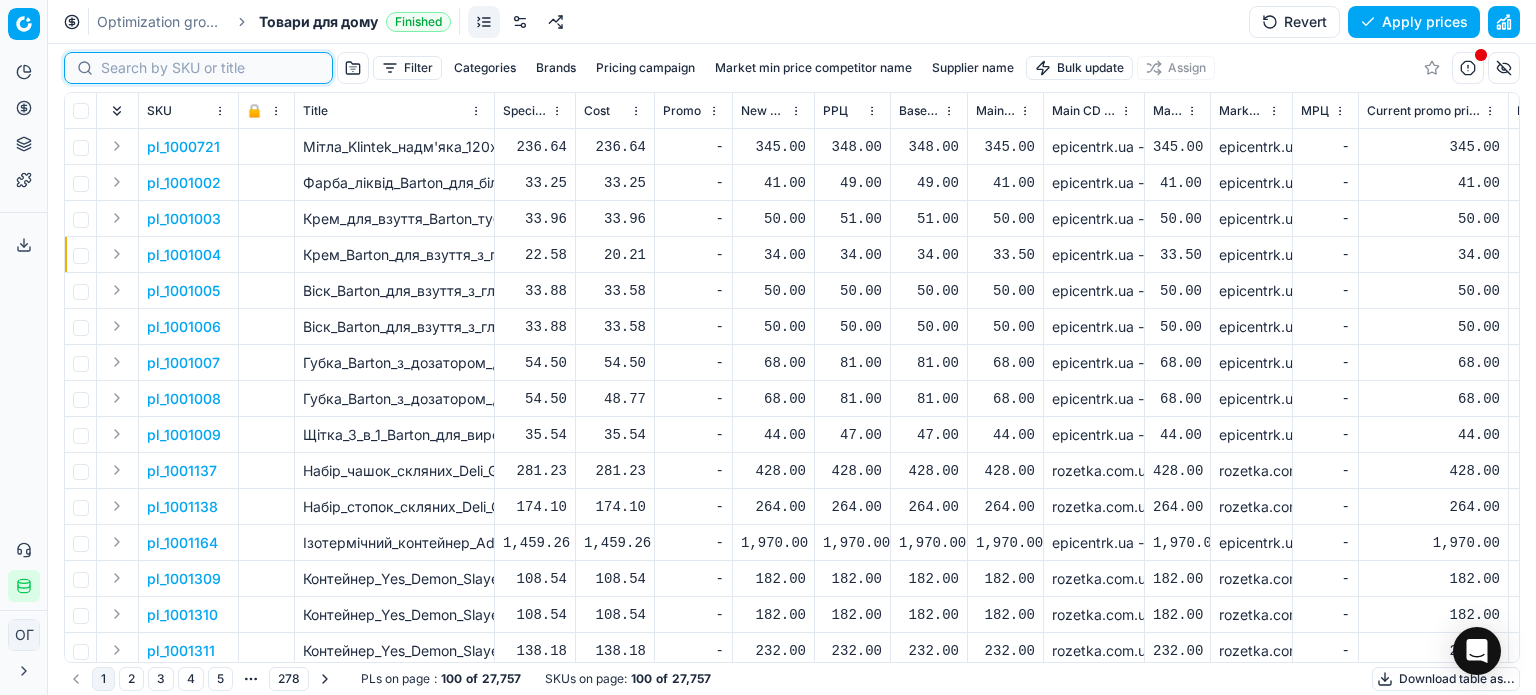 paste on "448466" 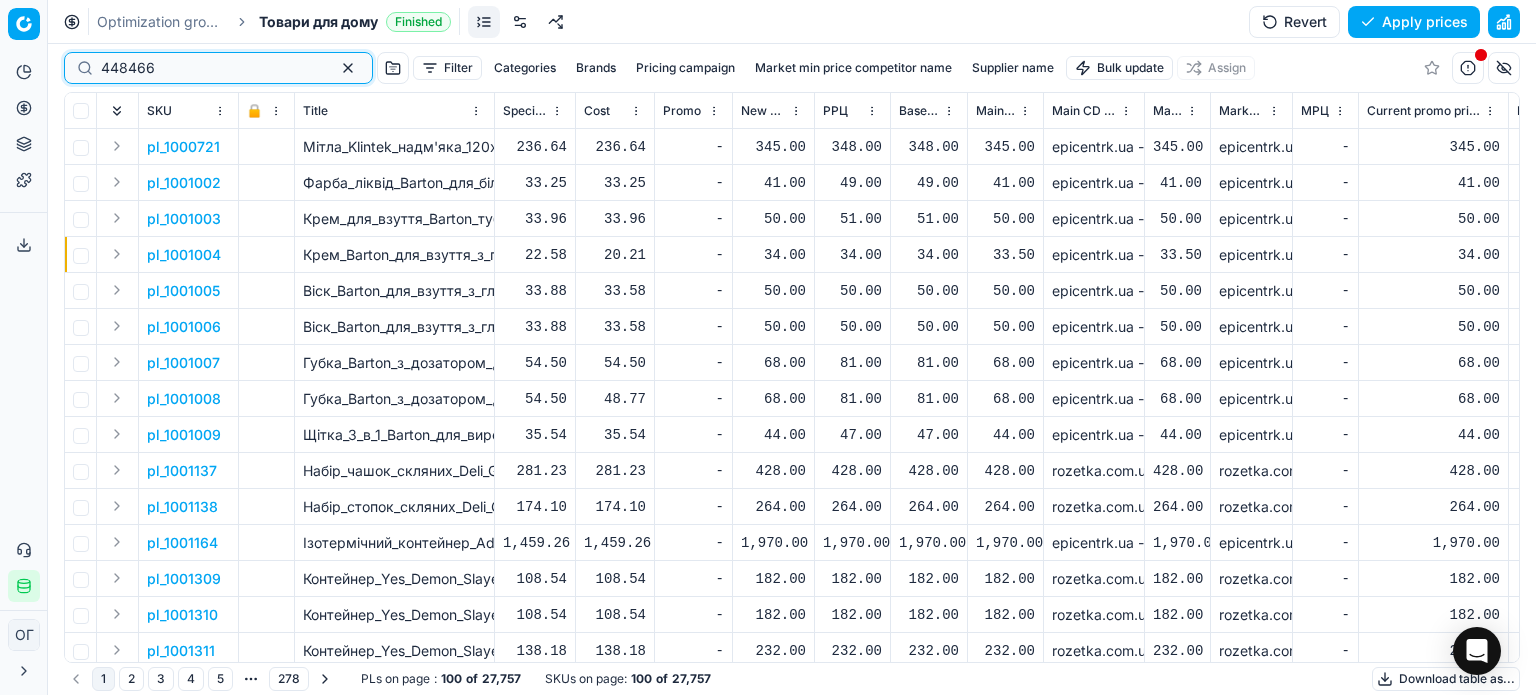 type on "448466" 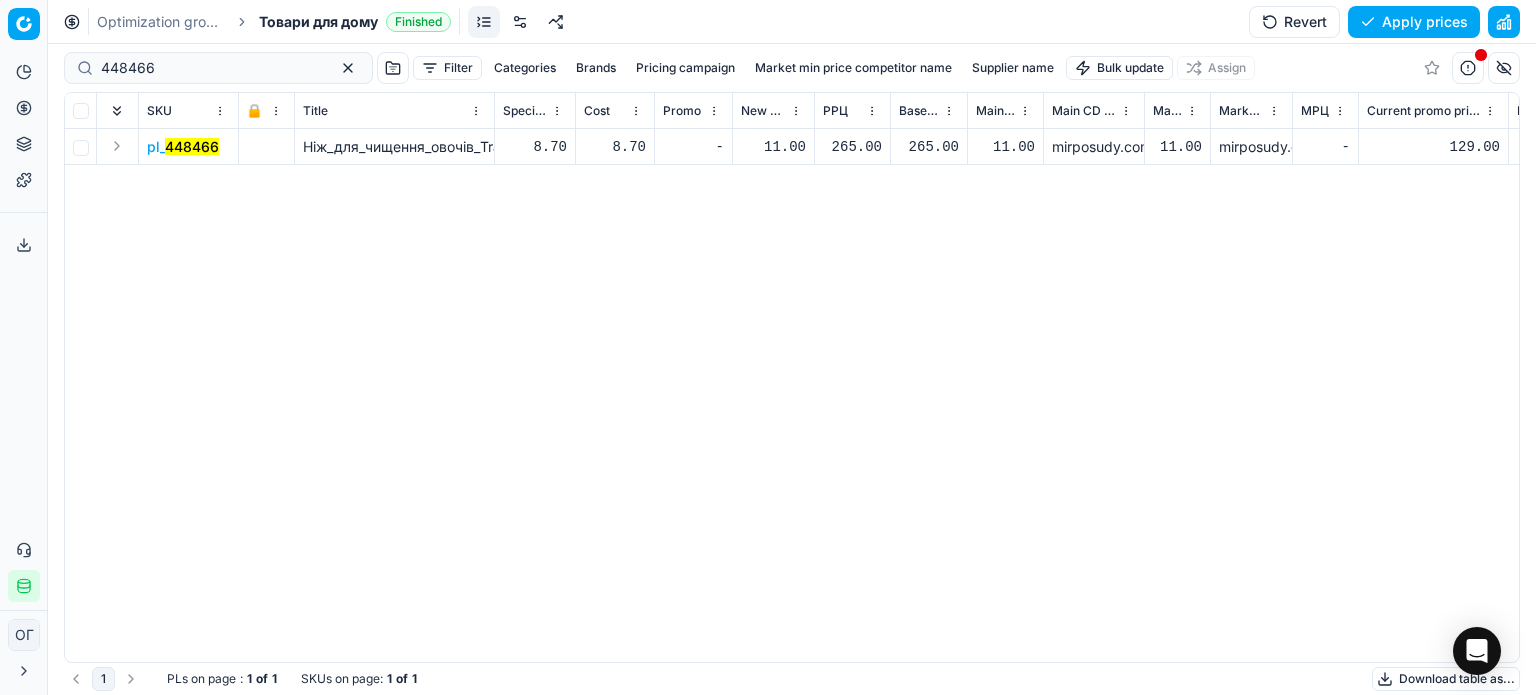click on "11.00" at bounding box center (773, 147) 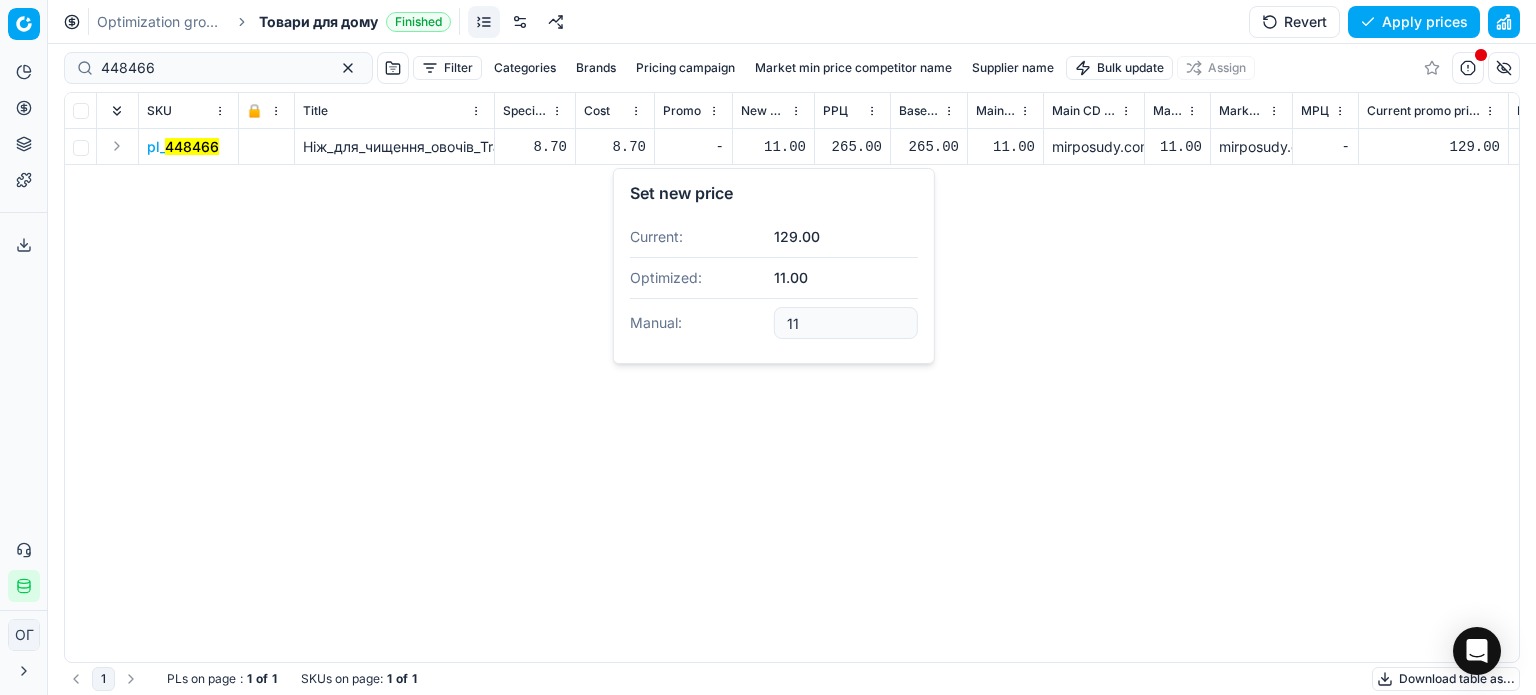 type on "1" 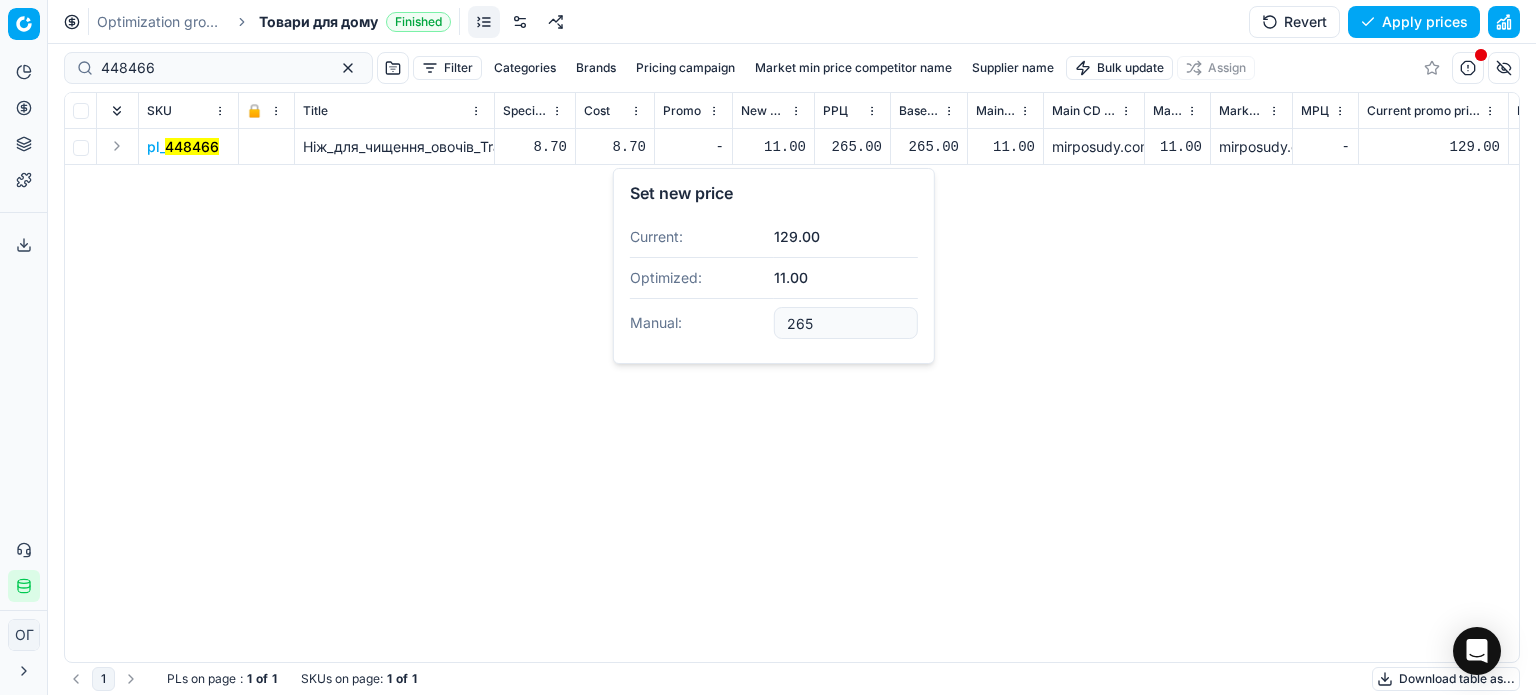 type on "265.00" 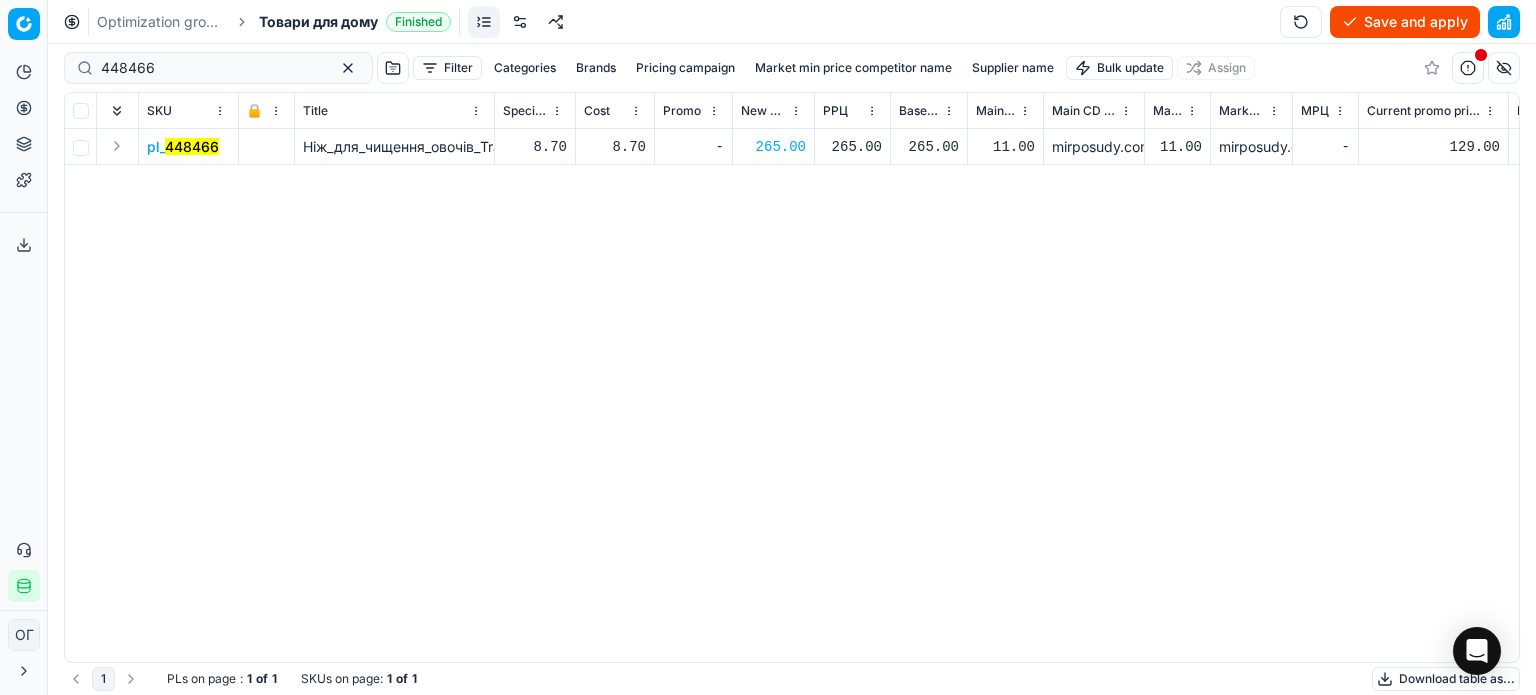 click on "Save and apply" at bounding box center [1405, 22] 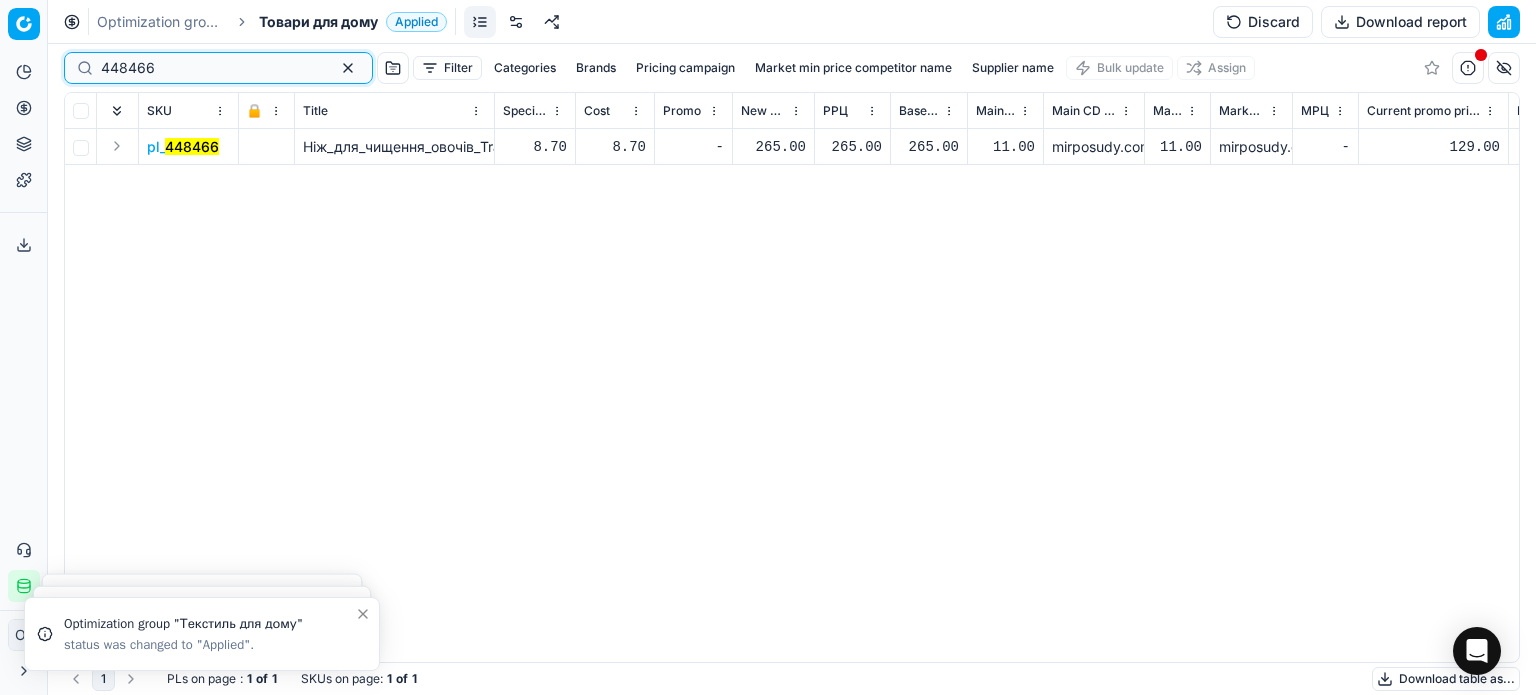 drag, startPoint x: 208, startPoint y: 67, endPoint x: 38, endPoint y: 79, distance: 170.423 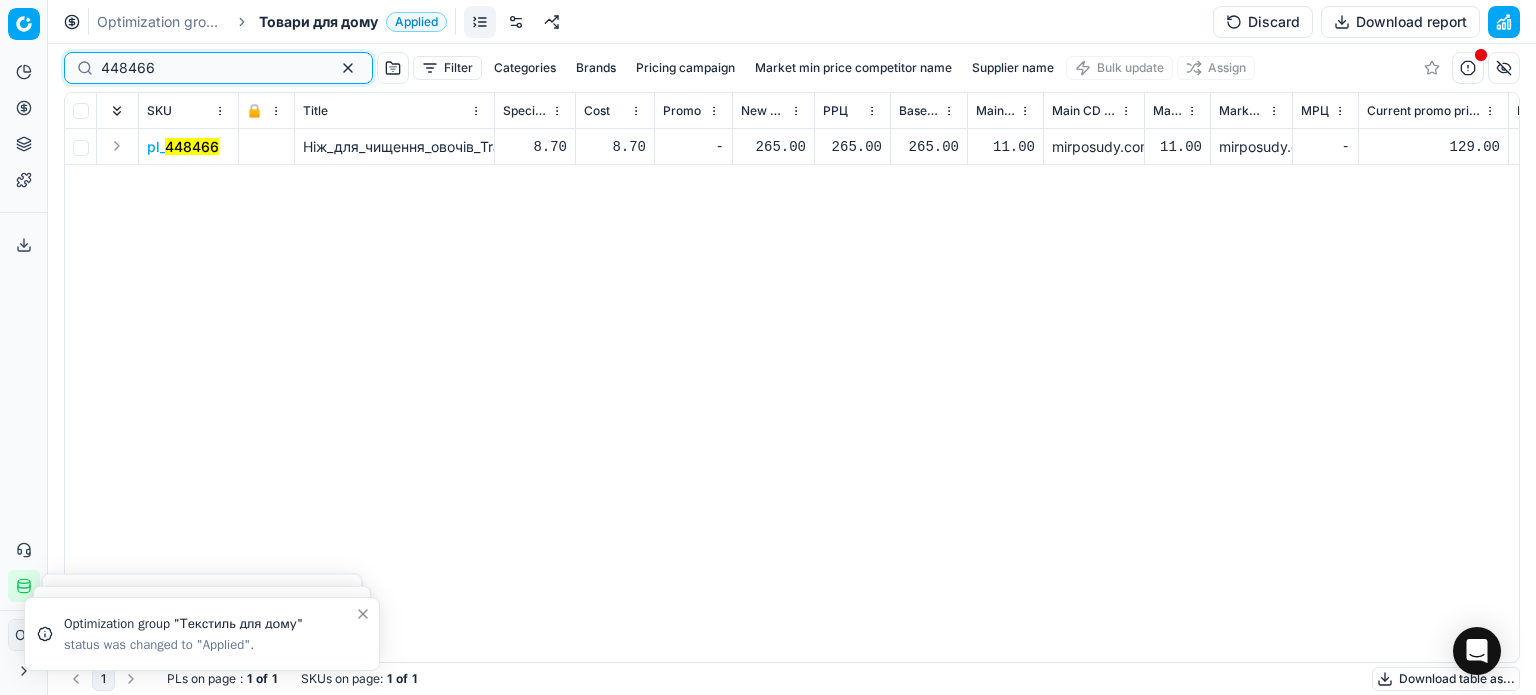 click on "Pricing platform Analytics Pricing Product portfolio Templates Export service 166 Contact support Integration status ОГ [LAST_NAME] [EMAIL] Close menu Command Palette Search for a command to run... Optimization groups Товари для дому Applied Discard Download report 448466 Filter   Categories   Brands   Pricing campaign   Market min price competitor name   Supplier name   Bulk update Assign SKU 🔒 Title Specification Cost Cost Promo New promo price РРЦ Base price Main CD min price Main CD min price competitor name Market min price Market min price competitor name МРЦ Current promo price Продажі за останні 45 днів, шт Current price New discount New price New discount, % New margin (common), % New markup (common), % Δ, % Δ, abs Pricing type Alerts Pricing campaign Brands Total stock quantity Last stock update Last price change Is available Discount, % Discount Promo amount Promo titles Price elasticity Smart segmentation Market promo" at bounding box center [768, 347] 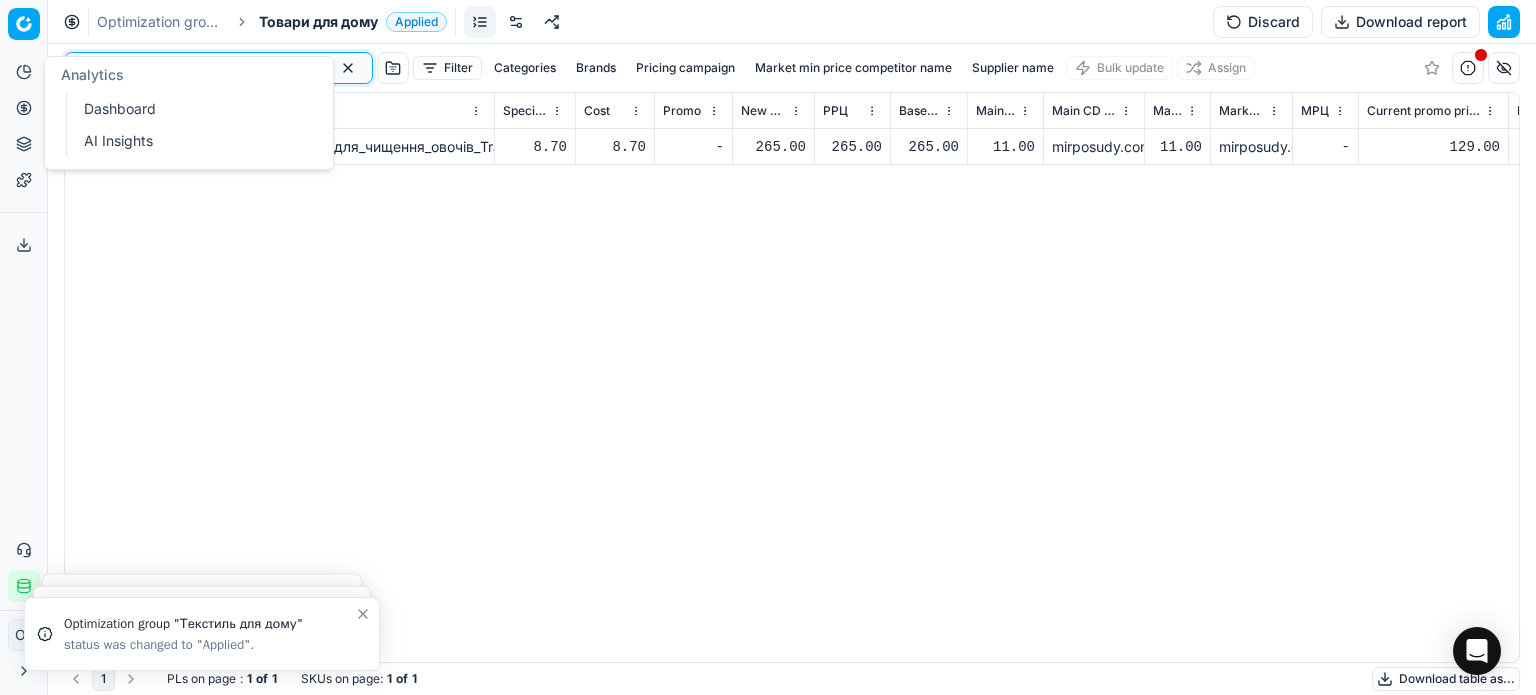 paste on "713913" 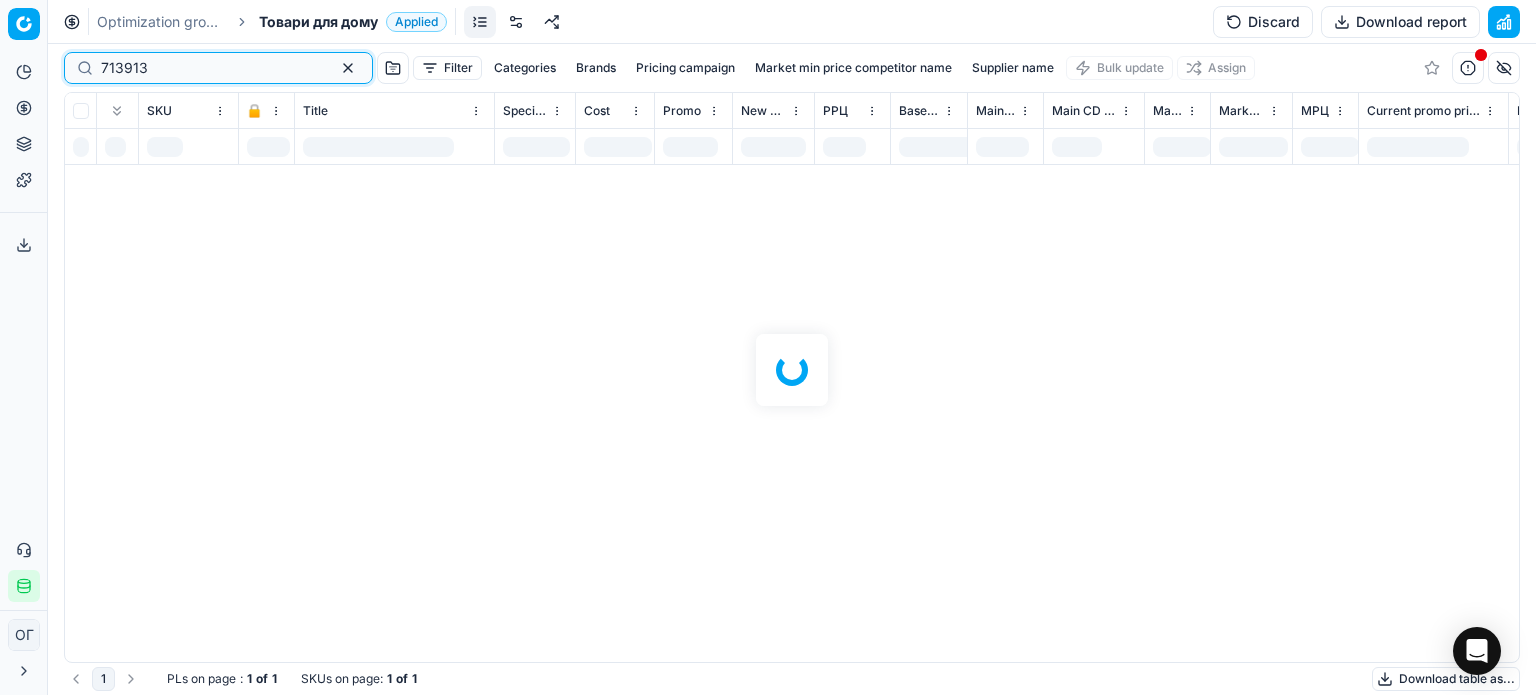 type on "713913" 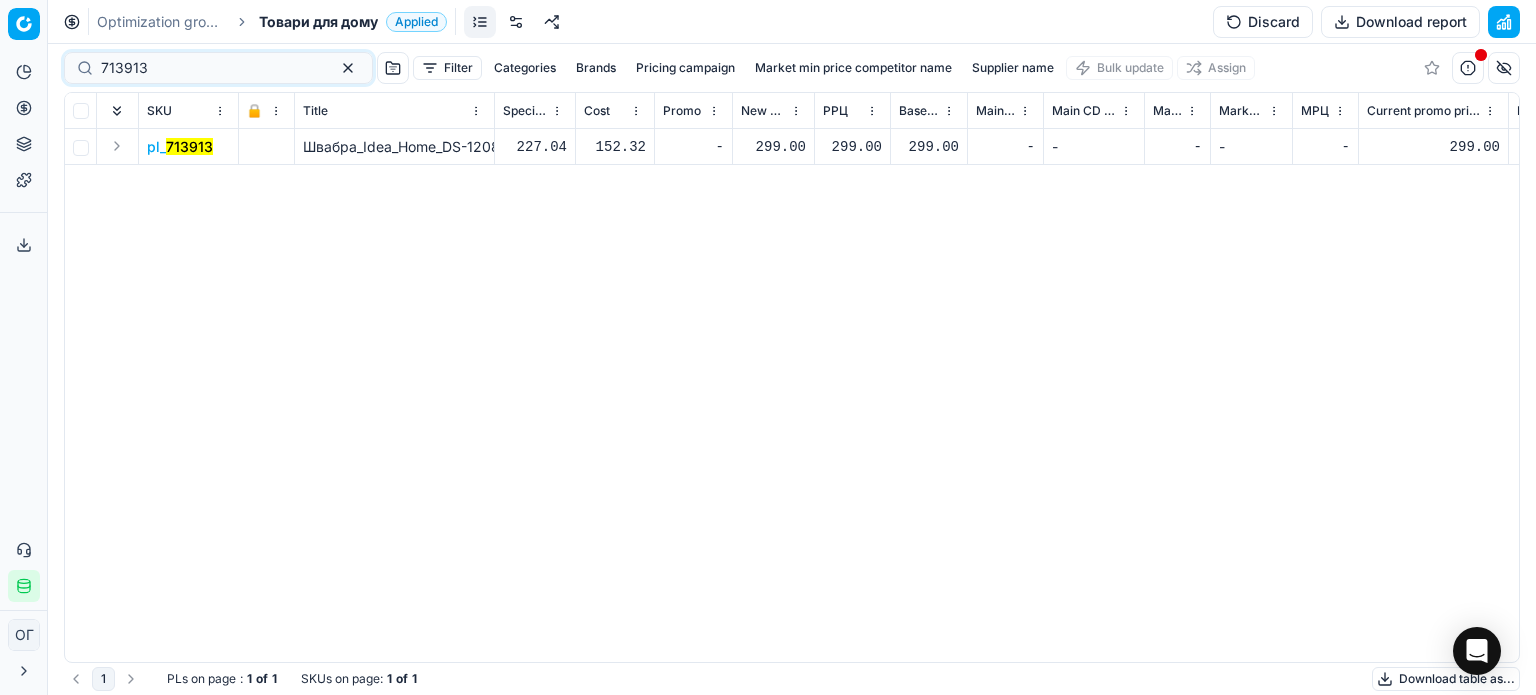 click on "299.00" at bounding box center [773, 147] 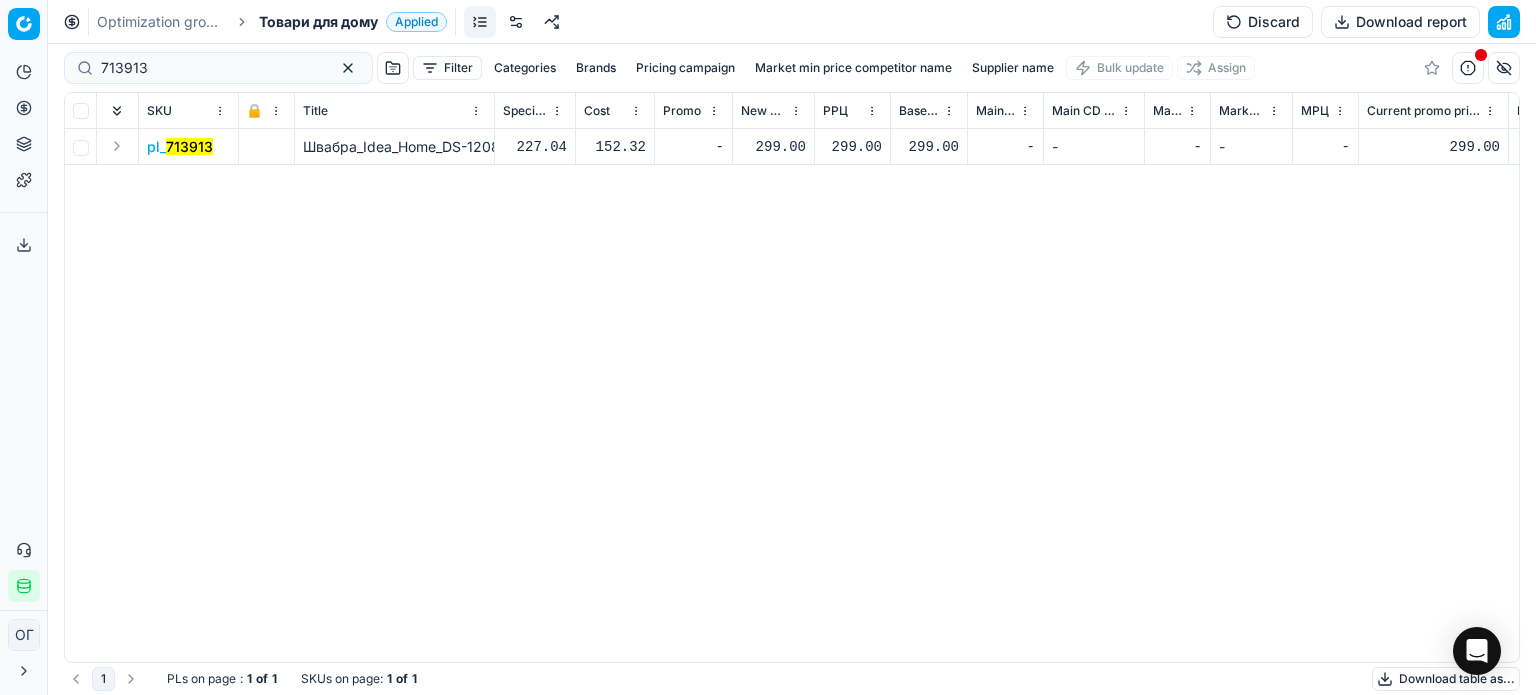 click on "Discard" at bounding box center (1263, 22) 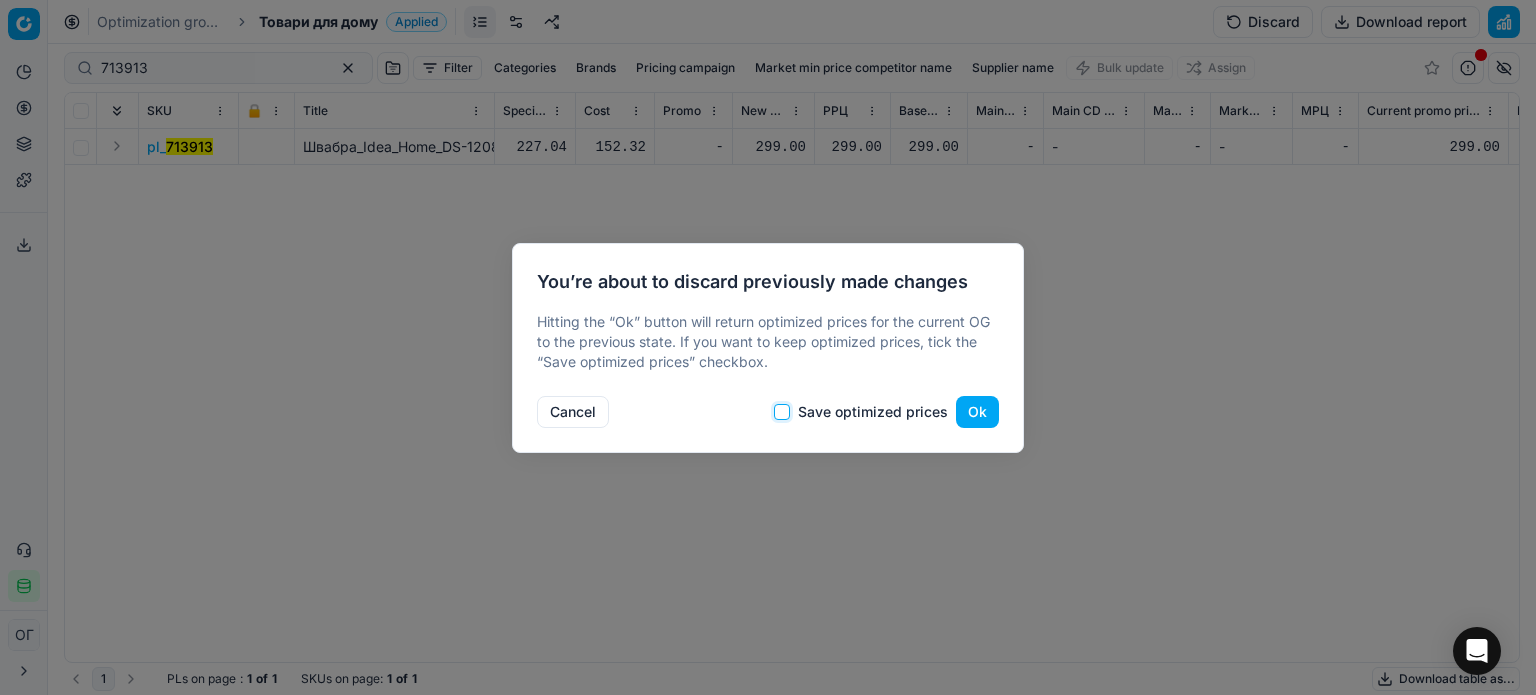click on "Save optimized prices" at bounding box center [782, 412] 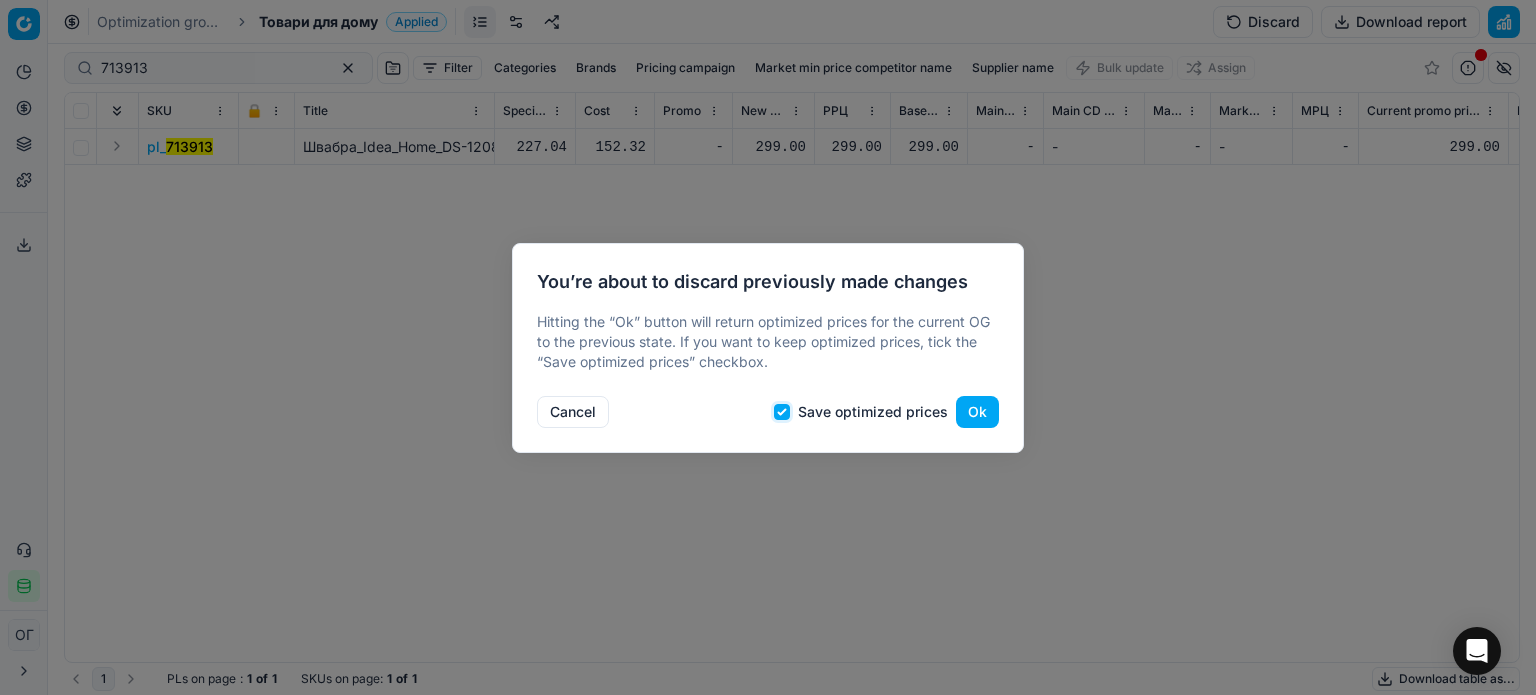 checkbox on "true" 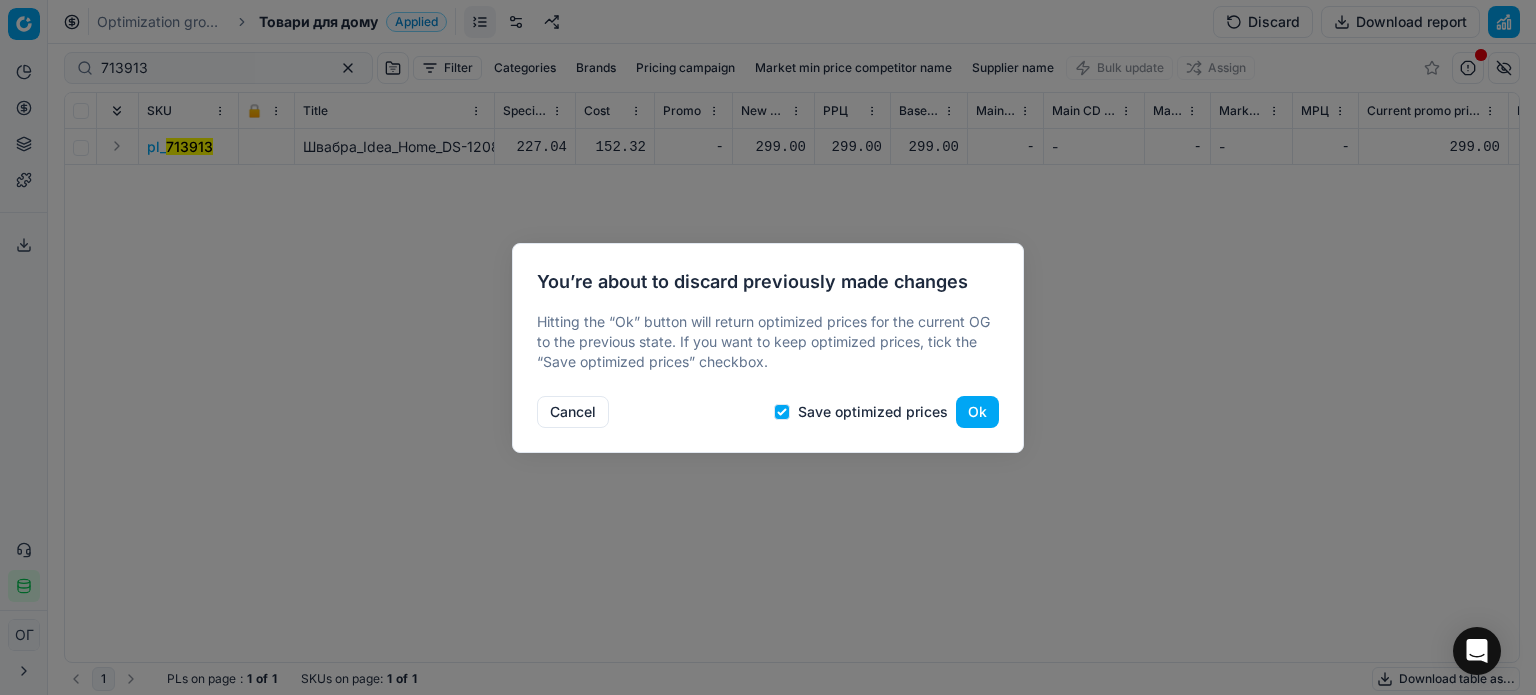 click on "Ok" at bounding box center (977, 412) 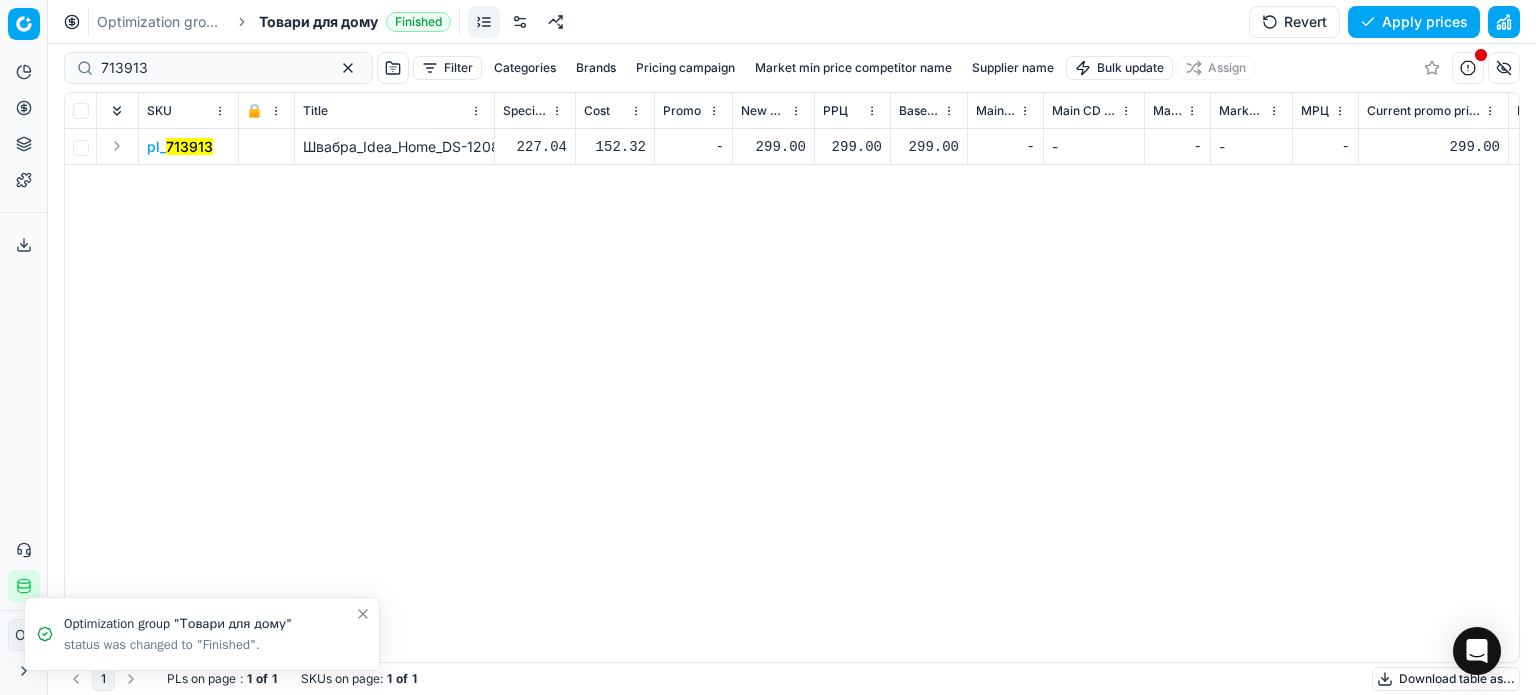 click on "299.00" at bounding box center [773, 147] 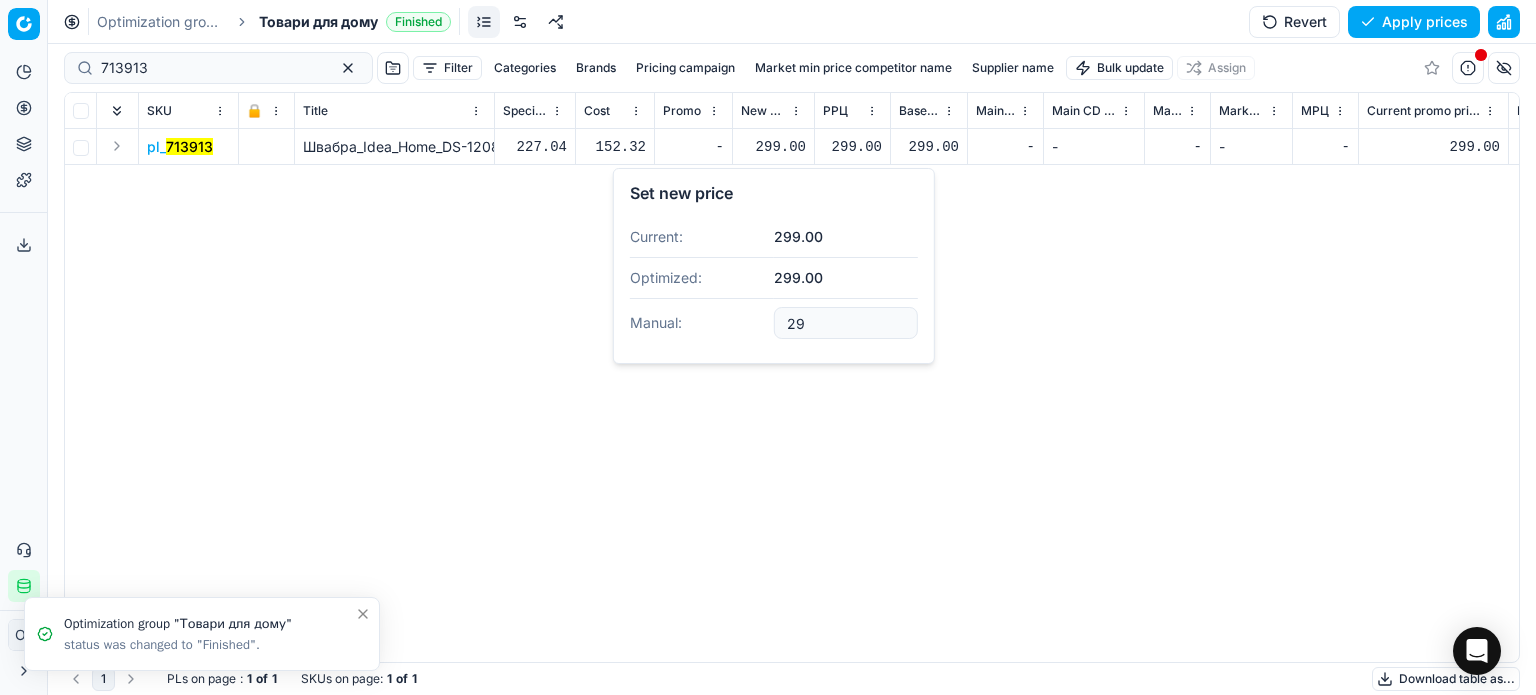 type on "2" 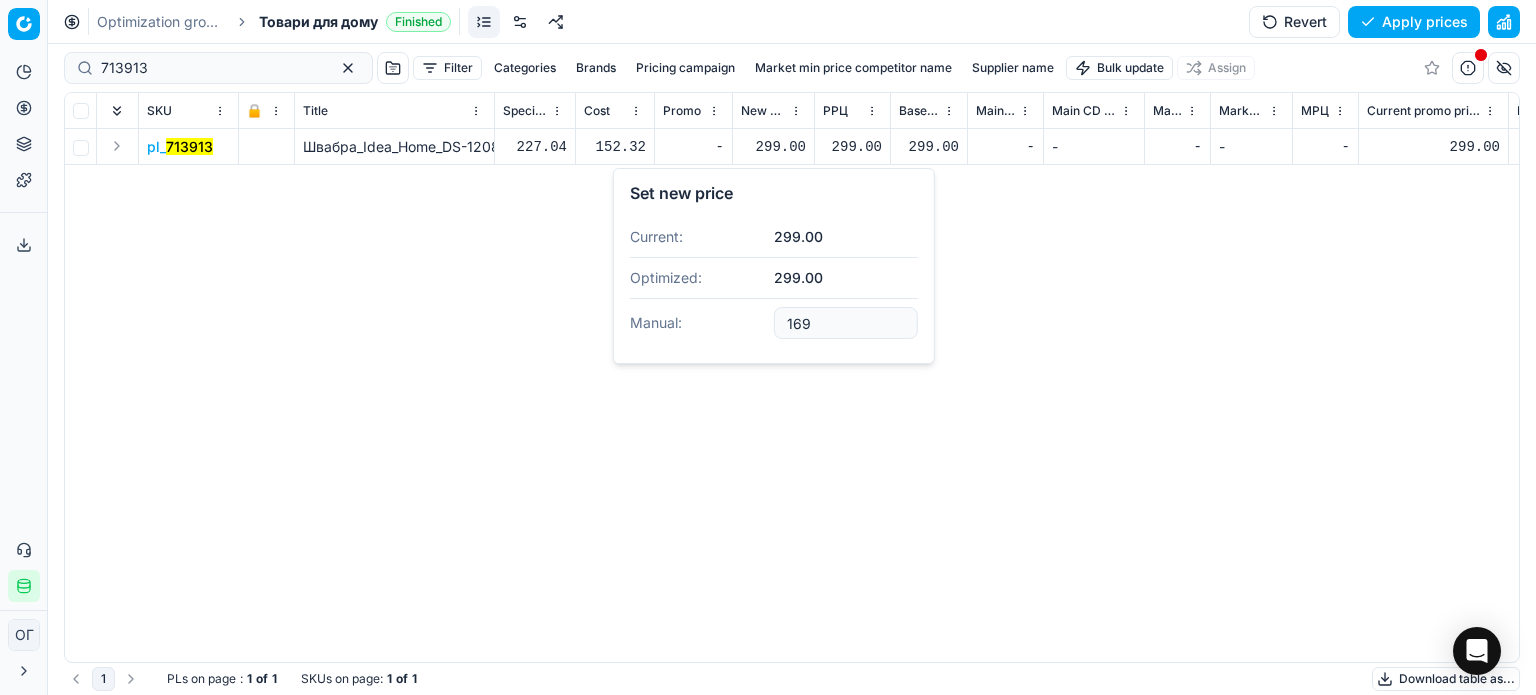 type on "169.00" 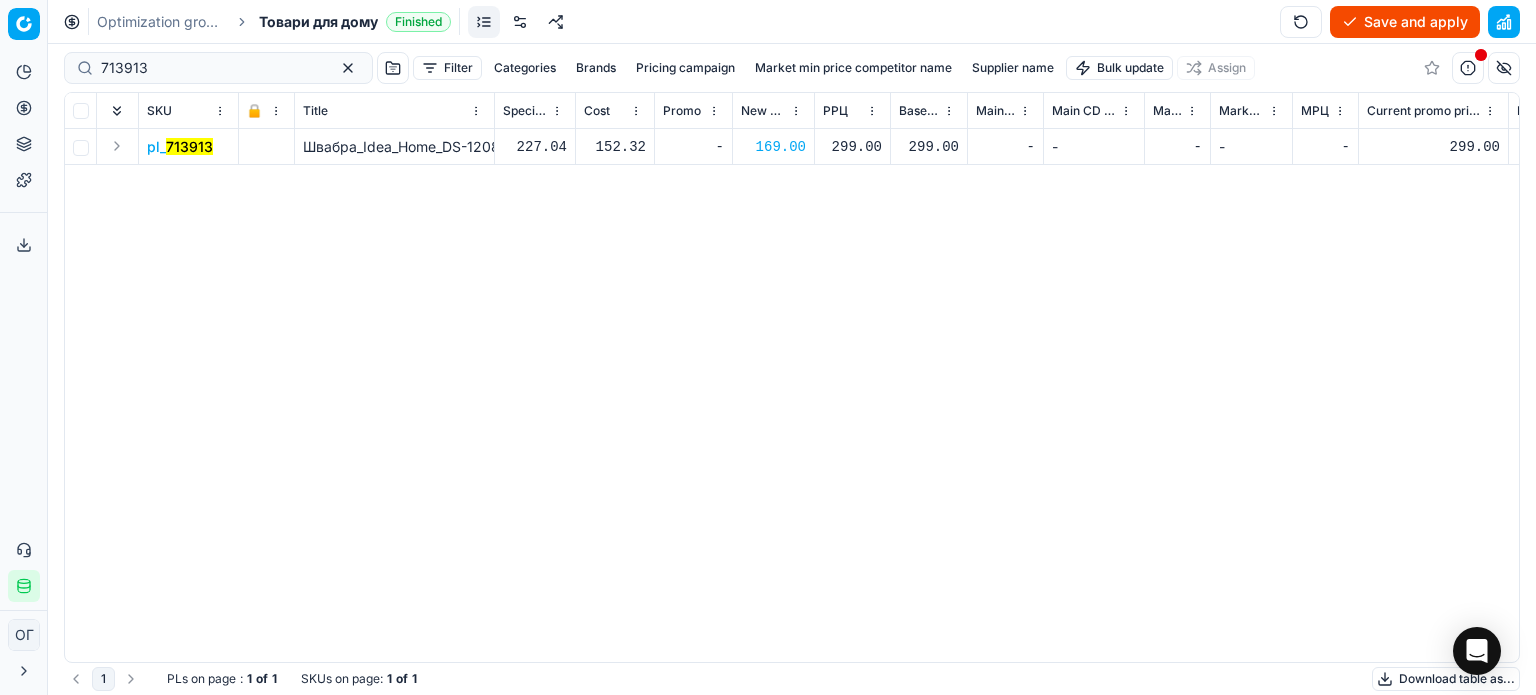 click on "Save and apply" at bounding box center [1405, 22] 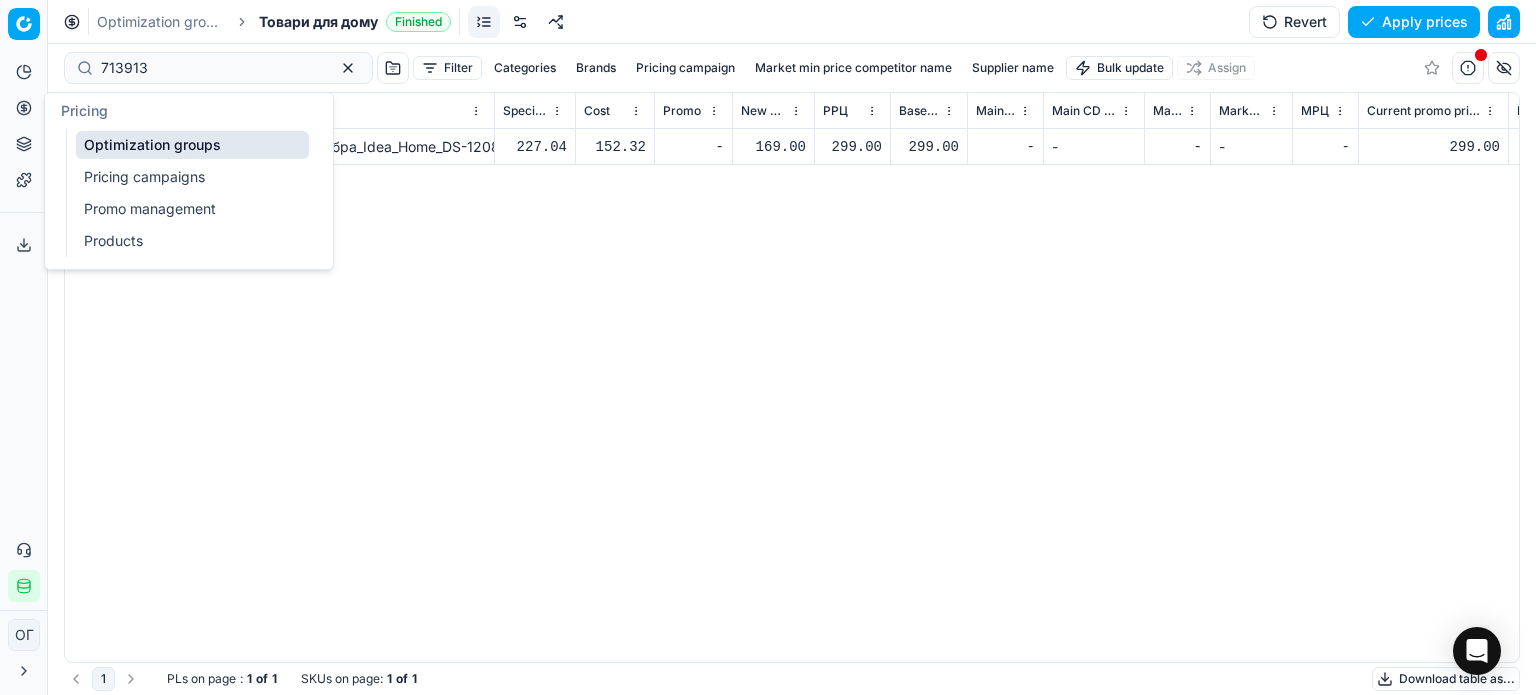 click on "Optimization groups" at bounding box center (192, 145) 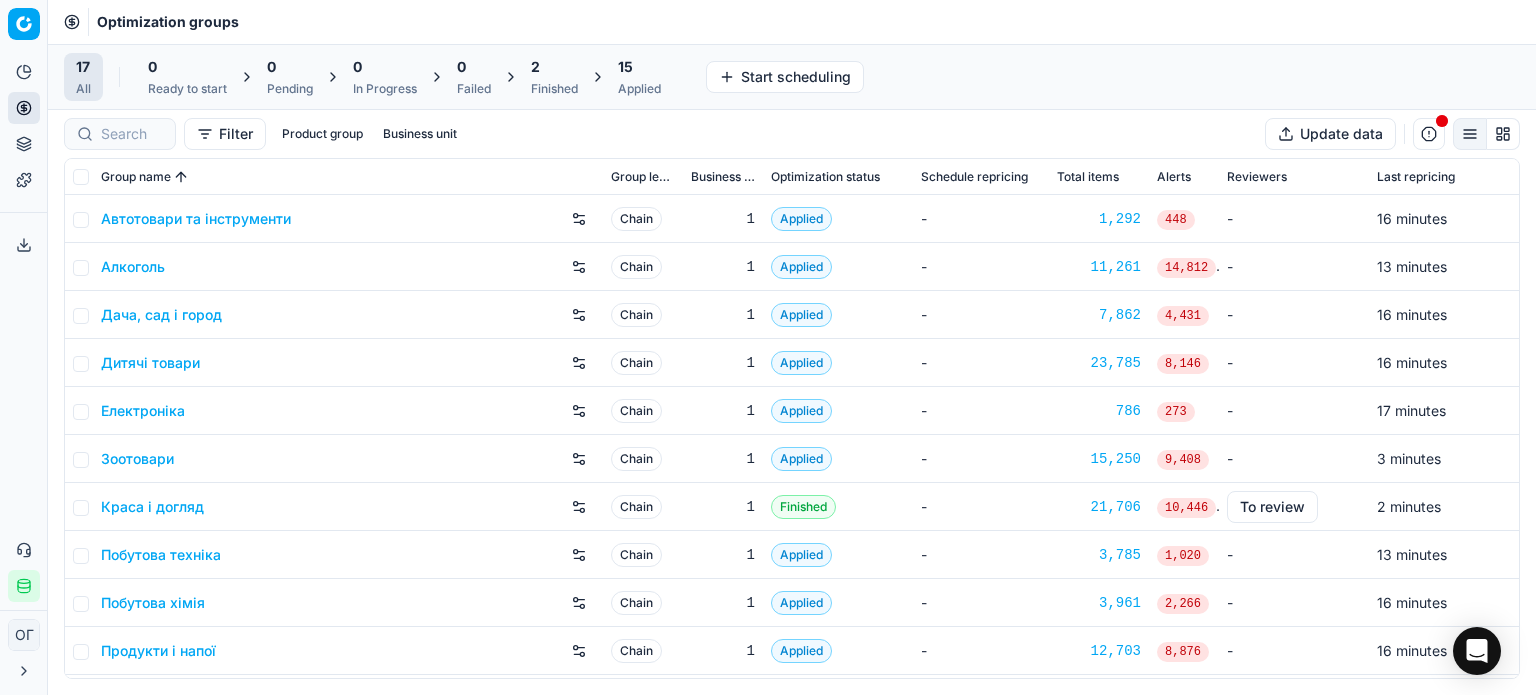click on "2" at bounding box center [554, 67] 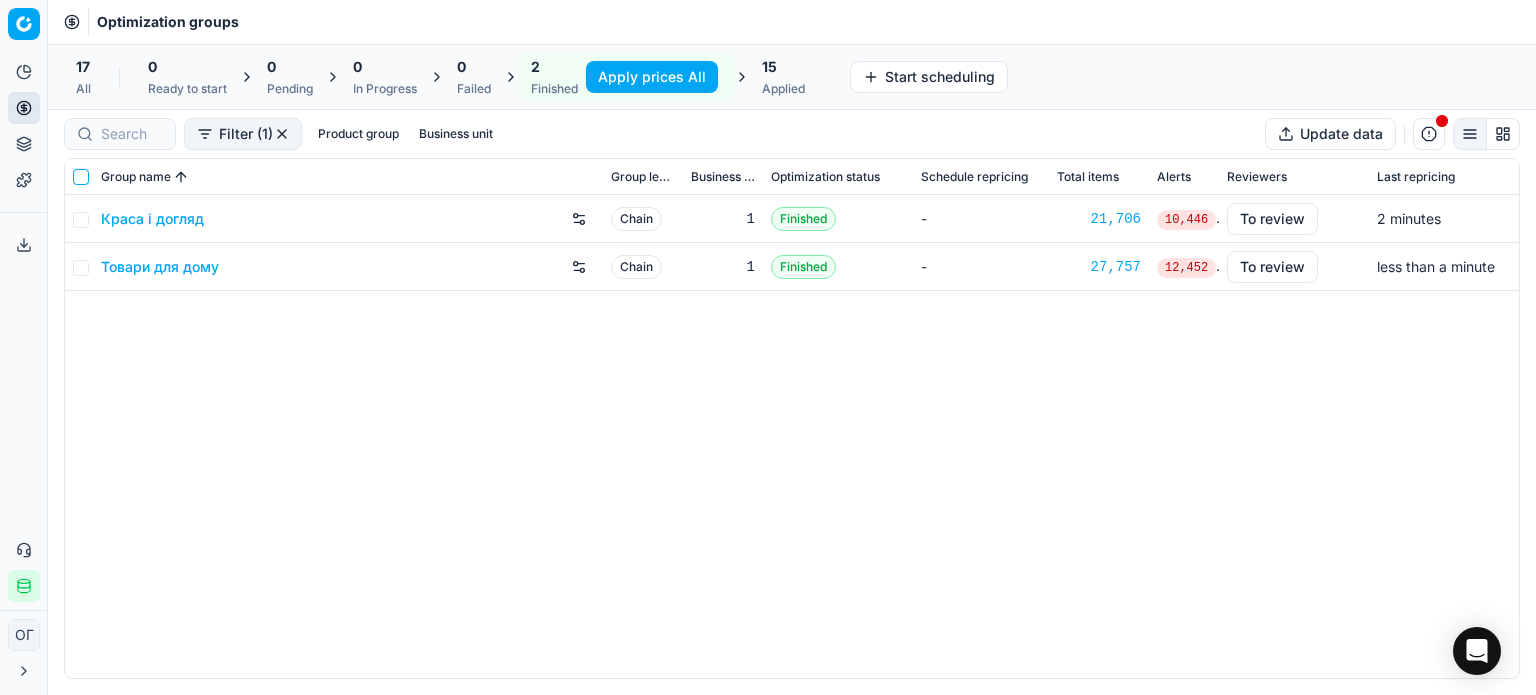 click at bounding box center [81, 177] 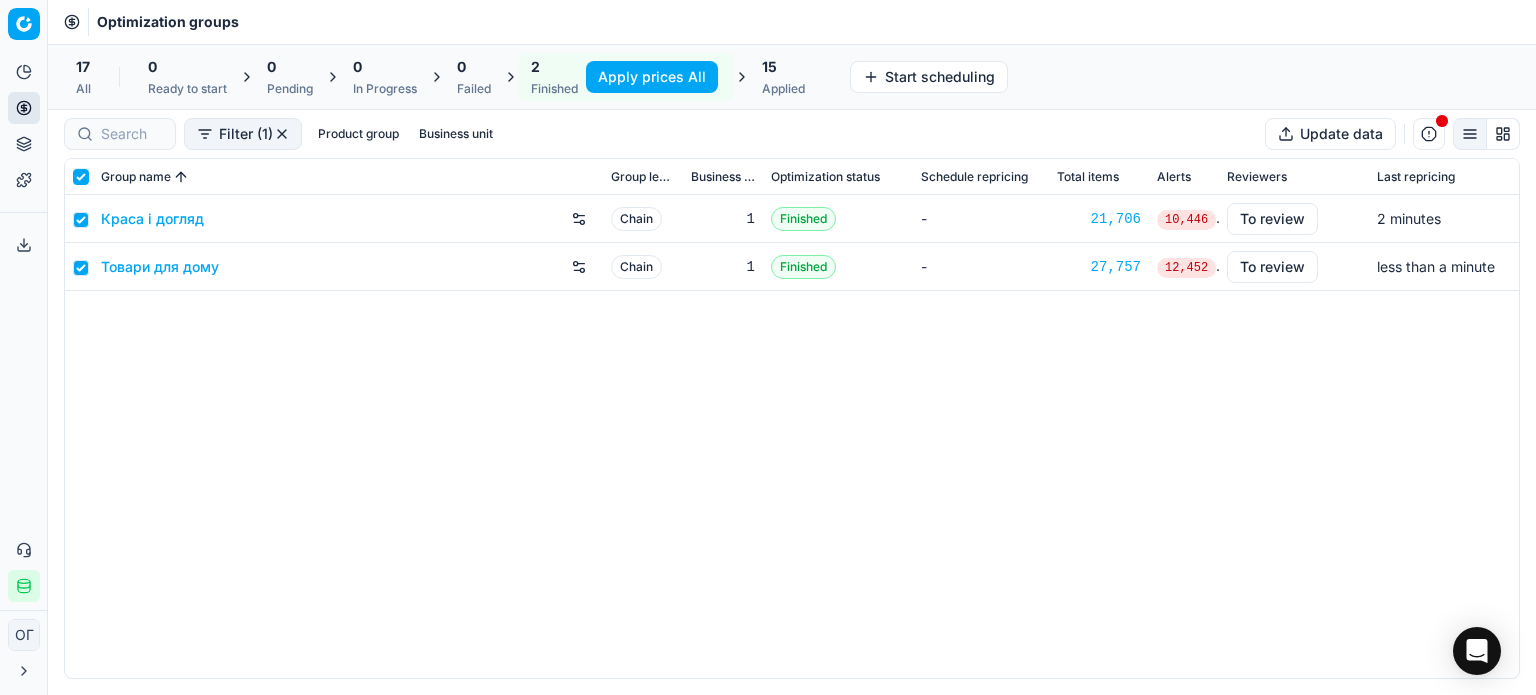 checkbox on "true" 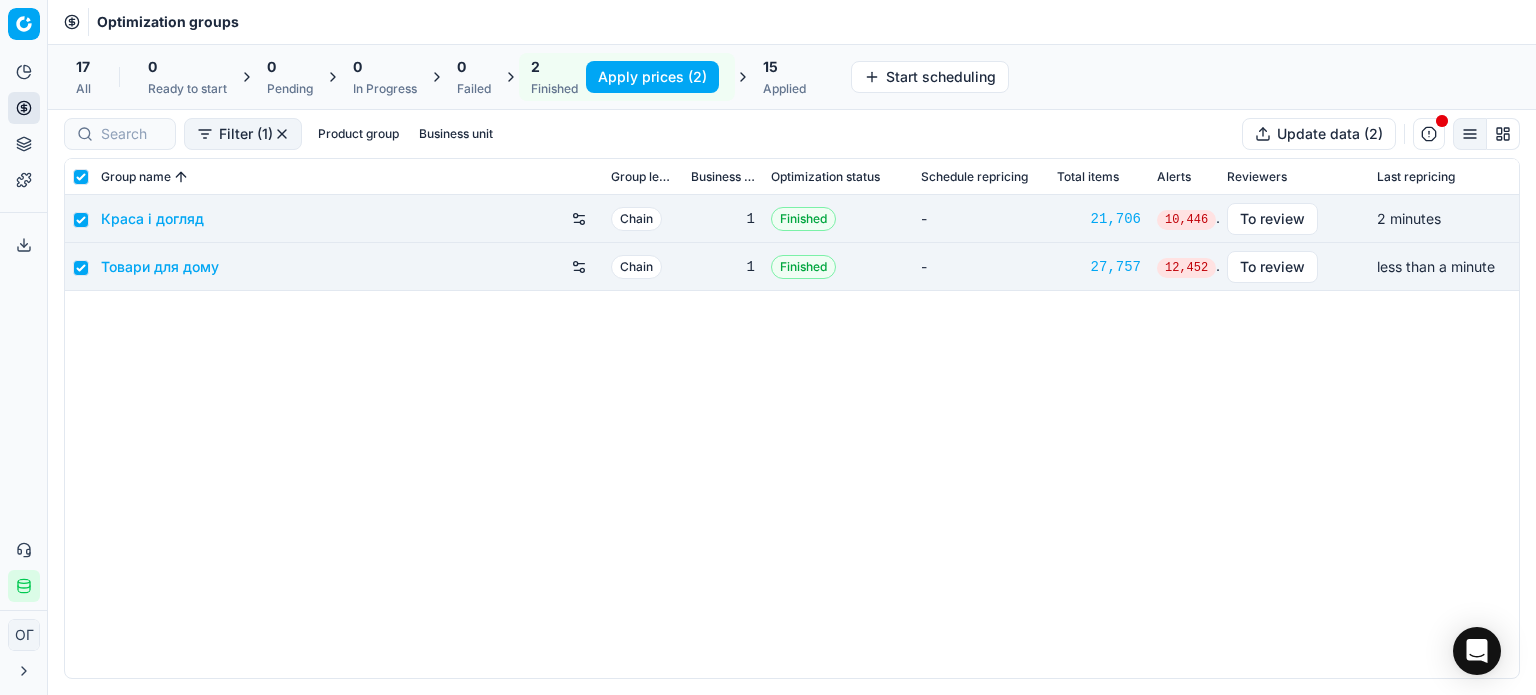 click on "Apply prices   (2)" at bounding box center (652, 77) 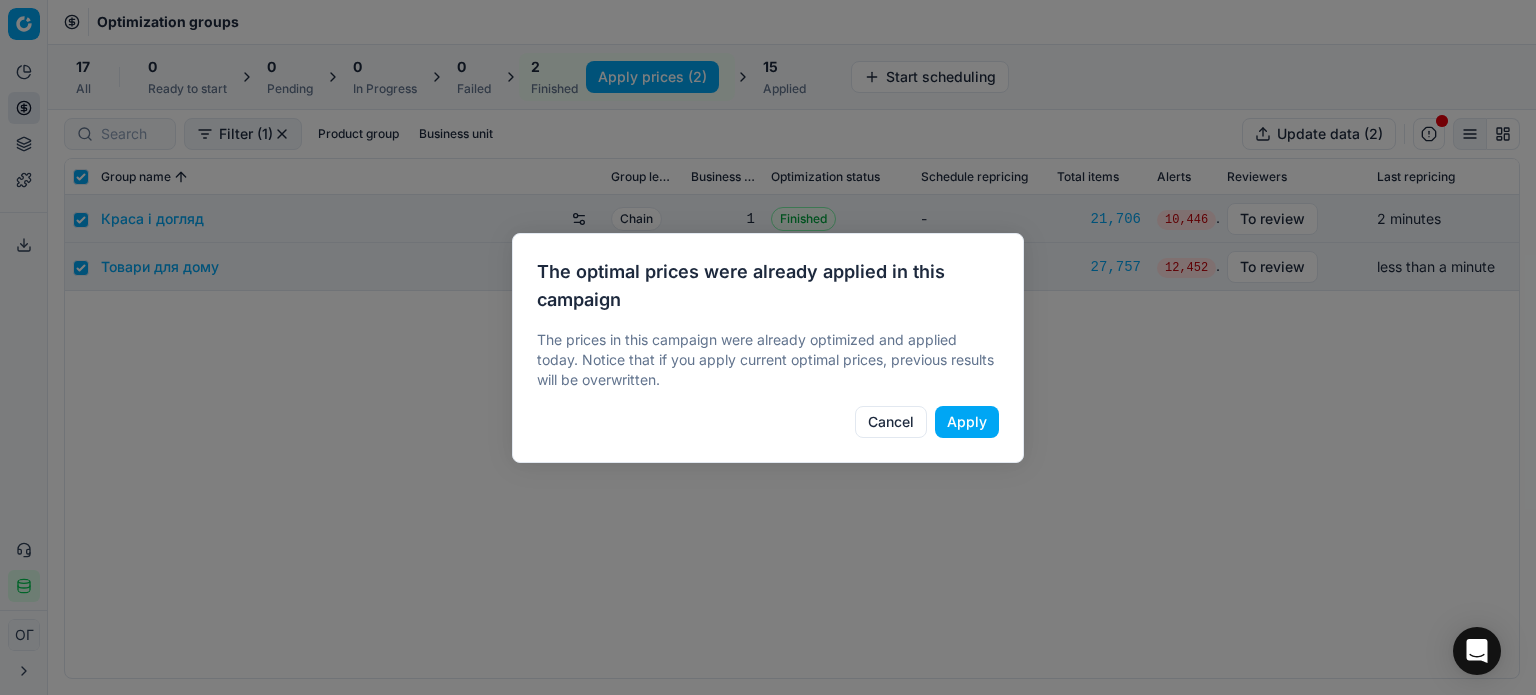 click on "The optimal prices were already applied in this campaign The prices in this campaign were already optimized and applied today. Notice that if you apply current optimal prices, previous results will be overwritten. Cancel Apply" at bounding box center [768, 348] 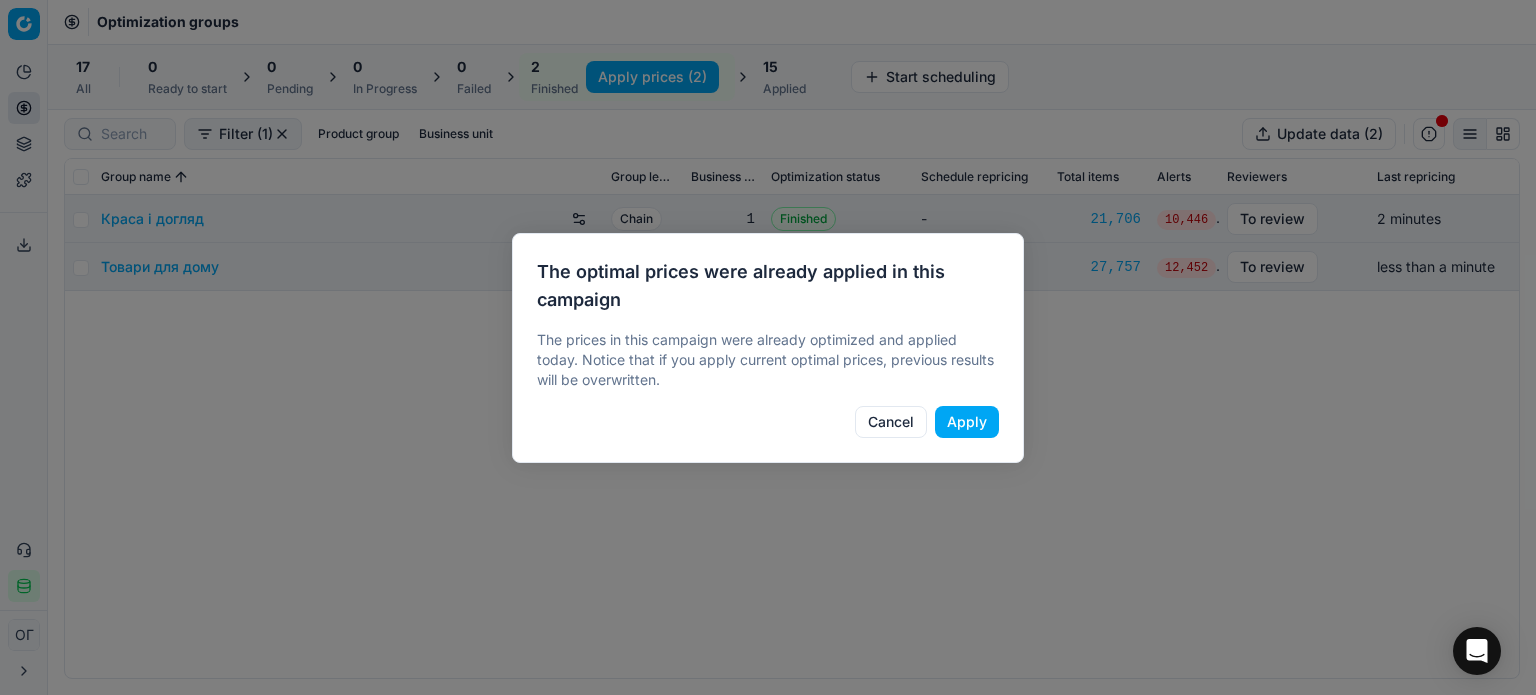 checkbox on "false" 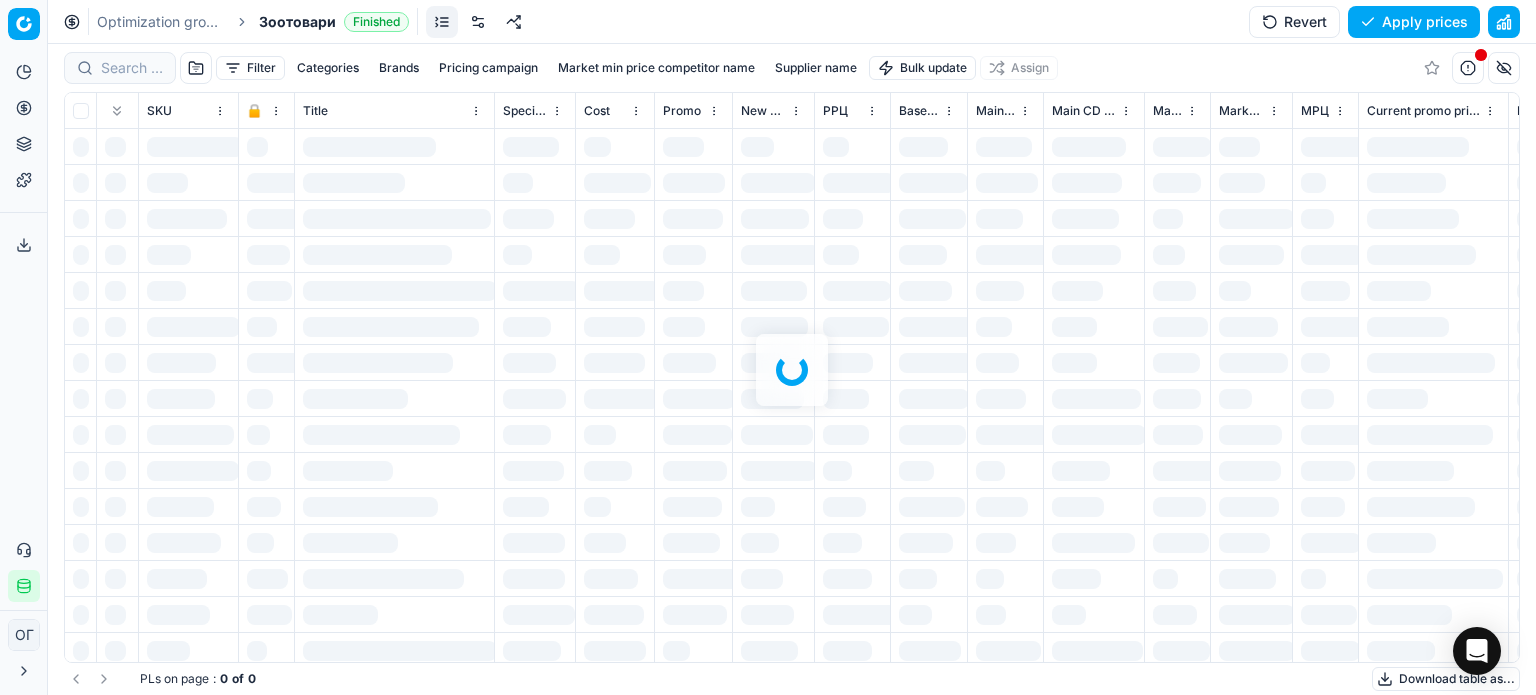scroll, scrollTop: 0, scrollLeft: 0, axis: both 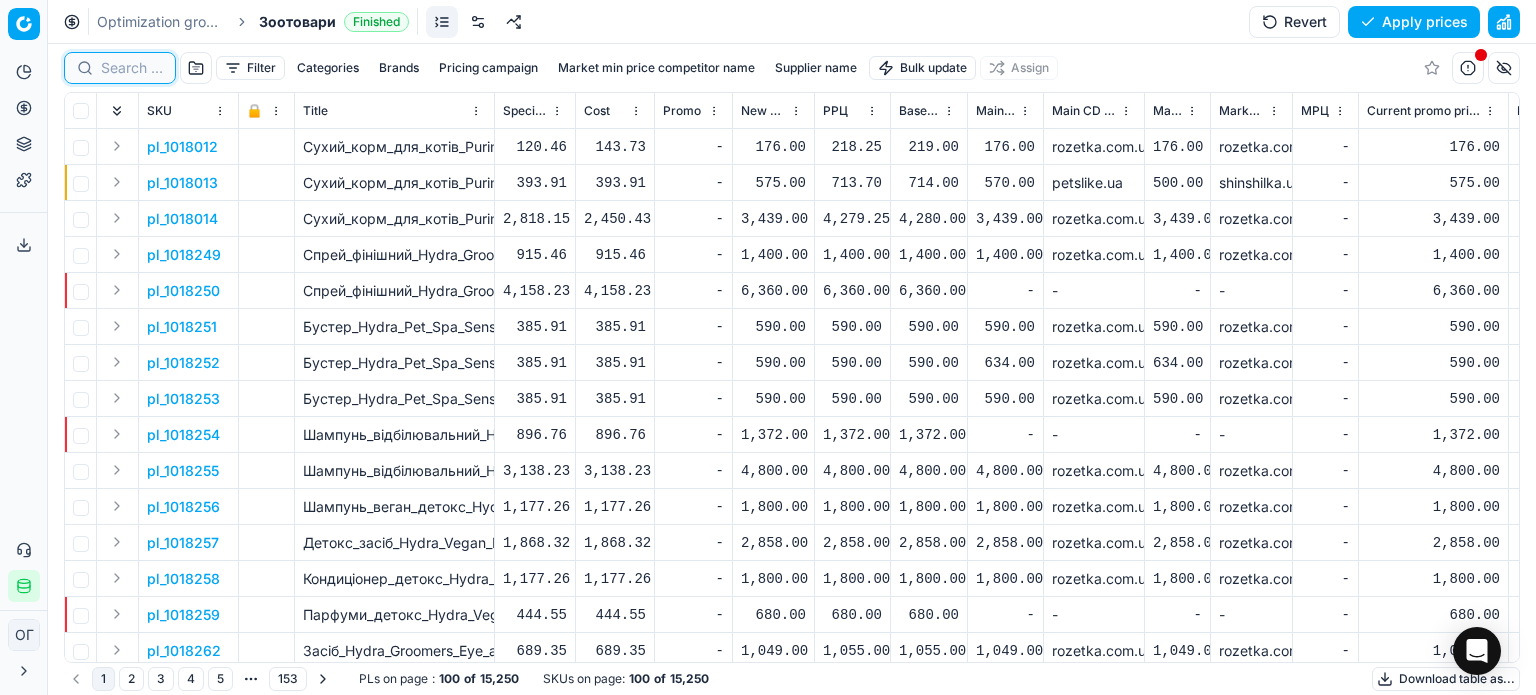click at bounding box center [132, 68] 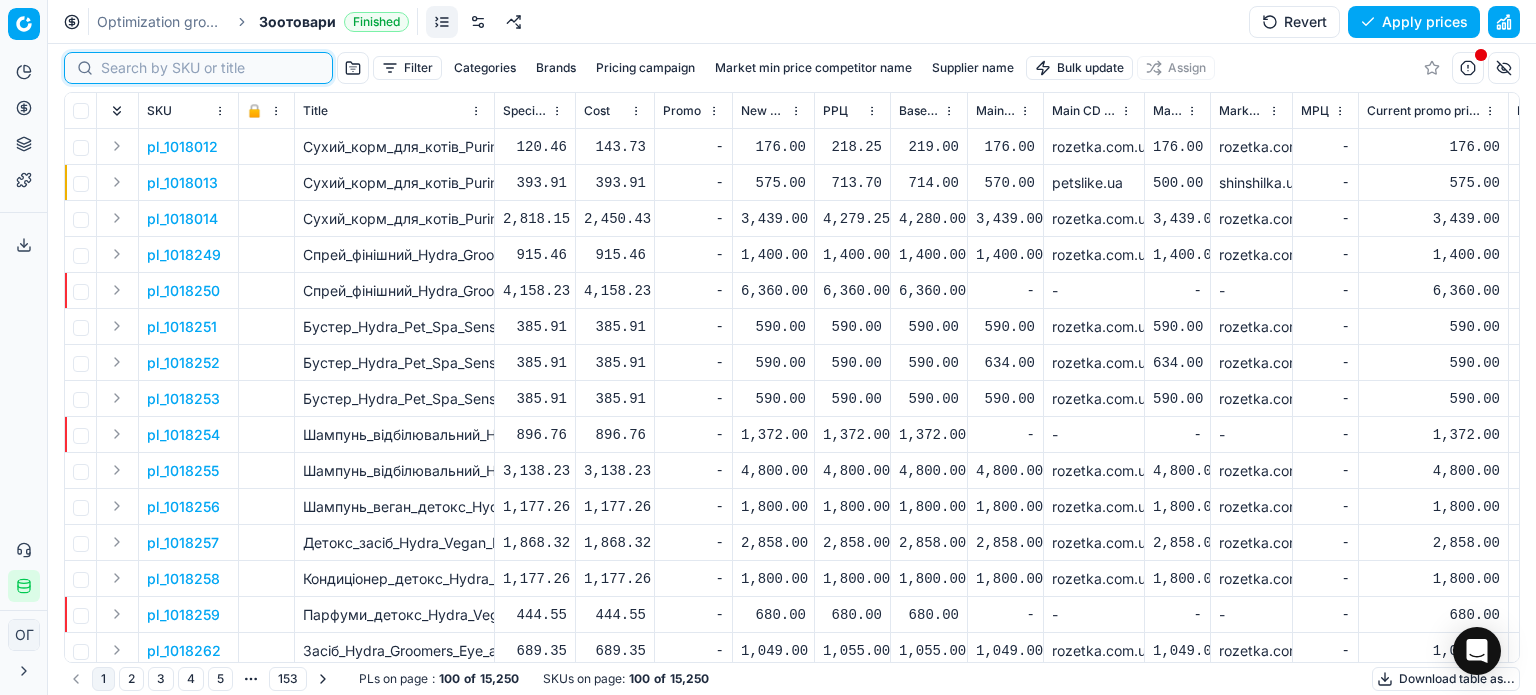 paste on "808393" 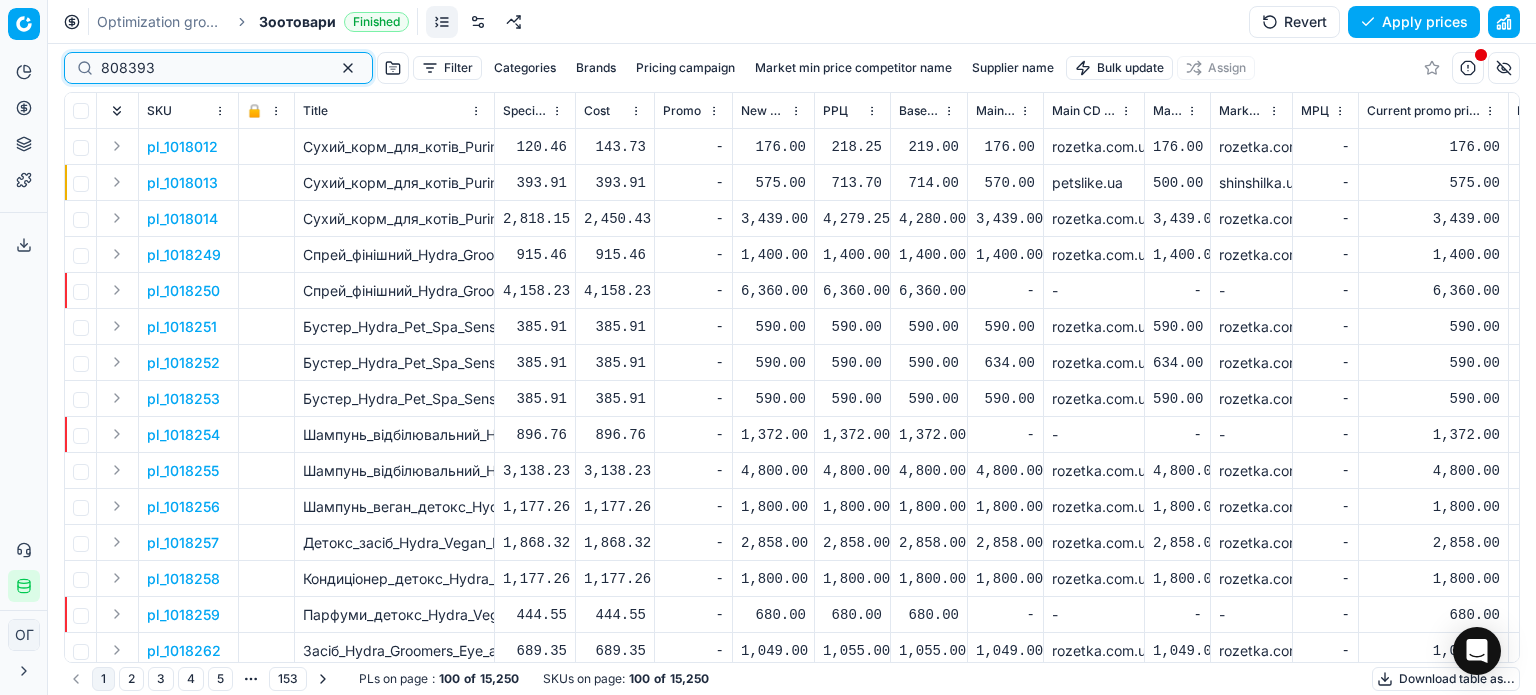 type on "808393" 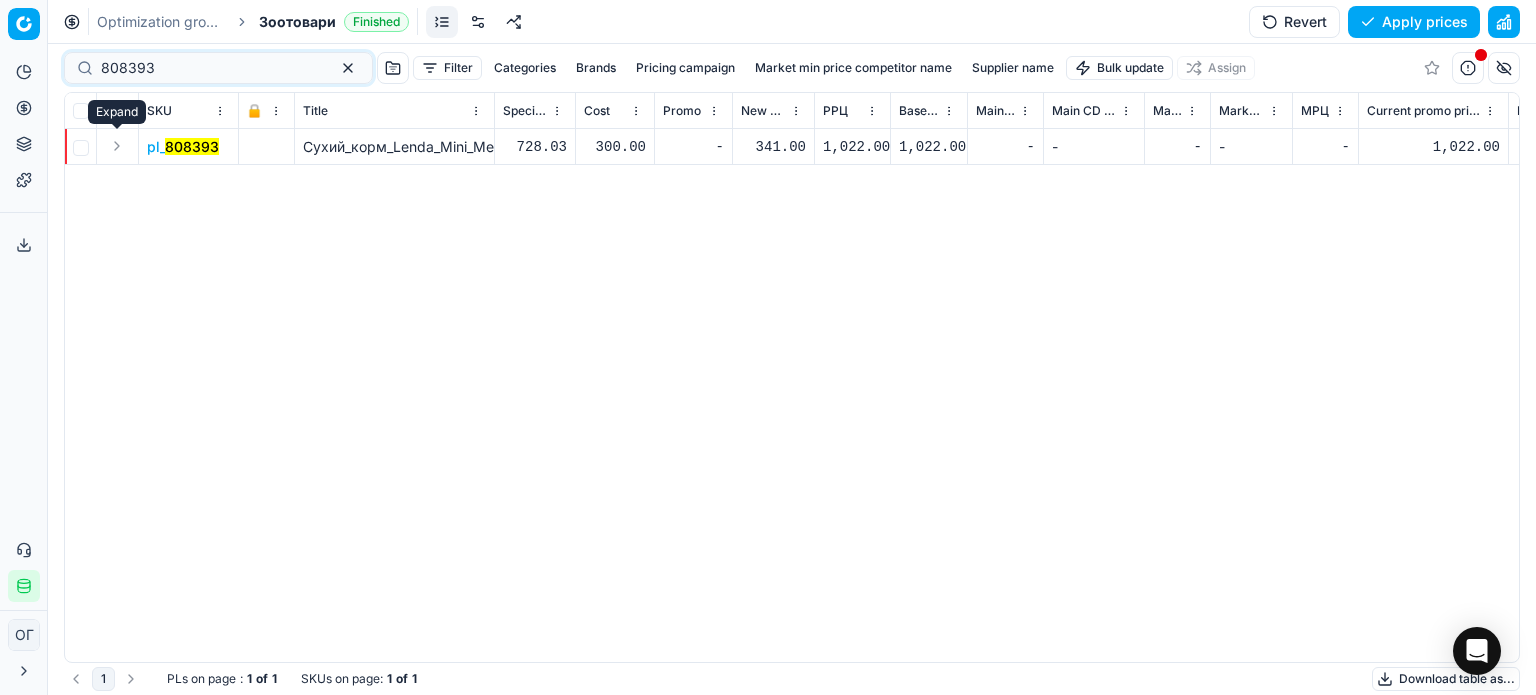 click at bounding box center [117, 146] 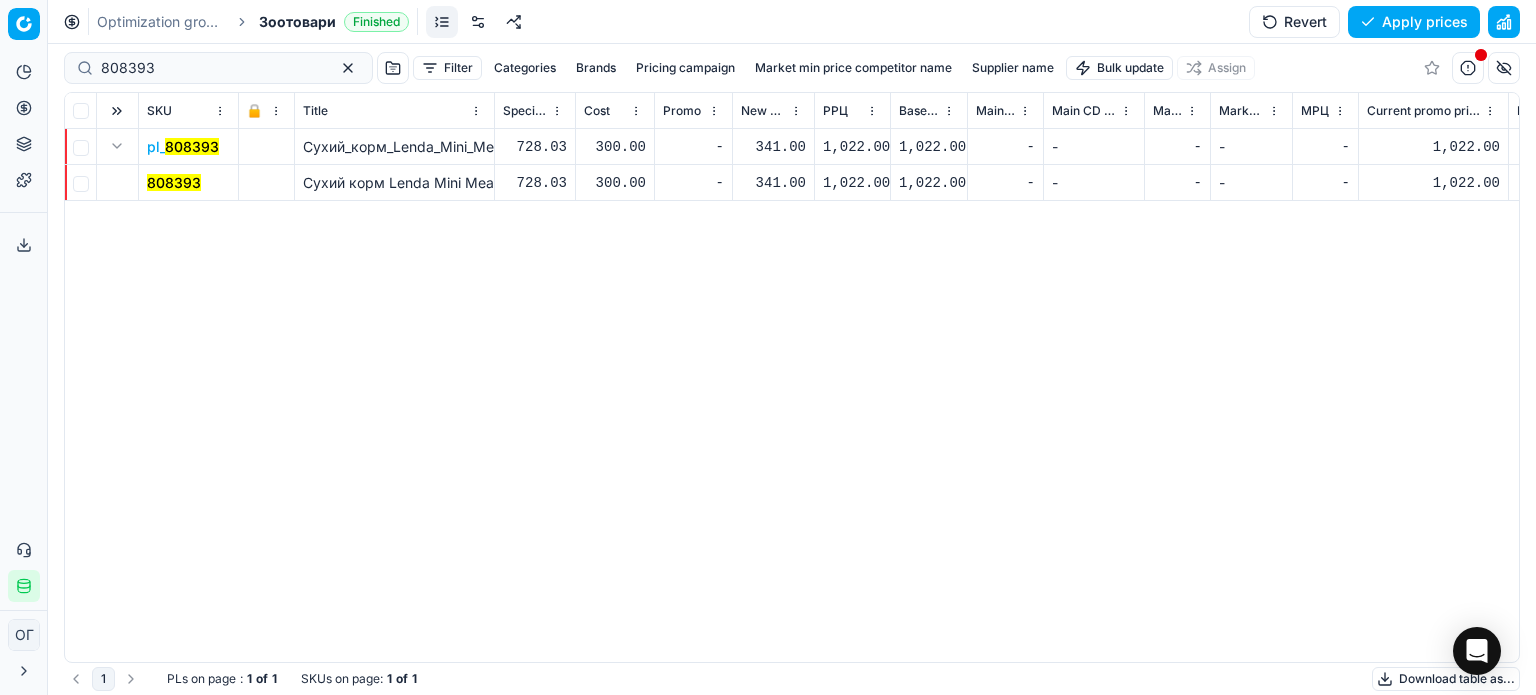 click on "808393" at bounding box center (174, 182) 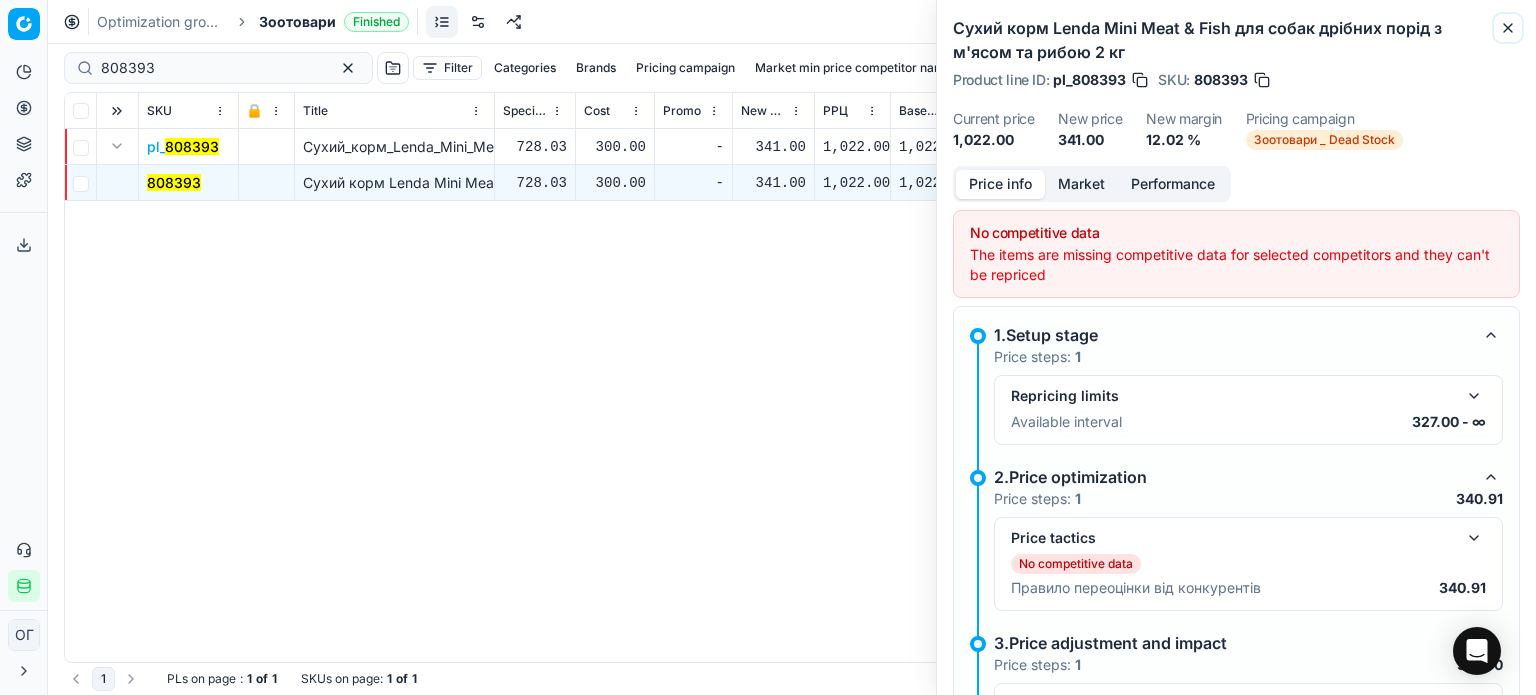 click 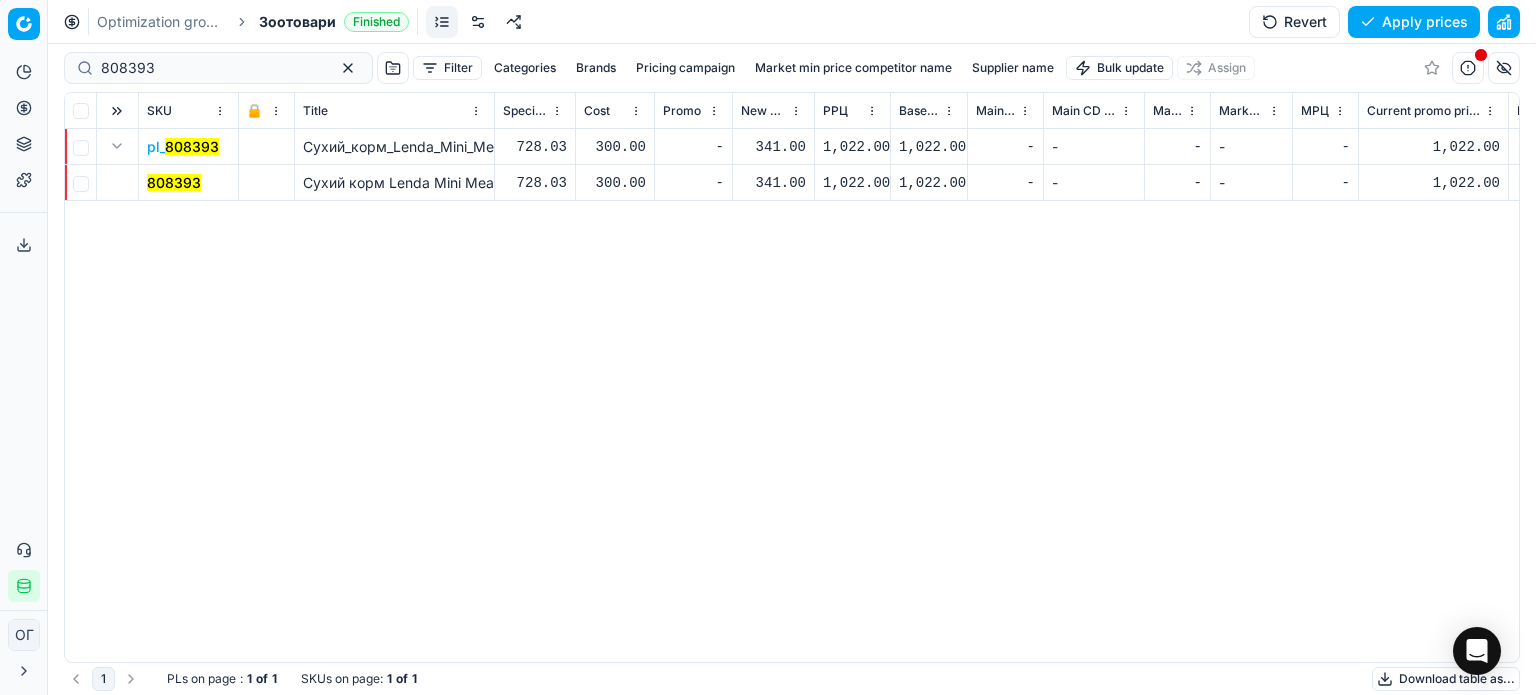 click on "341.00" at bounding box center [773, 183] 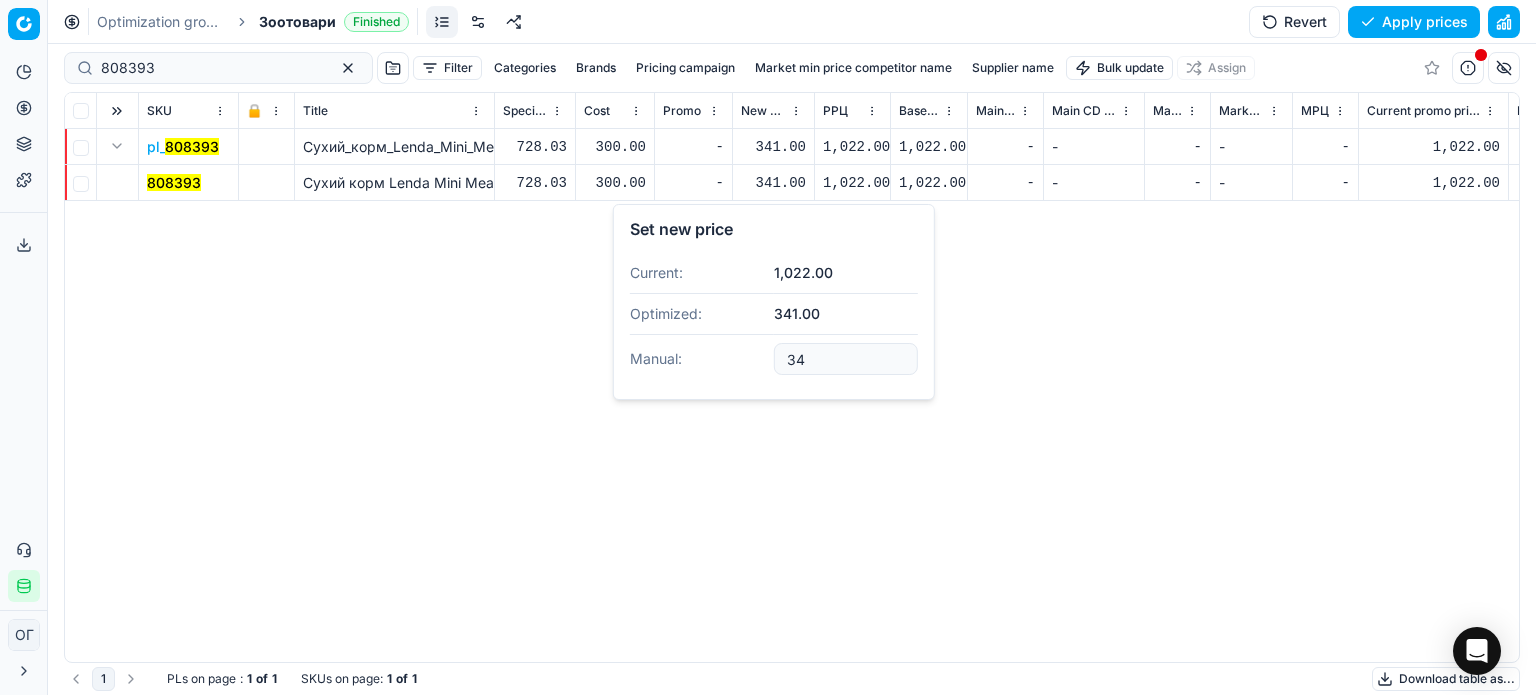 type on "3" 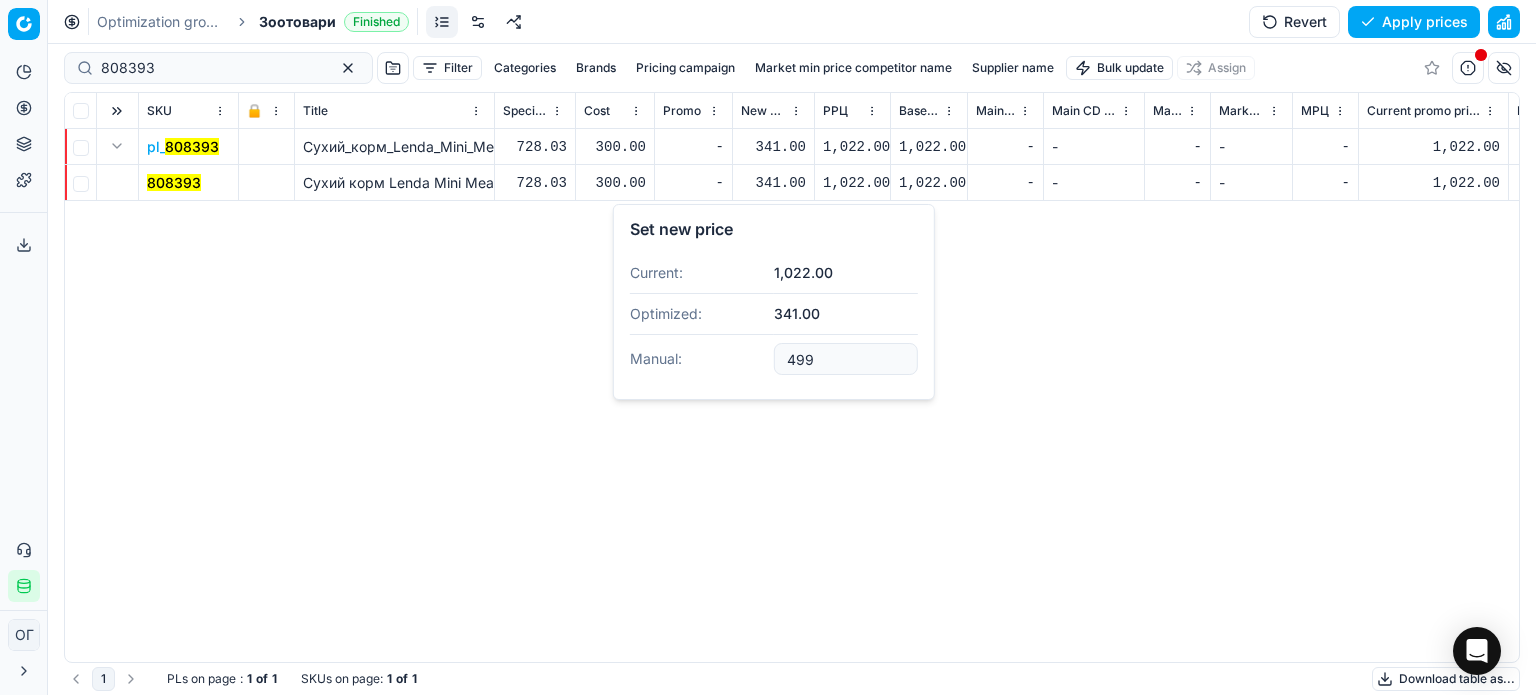 type on "499.00" 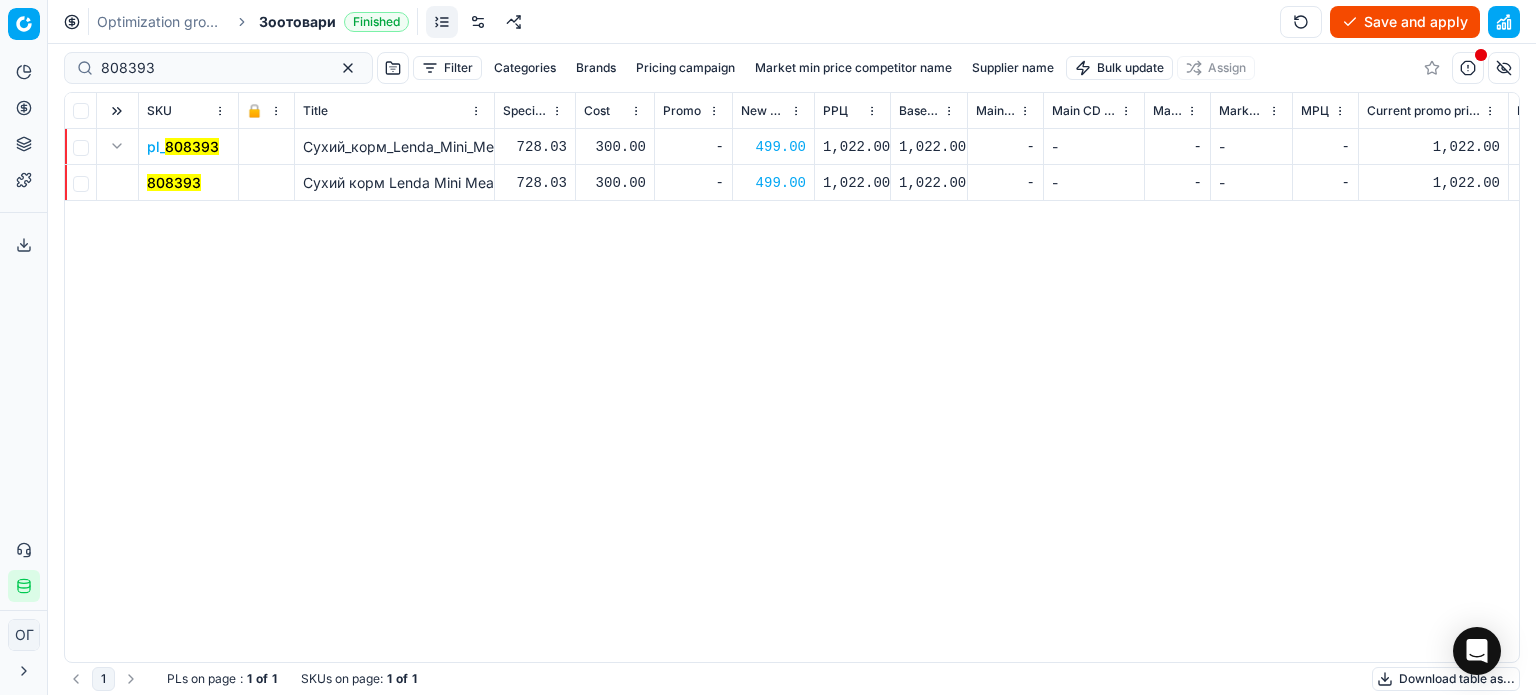 click on "Save and apply" at bounding box center [1405, 22] 